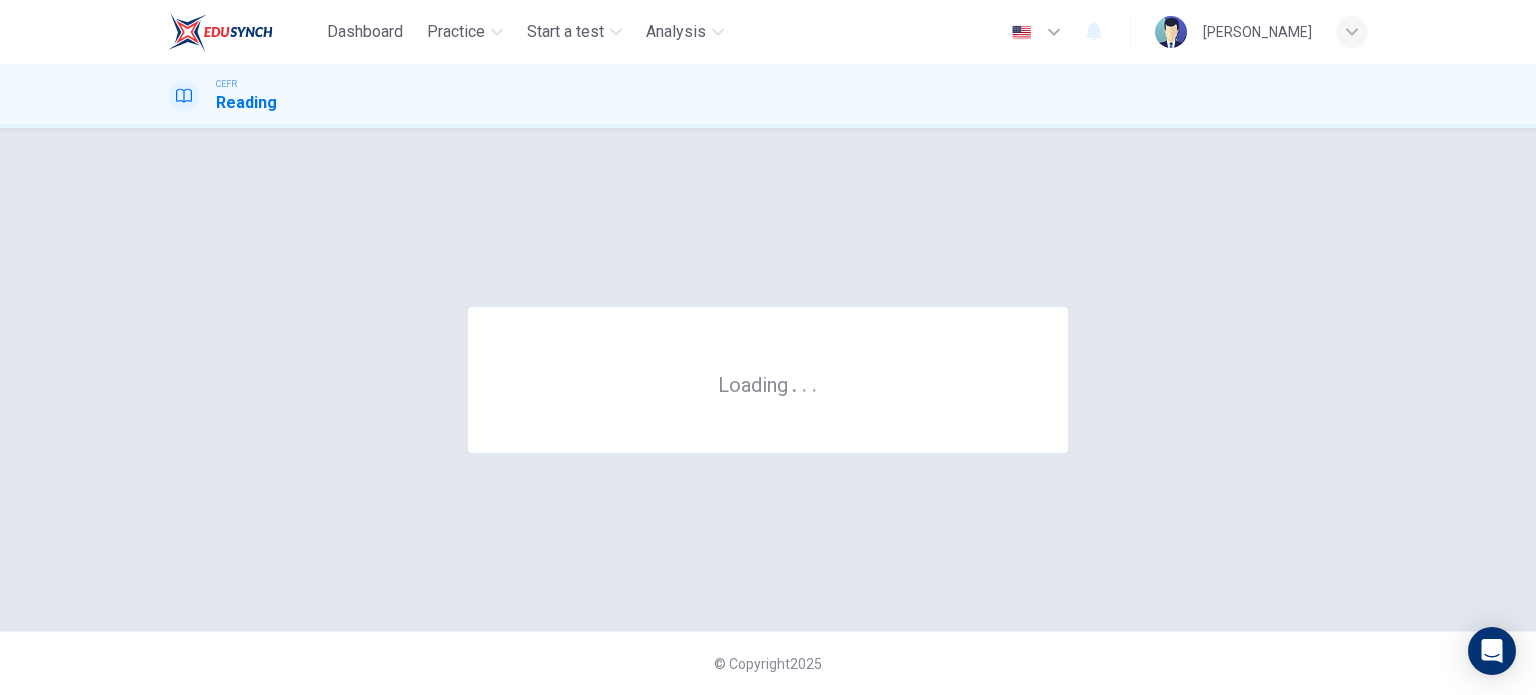 scroll, scrollTop: 0, scrollLeft: 0, axis: both 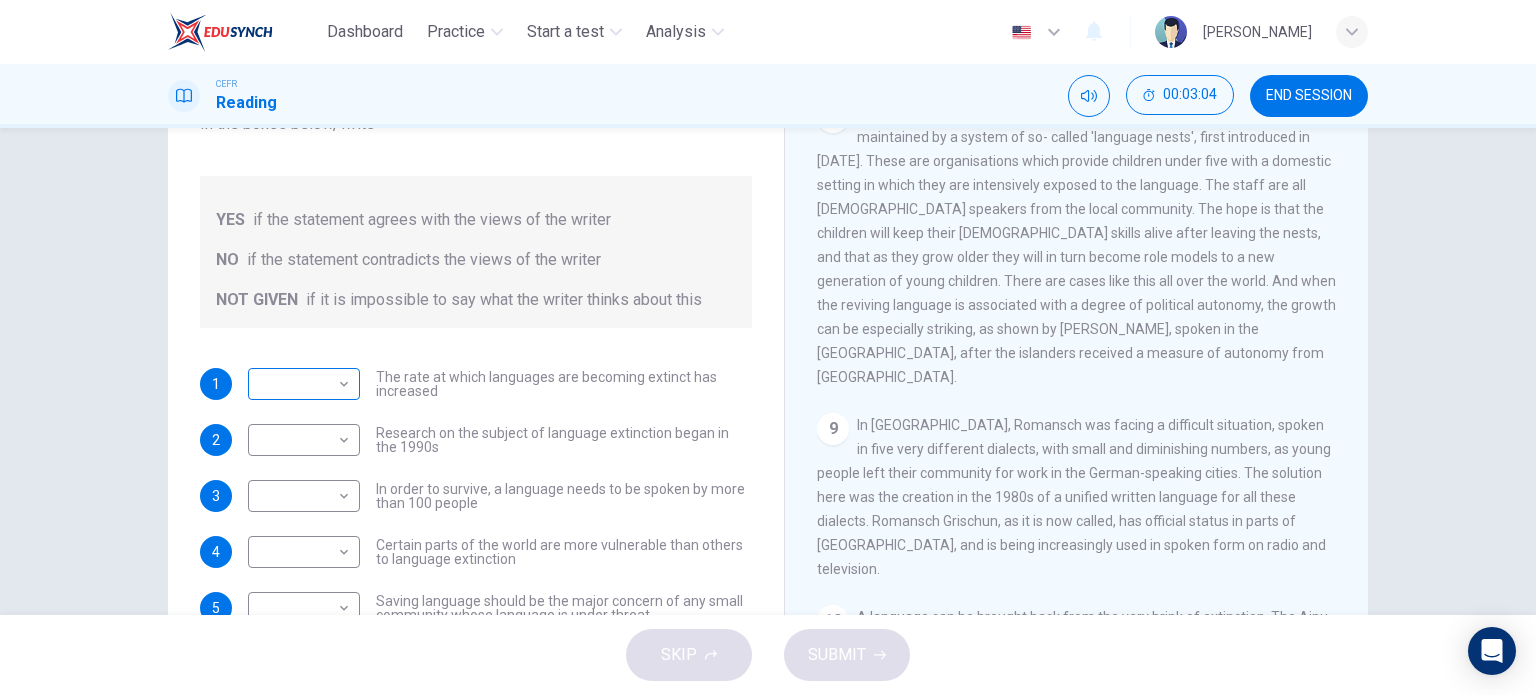 click on "Dashboard Practice Start a test Analysis English en ​ MUHAMMAD NABIL BIN ZULFIKRI CEFR Reading 00:03:04 END SESSION Questions 1 - 5 Do the following statements agree with the views of the writer in the Passage?  In the boxes below, write YES if the statement agrees with the views of the writer NO if the statement contradicts the views of the writer NOT GIVEN if it is impossible to say what the writer thinks about this 1 ​ ​ The rate at which languages are becoming extinct has increased 2 ​ ​ Research on the subject of language extinction began in the 1990s 3 ​ ​ In order to survive, a language needs to be spoken by more than 100 people 4 ​ ​ Certain parts of the world are more vulnerable than others to language extinction 5 ​ ​ Saving language should be the major concern of any small community whose language is under threat Saving Language CLICK TO ZOOM Click to Zoom 1 2 3 4 5 6 7 8 9 10 11 12 SKIP SUBMIT EduSynch - Online Language Proficiency Testing
Dashboard Practice Analysis" at bounding box center [768, 347] 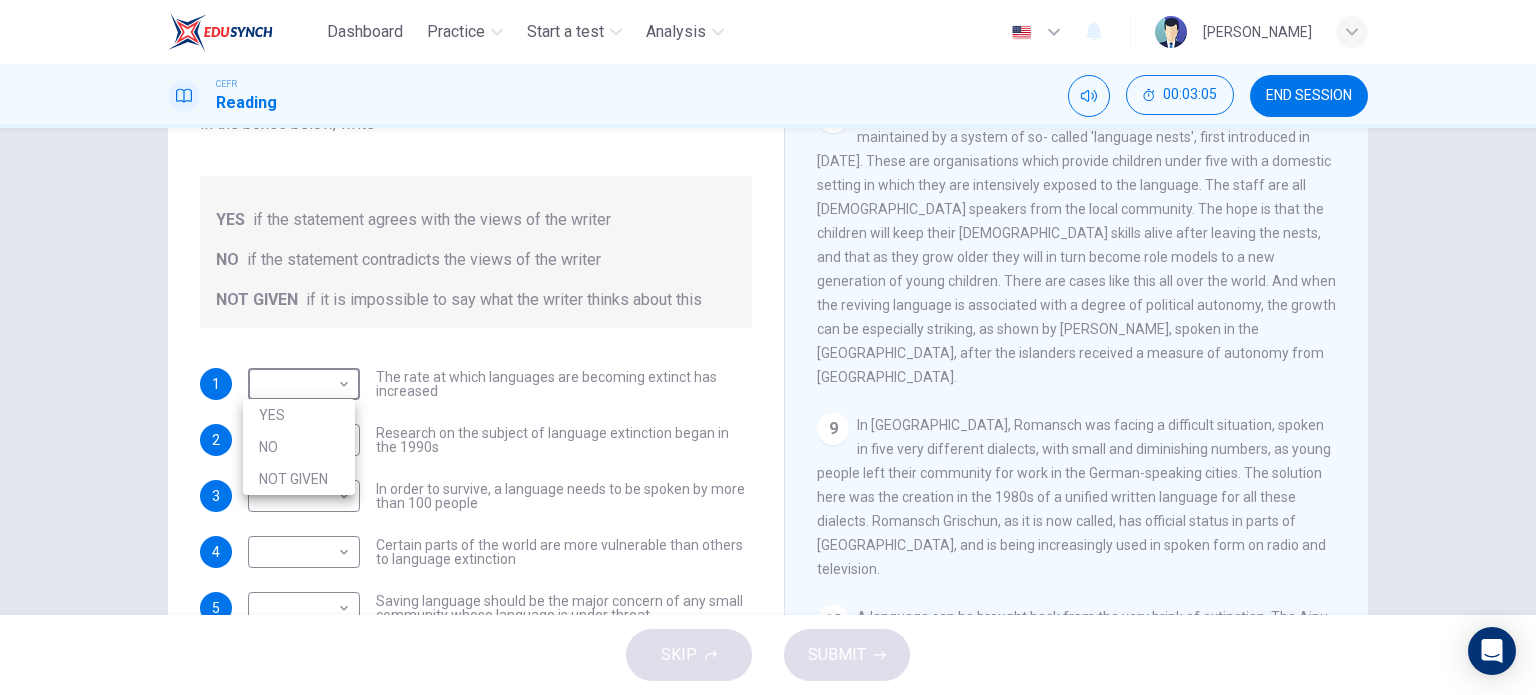 click on "YES" at bounding box center (299, 415) 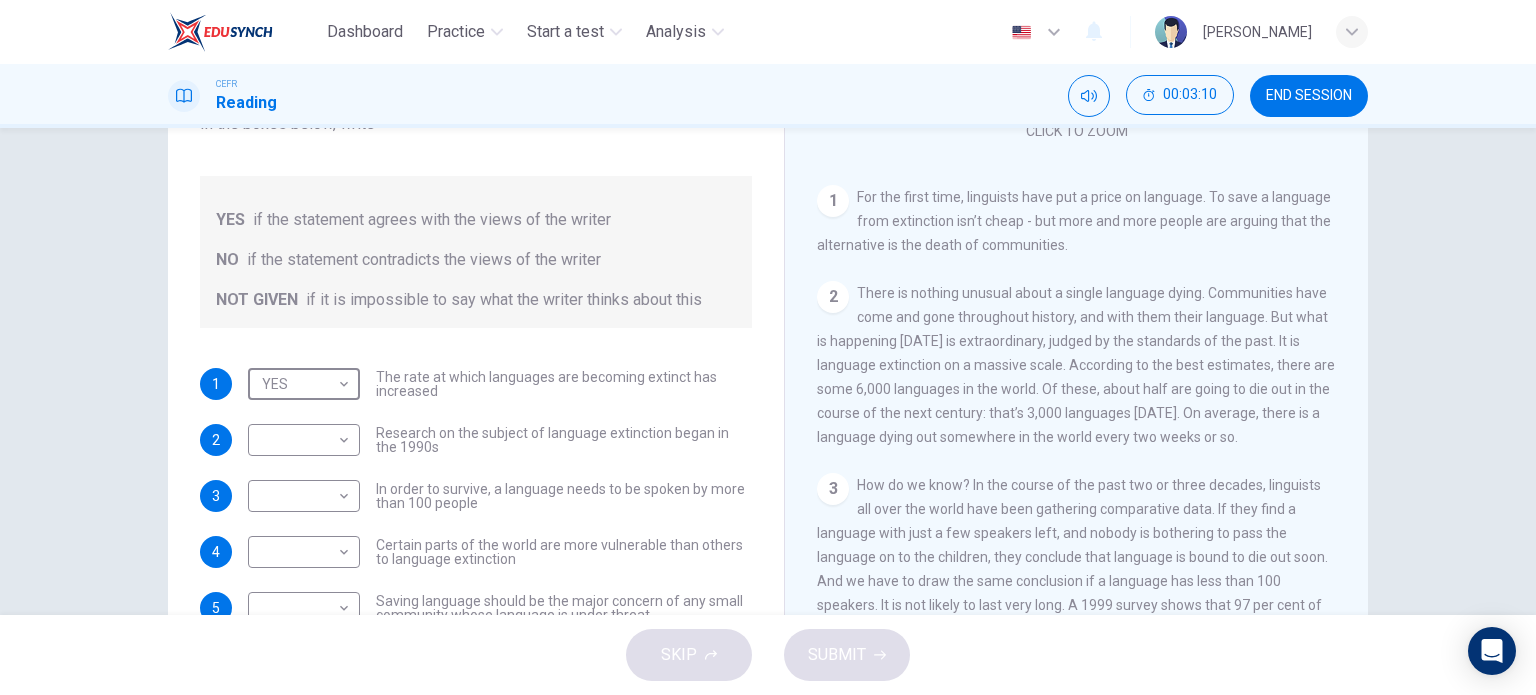 scroll, scrollTop: 300, scrollLeft: 0, axis: vertical 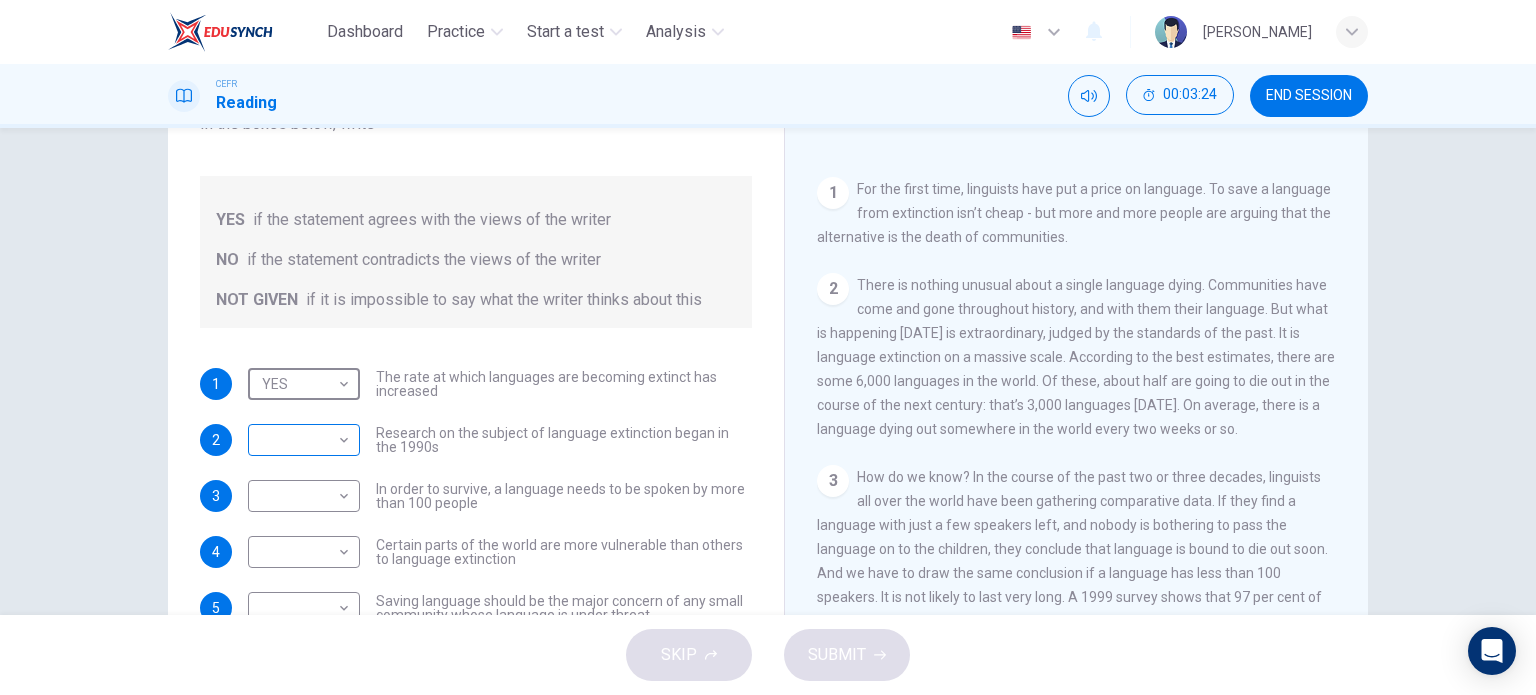click on "Dashboard Practice Start a test Analysis English en ​ MUHAMMAD NABIL BIN ZULFIKRI CEFR Reading 00:03:24 END SESSION Questions 1 - 5 Do the following statements agree with the views of the writer in the Passage?  In the boxes below, write YES if the statement agrees with the views of the writer NO if the statement contradicts the views of the writer NOT GIVEN if it is impossible to say what the writer thinks about this 1 YES YES ​ The rate at which languages are becoming extinct has increased 2 ​ ​ Research on the subject of language extinction began in the 1990s 3 ​ ​ In order to survive, a language needs to be spoken by more than 100 people 4 ​ ​ Certain parts of the world are more vulnerable than others to language extinction 5 ​ ​ Saving language should be the major concern of any small community whose language is under threat Saving Language CLICK TO ZOOM Click to Zoom 1 2 3 4 5 6 7 8 9 10 11 12 SKIP SUBMIT EduSynch - Online Language Proficiency Testing
Dashboard Practice 2025" at bounding box center [768, 347] 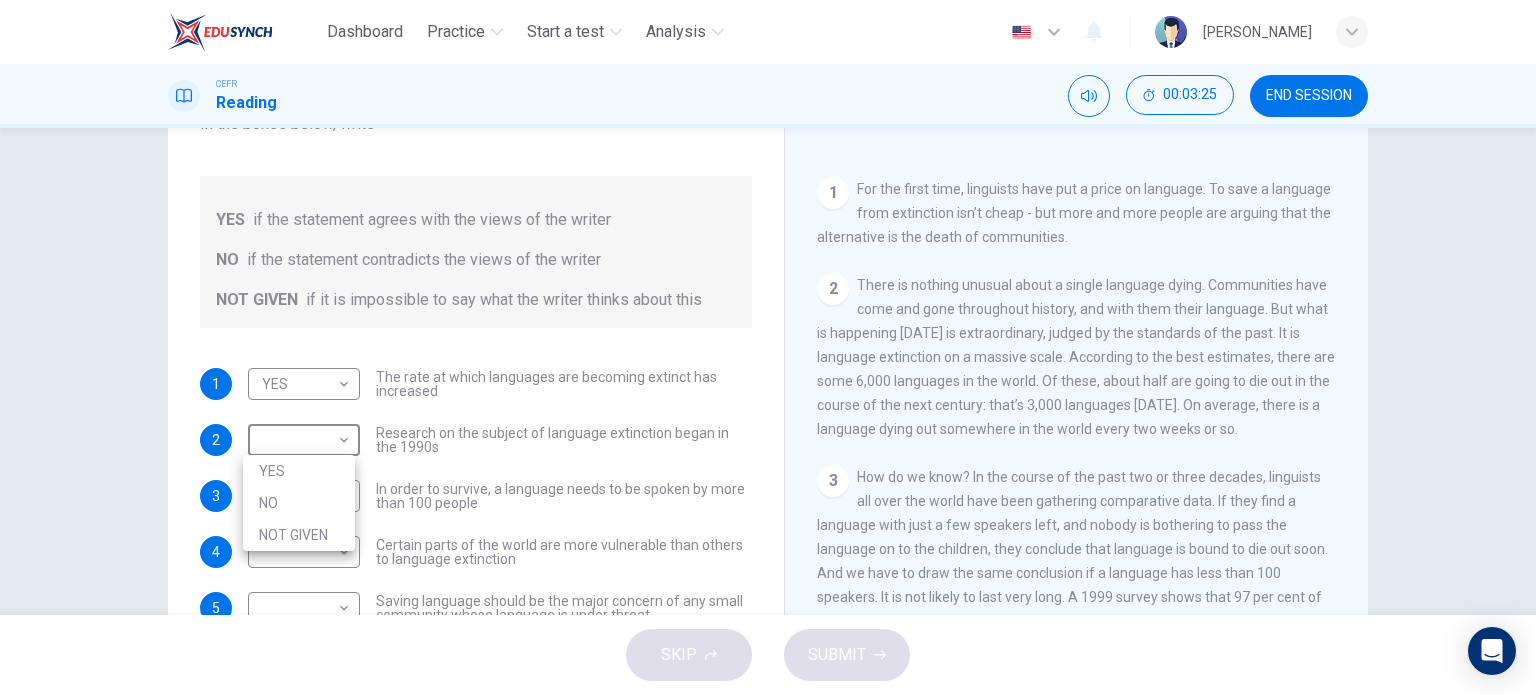 click on "YES" at bounding box center [299, 471] 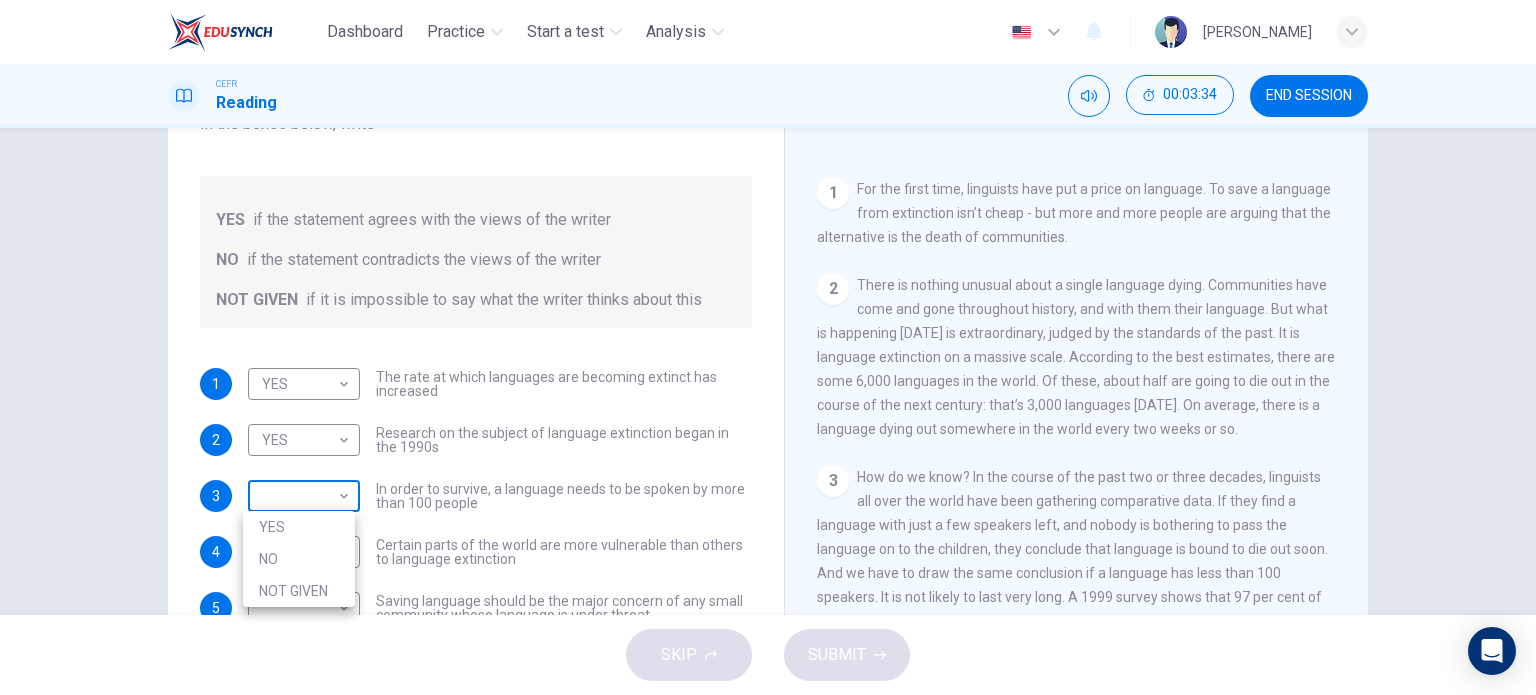 click on "Dashboard Practice Start a test Analysis English en ​ MUHAMMAD NABIL BIN ZULFIKRI CEFR Reading 00:03:34 END SESSION Questions 1 - 5 Do the following statements agree with the views of the writer in the Passage?  In the boxes below, write YES if the statement agrees with the views of the writer NO if the statement contradicts the views of the writer NOT GIVEN if it is impossible to say what the writer thinks about this 1 YES YES ​ The rate at which languages are becoming extinct has increased 2 YES YES ​ Research on the subject of language extinction began in the 1990s 3 ​ ​ In order to survive, a language needs to be spoken by more than 100 people 4 ​ ​ Certain parts of the world are more vulnerable than others to language extinction 5 ​ ​ Saving language should be the major concern of any small community whose language is under threat Saving Language CLICK TO ZOOM Click to Zoom 1 2 3 4 5 6 7 8 9 10 11 12 SKIP SUBMIT EduSynch - Online Language Proficiency Testing
Dashboard Practice" at bounding box center [768, 347] 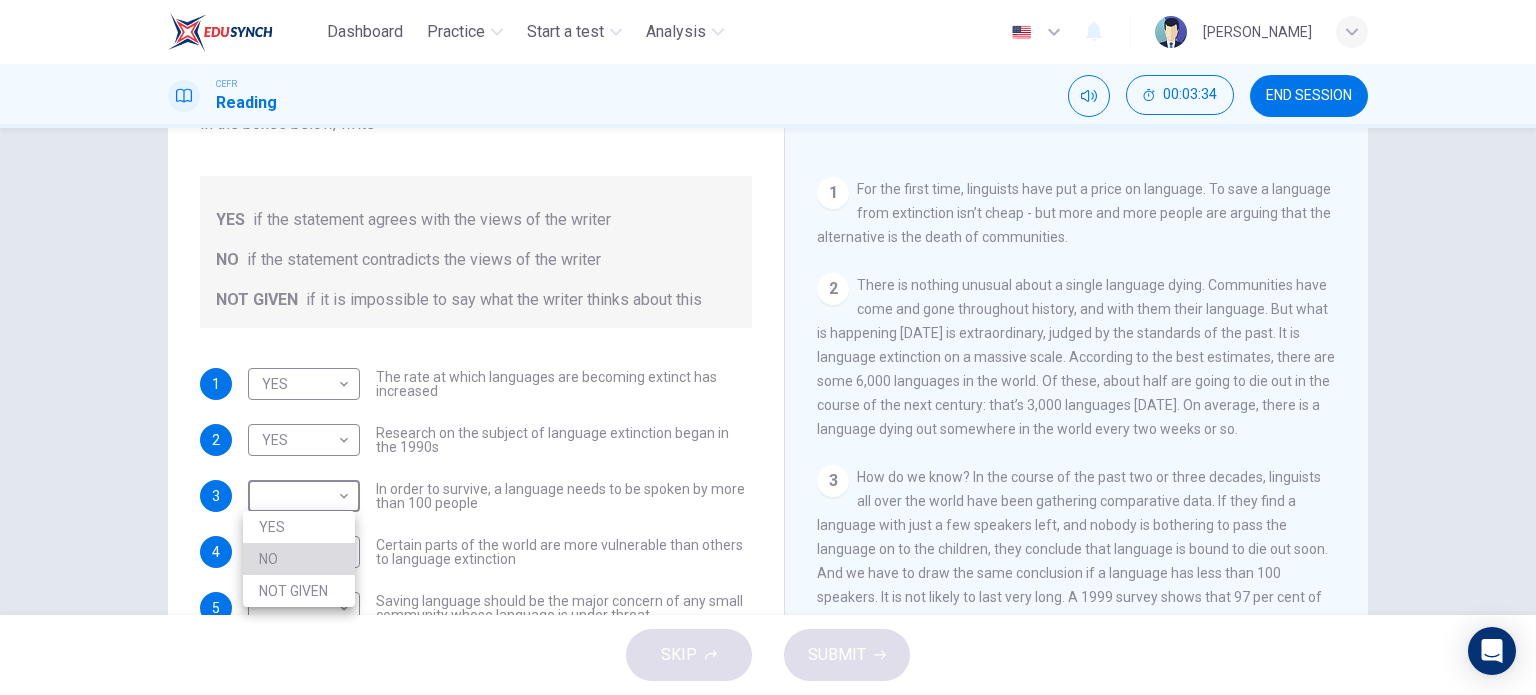 click on "NO" at bounding box center [299, 559] 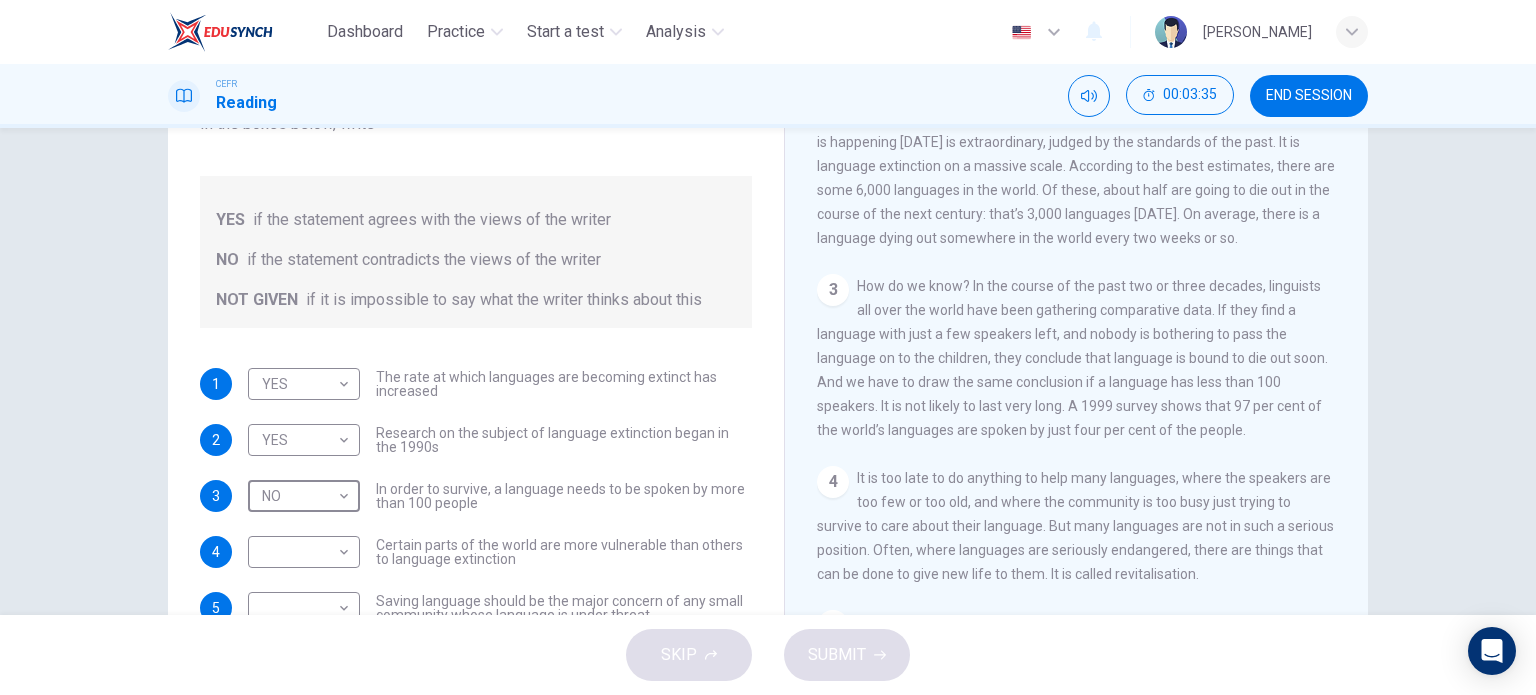 scroll, scrollTop: 500, scrollLeft: 0, axis: vertical 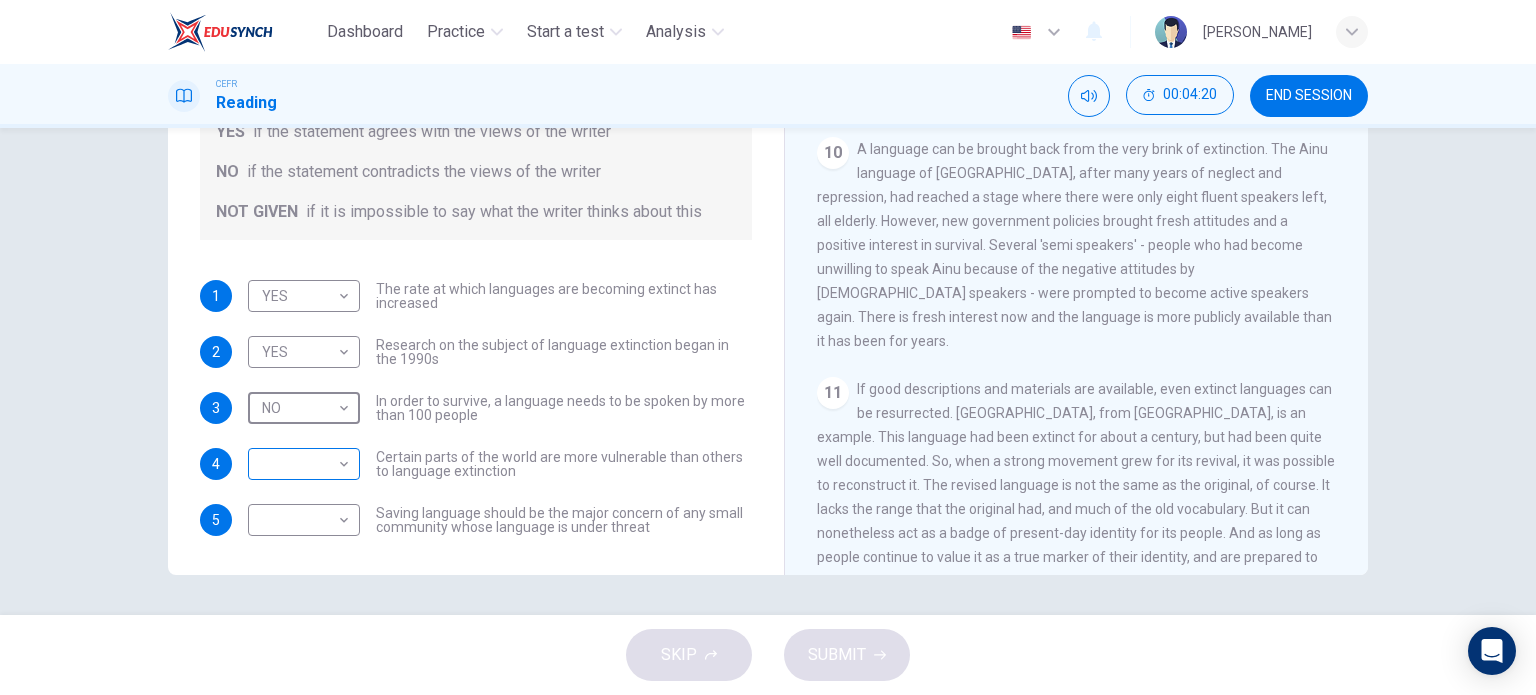 click on "Dashboard Practice Start a test Analysis English en ​ MUHAMMAD NABIL BIN ZULFIKRI CEFR Reading 00:04:20 END SESSION Questions 1 - 5 Do the following statements agree with the views of the writer in the Passage?  In the boxes below, write YES if the statement agrees with the views of the writer NO if the statement contradicts the views of the writer NOT GIVEN if it is impossible to say what the writer thinks about this 1 YES YES ​ The rate at which languages are becoming extinct has increased 2 YES YES ​ Research on the subject of language extinction began in the 1990s 3 NO NO ​ In order to survive, a language needs to be spoken by more than 100 people 4 ​ ​ Certain parts of the world are more vulnerable than others to language extinction 5 ​ ​ Saving language should be the major concern of any small community whose language is under threat Saving Language CLICK TO ZOOM Click to Zoom 1 2 3 4 5 6 7 8 9 10 11 12 SKIP SUBMIT EduSynch - Online Language Proficiency Testing
Dashboard Practice" at bounding box center (768, 347) 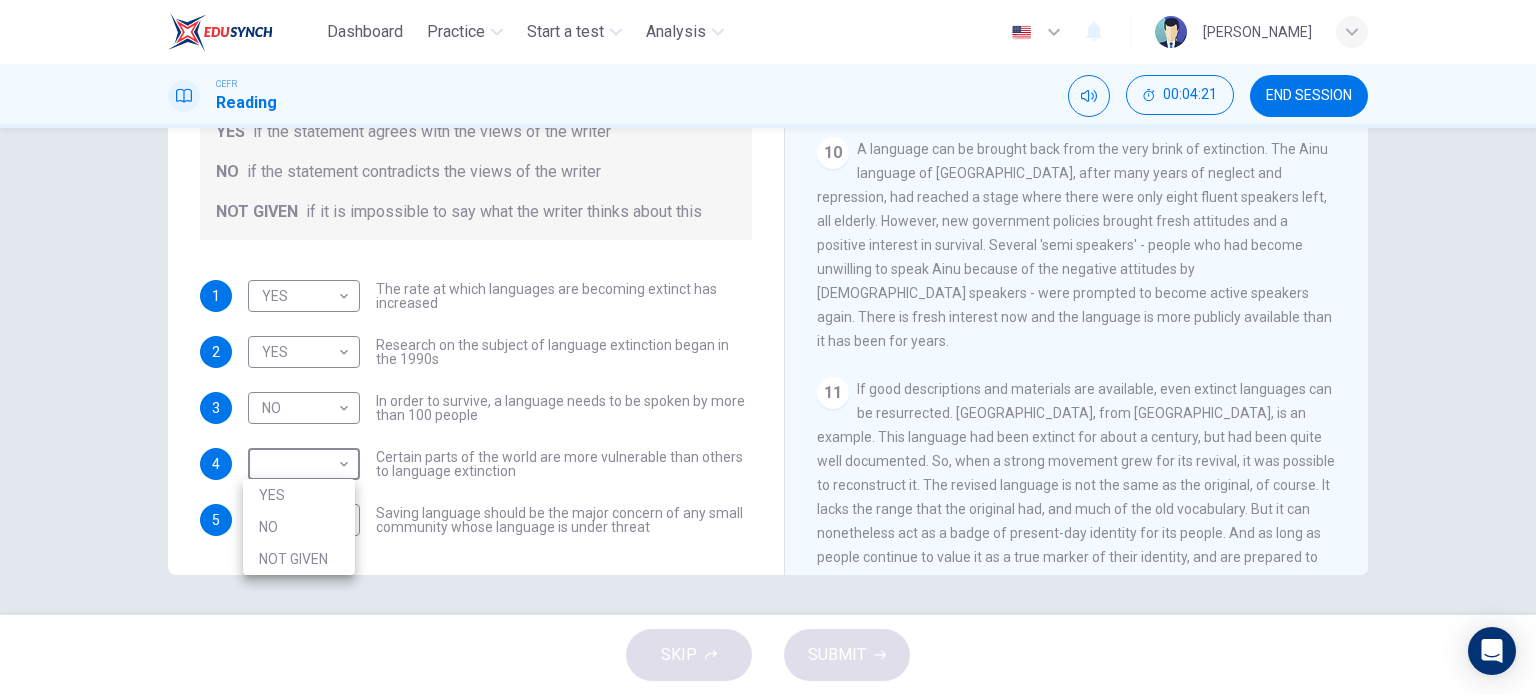 click on "NOT GIVEN" at bounding box center [299, 559] 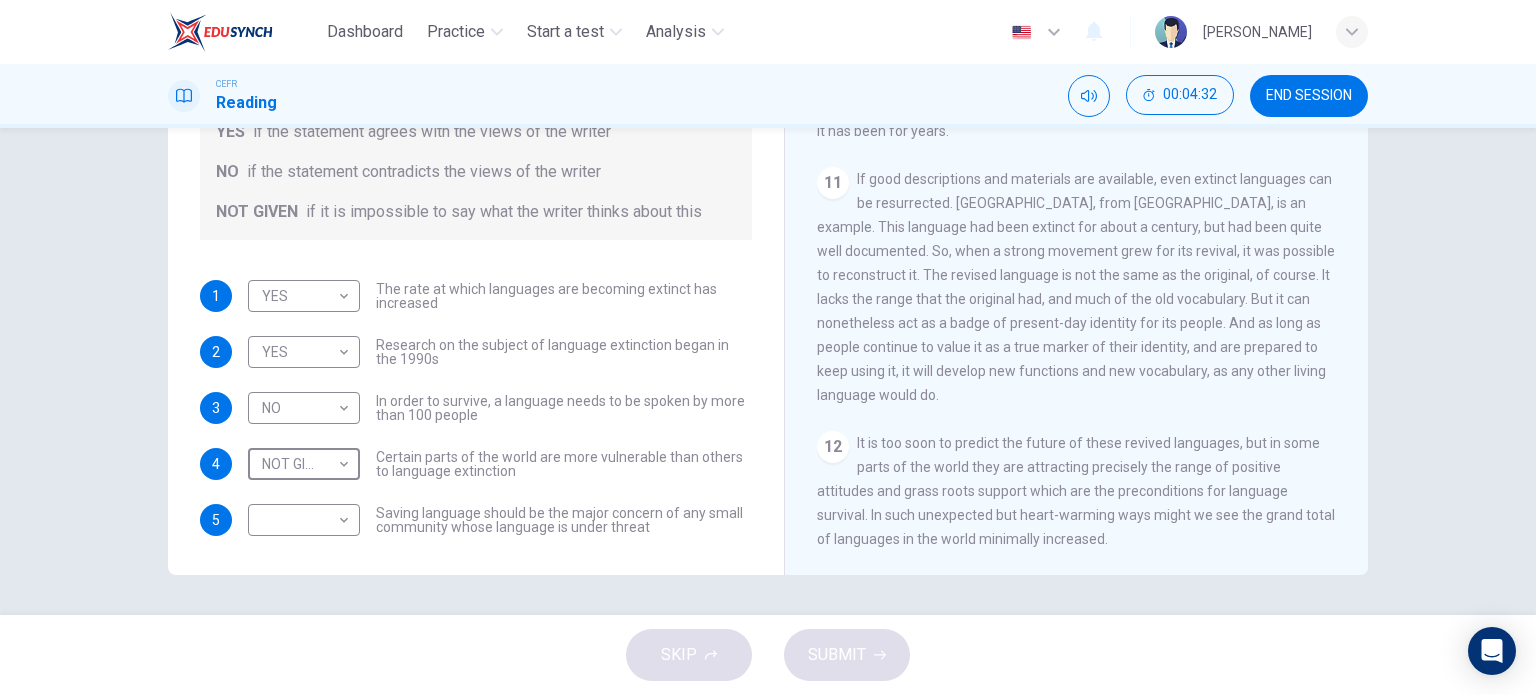 scroll, scrollTop: 2209, scrollLeft: 0, axis: vertical 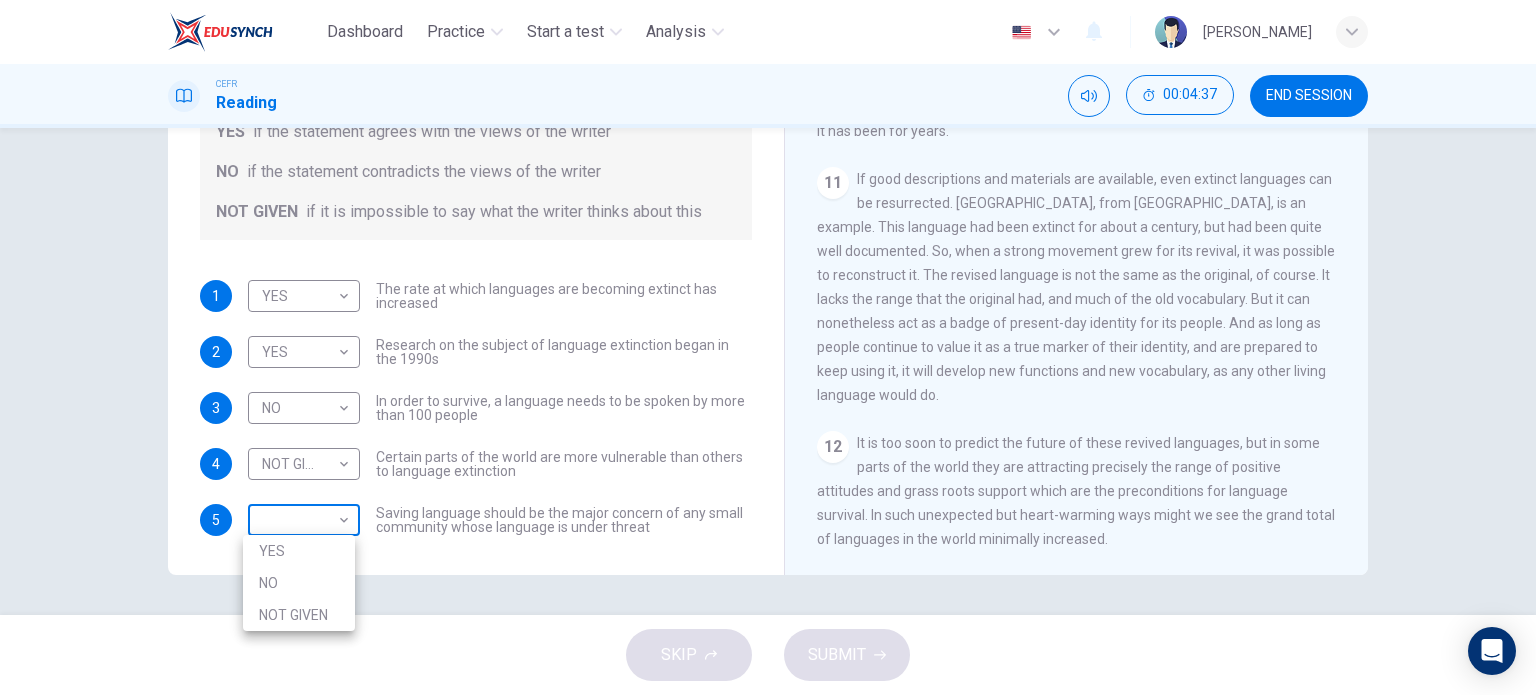 click on "Dashboard Practice Start a test Analysis English en ​ MUHAMMAD NABIL BIN ZULFIKRI CEFR Reading 00:04:37 END SESSION Questions 1 - 5 Do the following statements agree with the views of the writer in the Passage?  In the boxes below, write YES if the statement agrees with the views of the writer NO if the statement contradicts the views of the writer NOT GIVEN if it is impossible to say what the writer thinks about this 1 YES YES ​ The rate at which languages are becoming extinct has increased 2 YES YES ​ Research on the subject of language extinction began in the 1990s 3 NO NO ​ In order to survive, a language needs to be spoken by more than 100 people 4 NOT GIVEN NOT GIVEN ​ Certain parts of the world are more vulnerable than others to language extinction 5 ​ ​ Saving language should be the major concern of any small community whose language is under threat Saving Language CLICK TO ZOOM Click to Zoom 1 2 3 4 5 6 7 8 9 10 11 12 SKIP SUBMIT EduSynch - Online Language Proficiency Testing
NO" at bounding box center [768, 347] 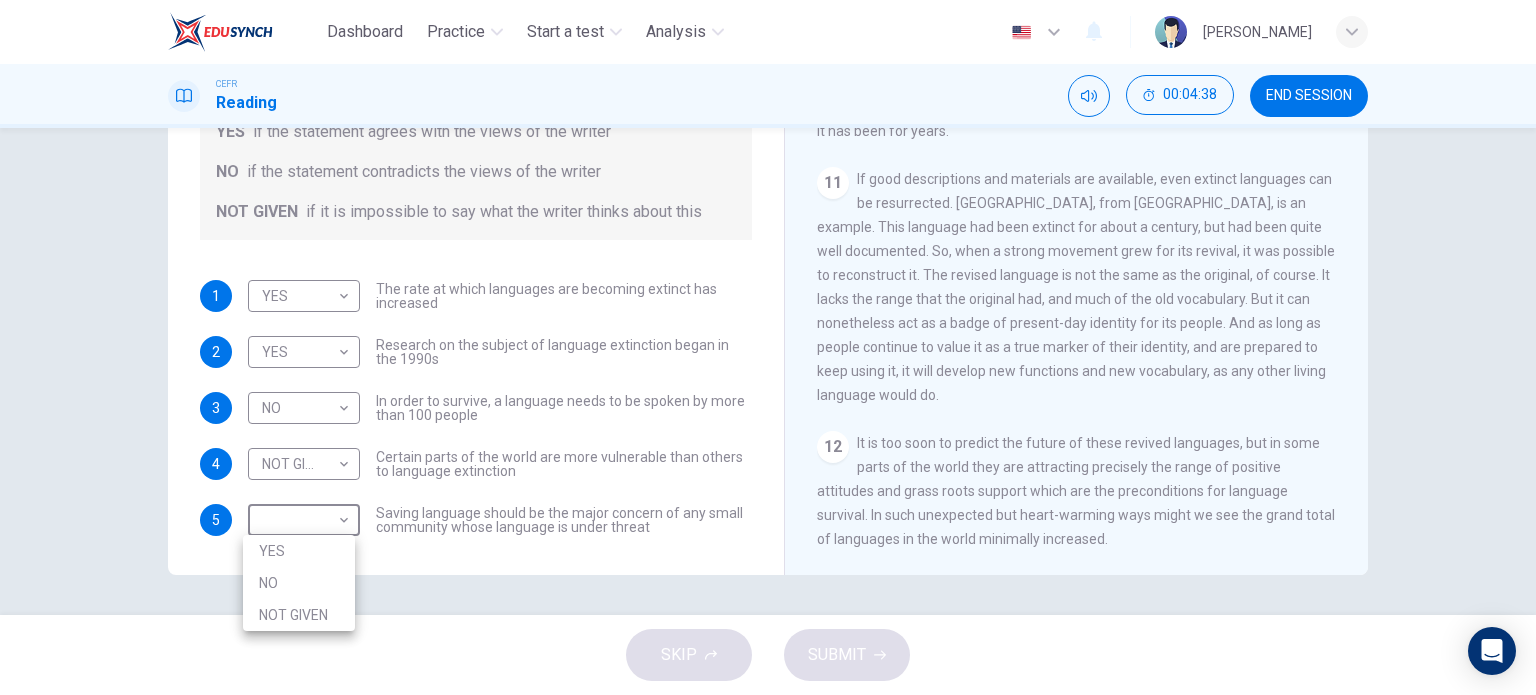click on "NOT GIVEN" at bounding box center [299, 615] 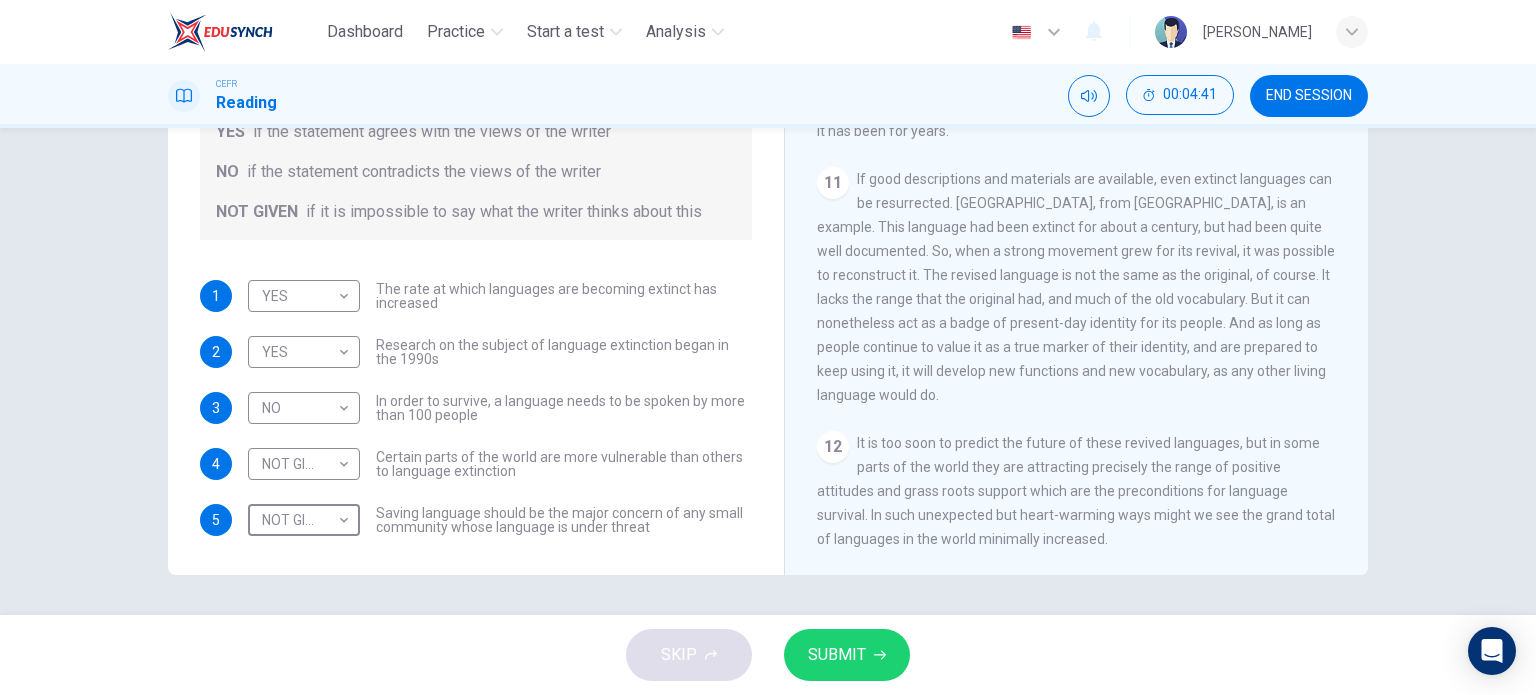 click on "SUBMIT" at bounding box center (837, 655) 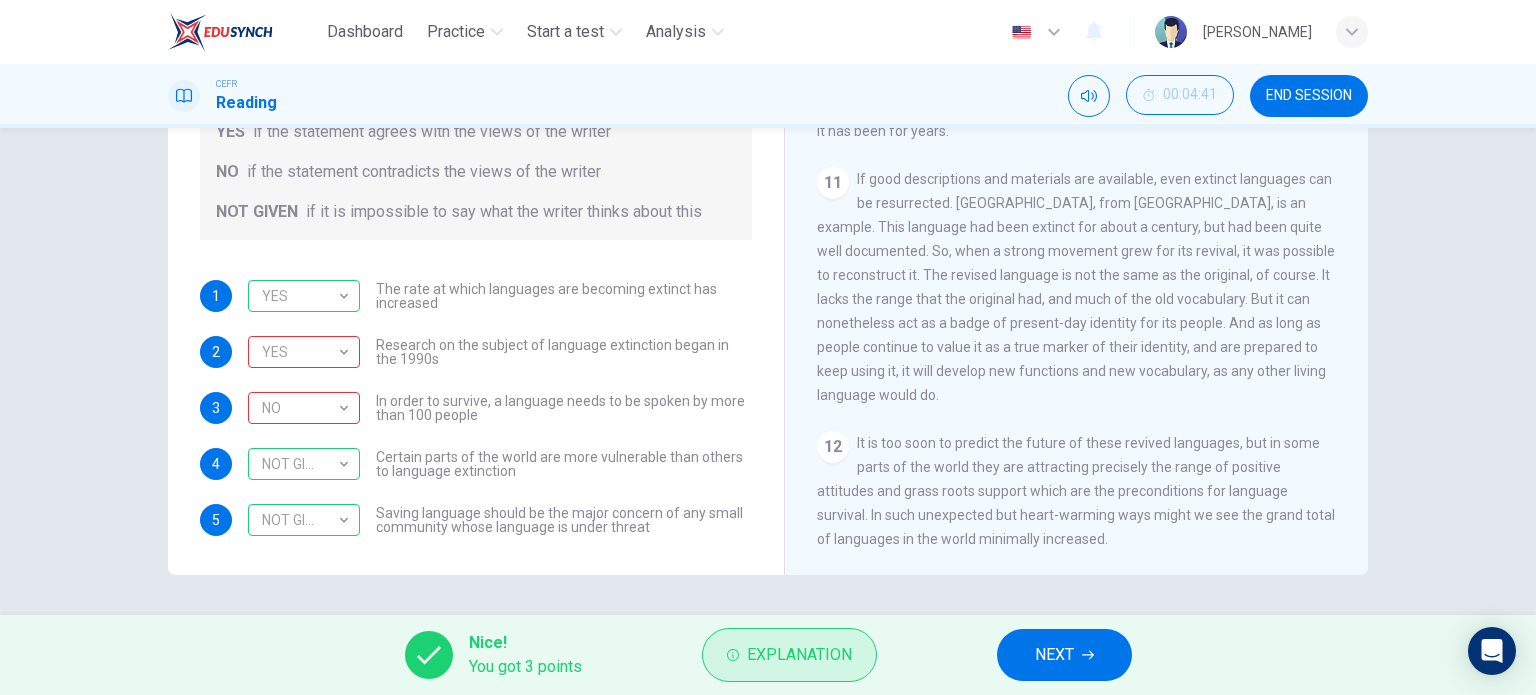 click on "Explanation" at bounding box center [799, 655] 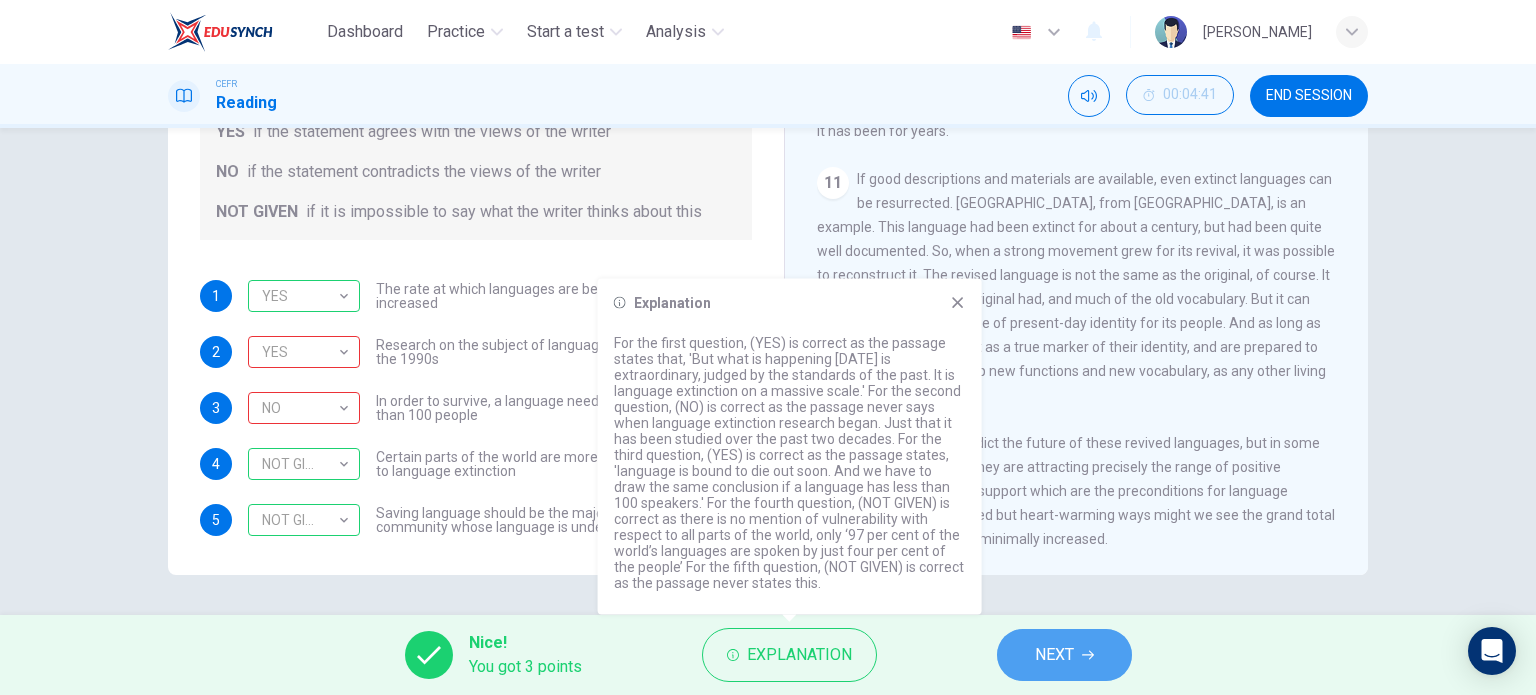 click on "NEXT" at bounding box center (1054, 655) 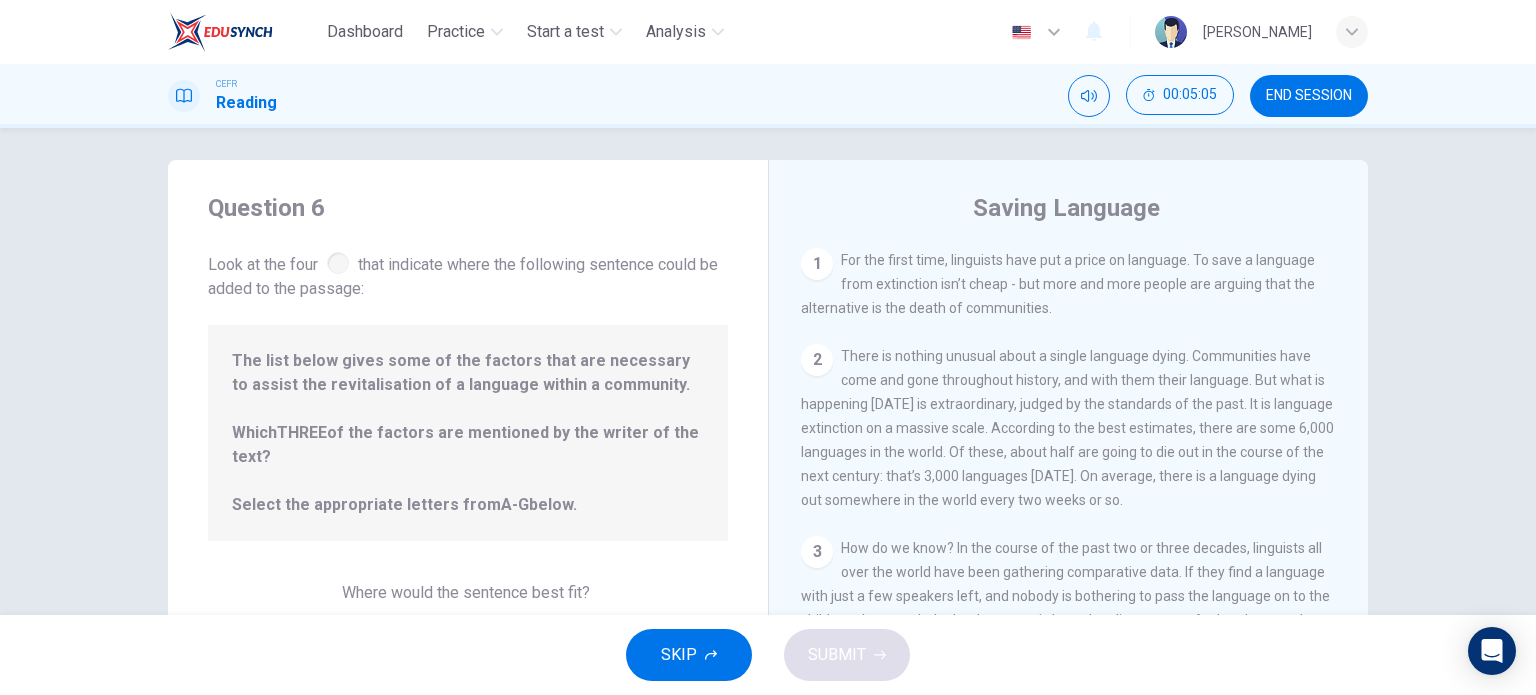 scroll, scrollTop: 0, scrollLeft: 0, axis: both 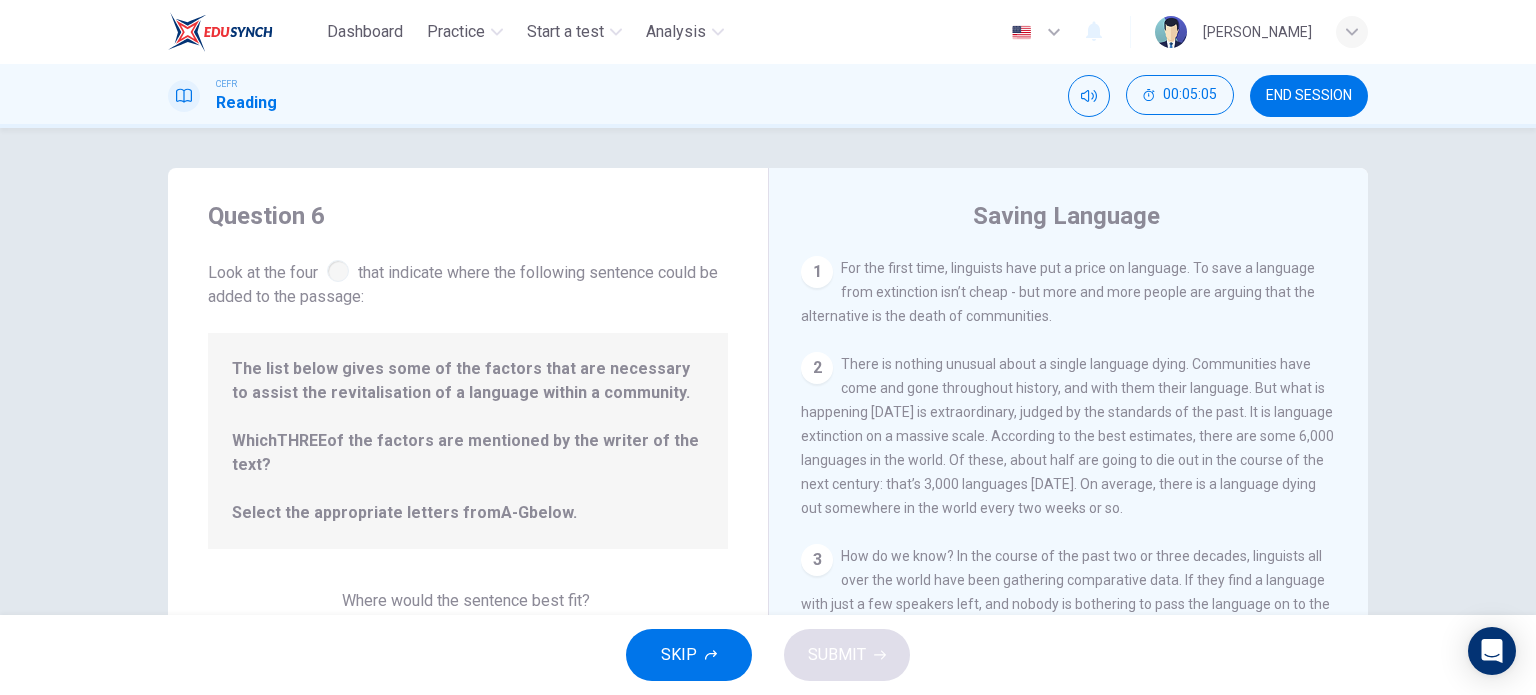click at bounding box center (338, 271) 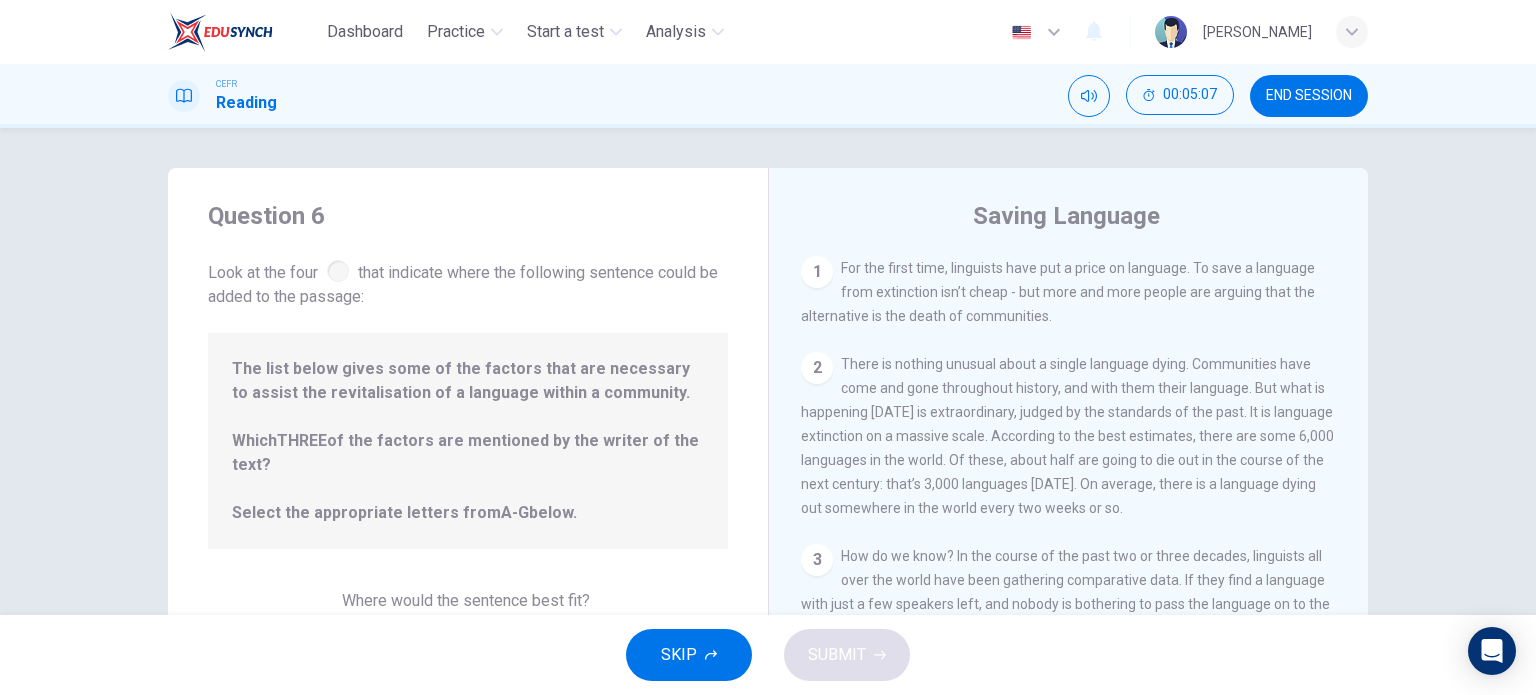 drag, startPoint x: 804, startPoint y: 268, endPoint x: 776, endPoint y: 299, distance: 41.773197 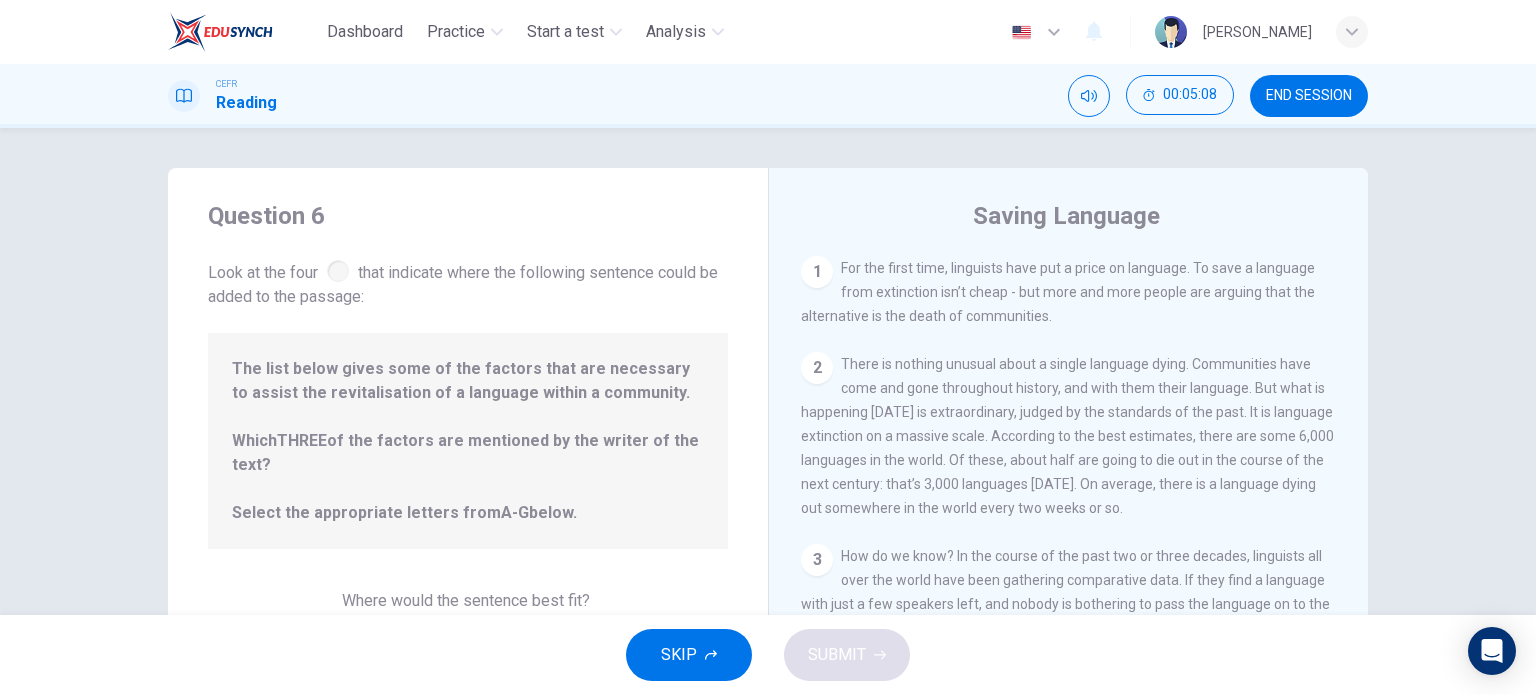 scroll, scrollTop: 288, scrollLeft: 0, axis: vertical 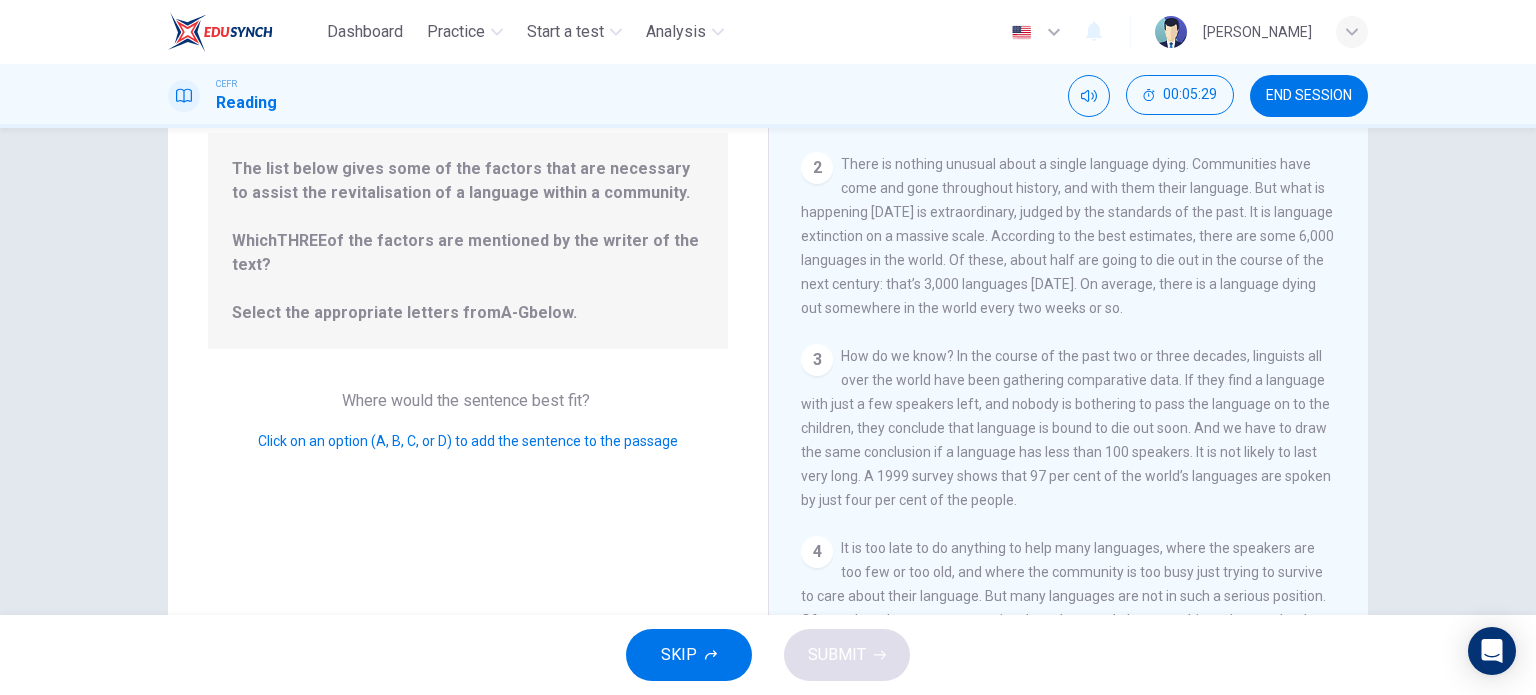 click on "Where would the sentence best fit?" at bounding box center [468, 400] 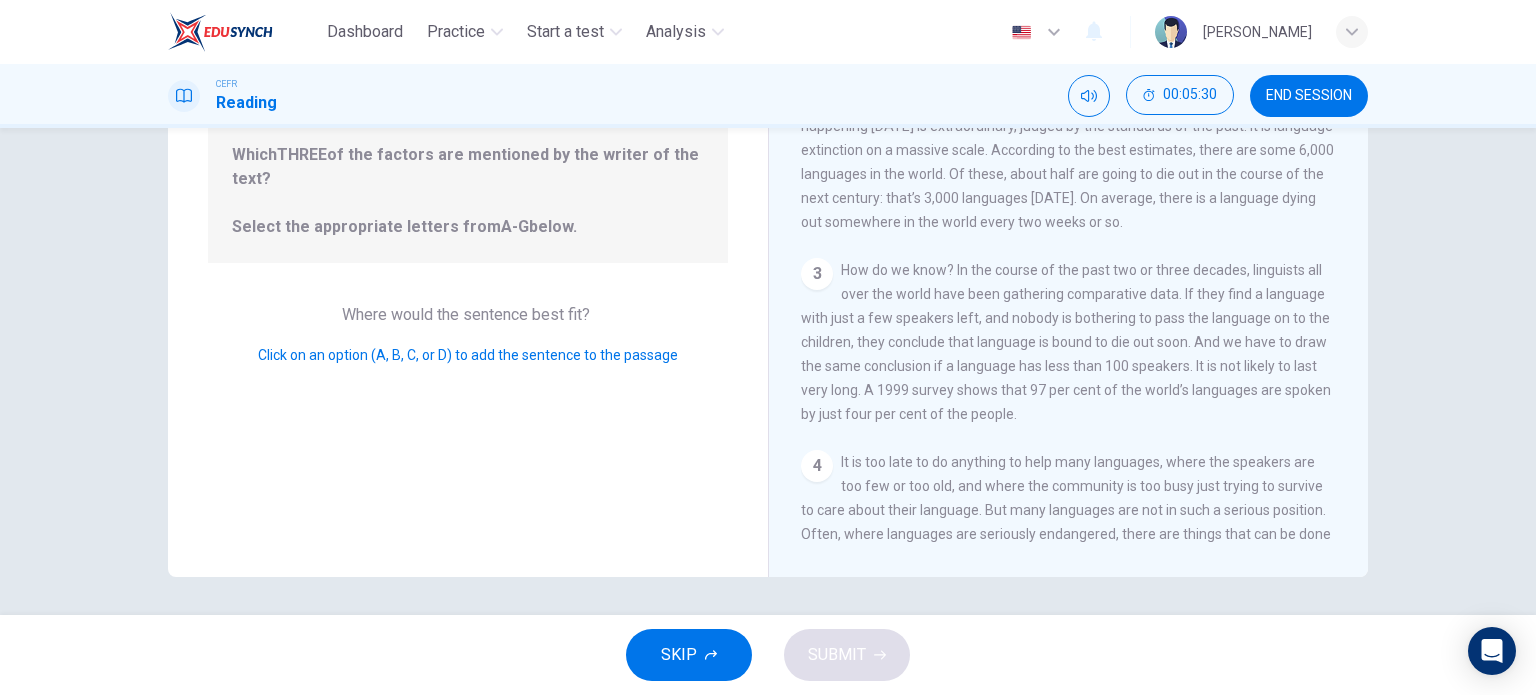 scroll, scrollTop: 288, scrollLeft: 0, axis: vertical 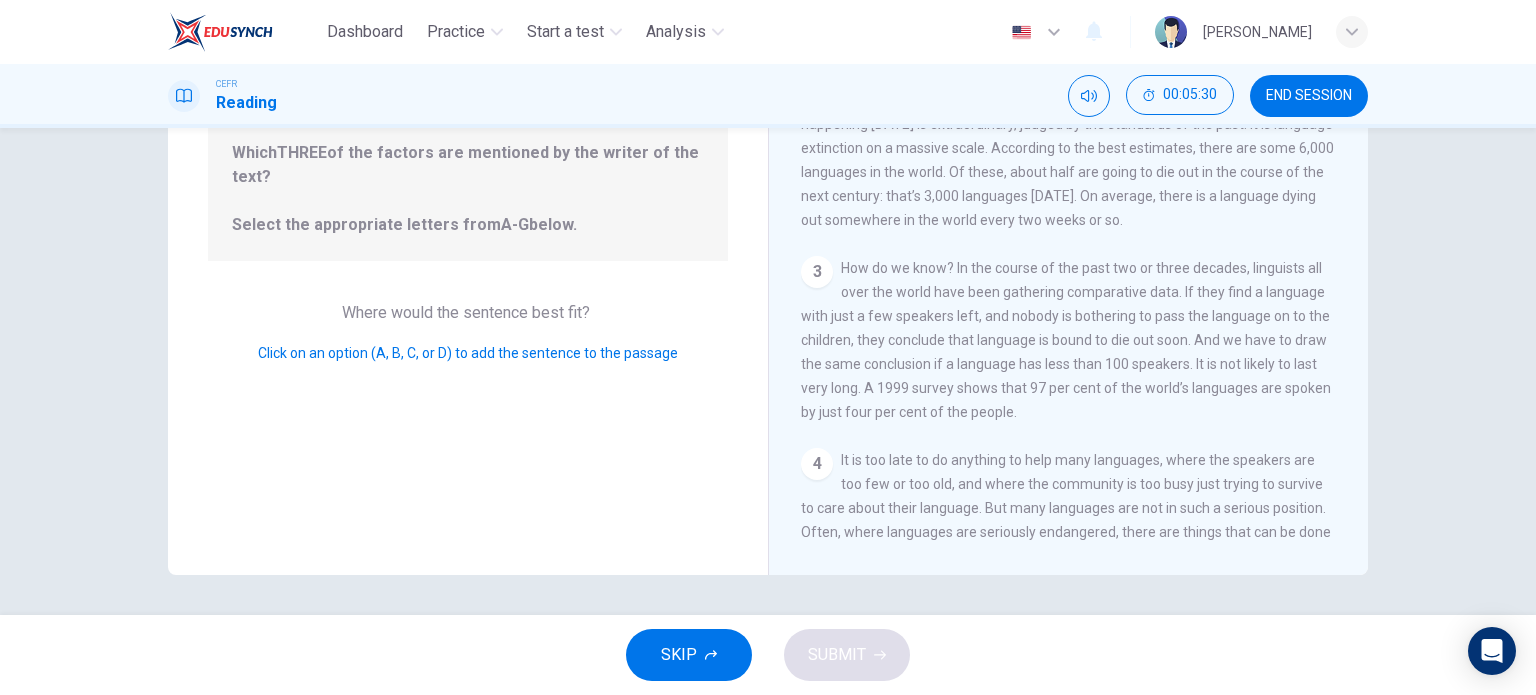 click on "Click on an option (A, B, C, or D) to add the sentence to the passage" at bounding box center [468, 353] 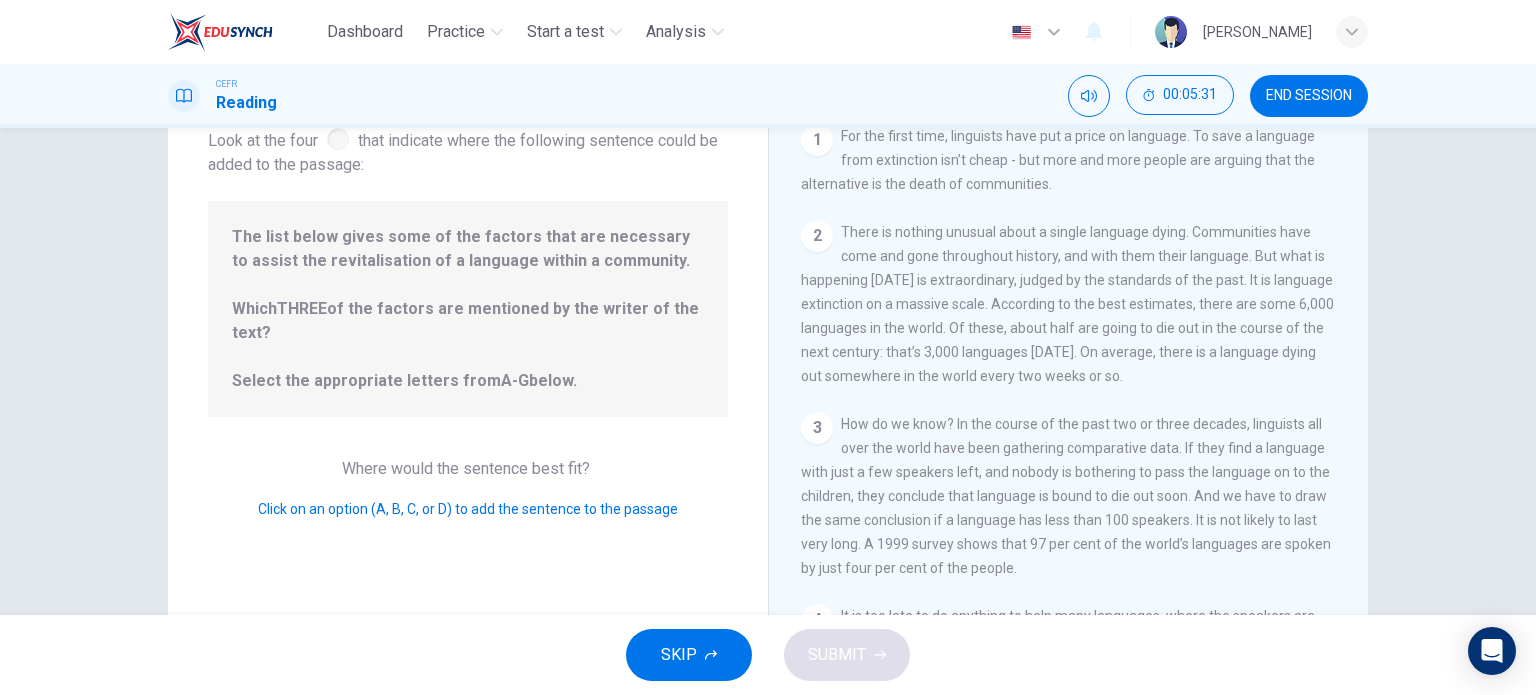 scroll, scrollTop: 0, scrollLeft: 0, axis: both 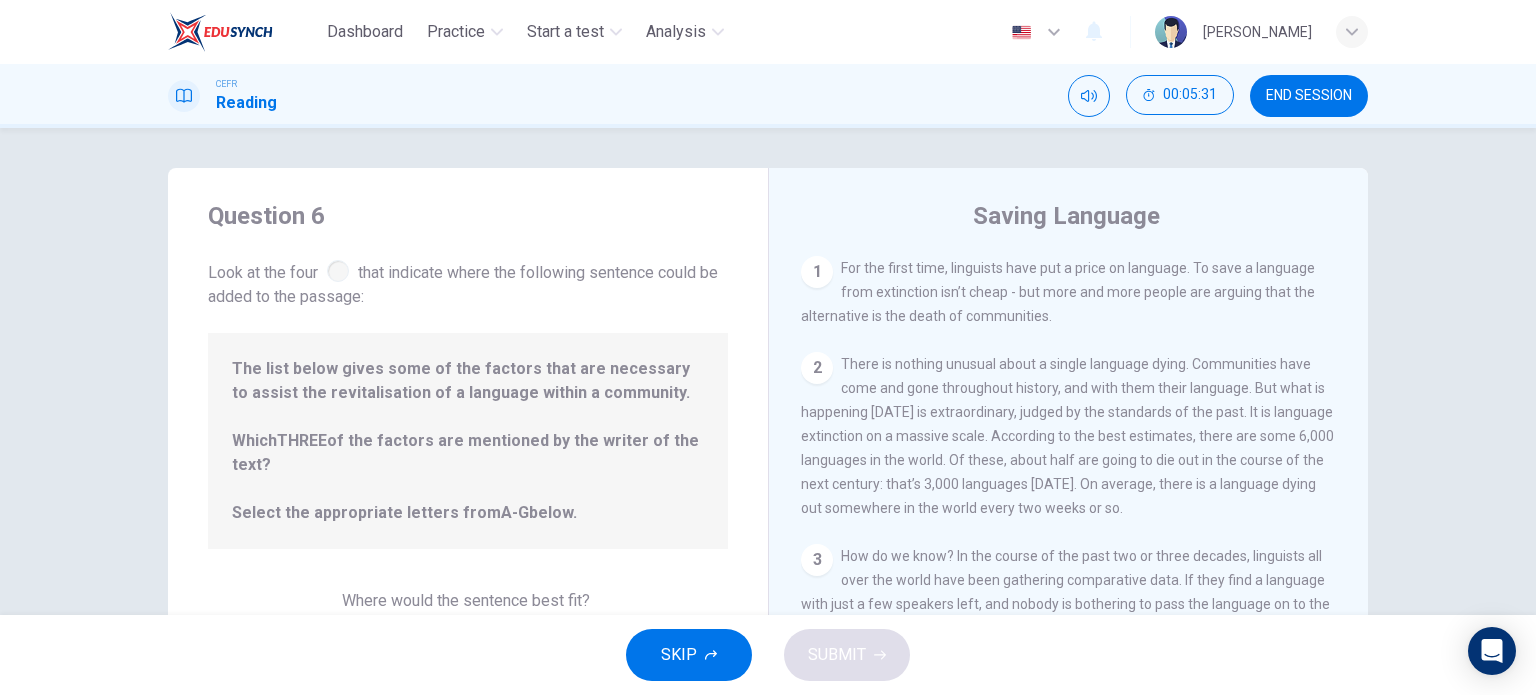 click on "For the first time, linguists have put a price on language. To save a language from extinction isn’t cheap - but more and more people are arguing that the alternative is the death of communities." at bounding box center (1058, 292) 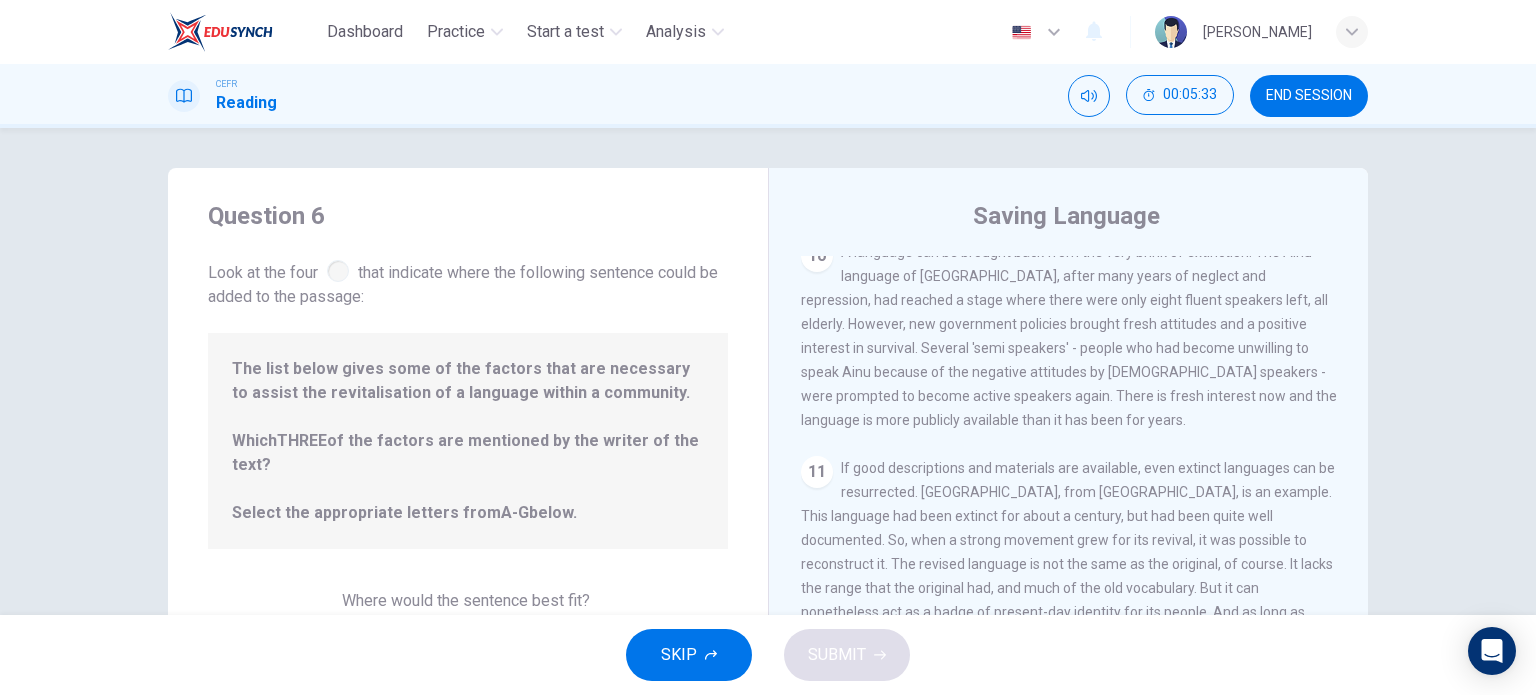 scroll, scrollTop: 1746, scrollLeft: 0, axis: vertical 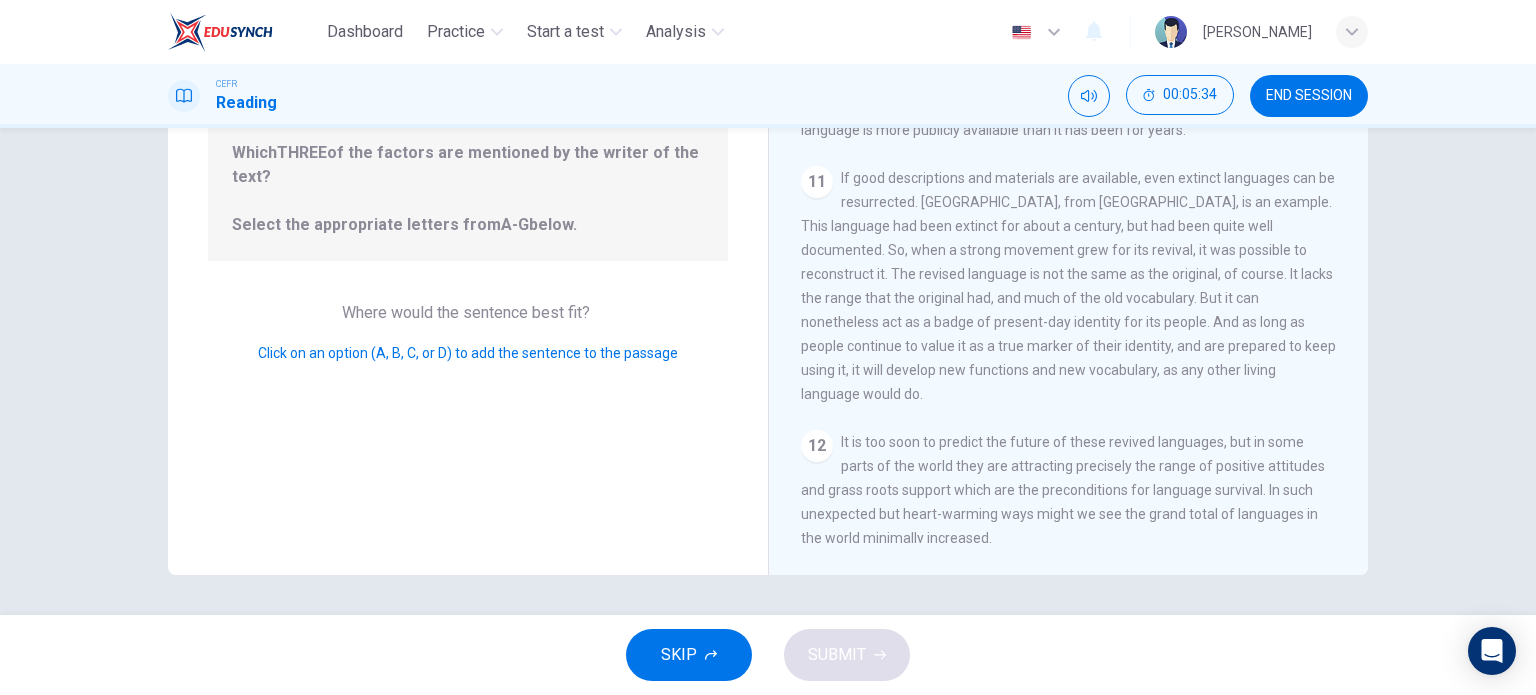 click on "Question 6 Look at the four     that indicate where the following sentence could be added to the passage: The list below gives some of the factors that are necessary to assist the revitalisation of a language within a community.
Which  THREE  of the factors are mentioned by the writer of the text?
Select the appropriate letters from  A-G  below. Where would the sentence best fit?   Click on an option (A, B, C, or D) to add the sentence to the passage" at bounding box center (468, 227) 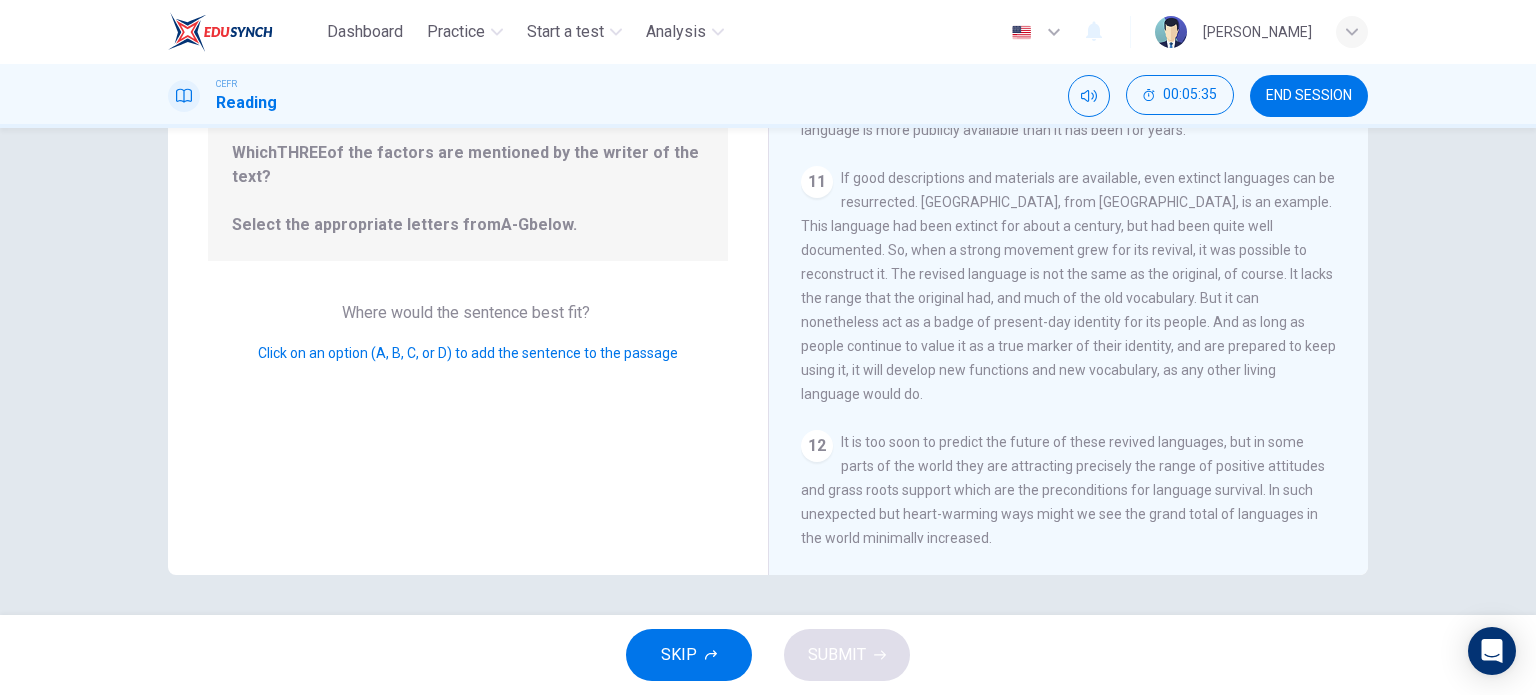 drag, startPoint x: 571, startPoint y: 435, endPoint x: 564, endPoint y: 399, distance: 36.67424 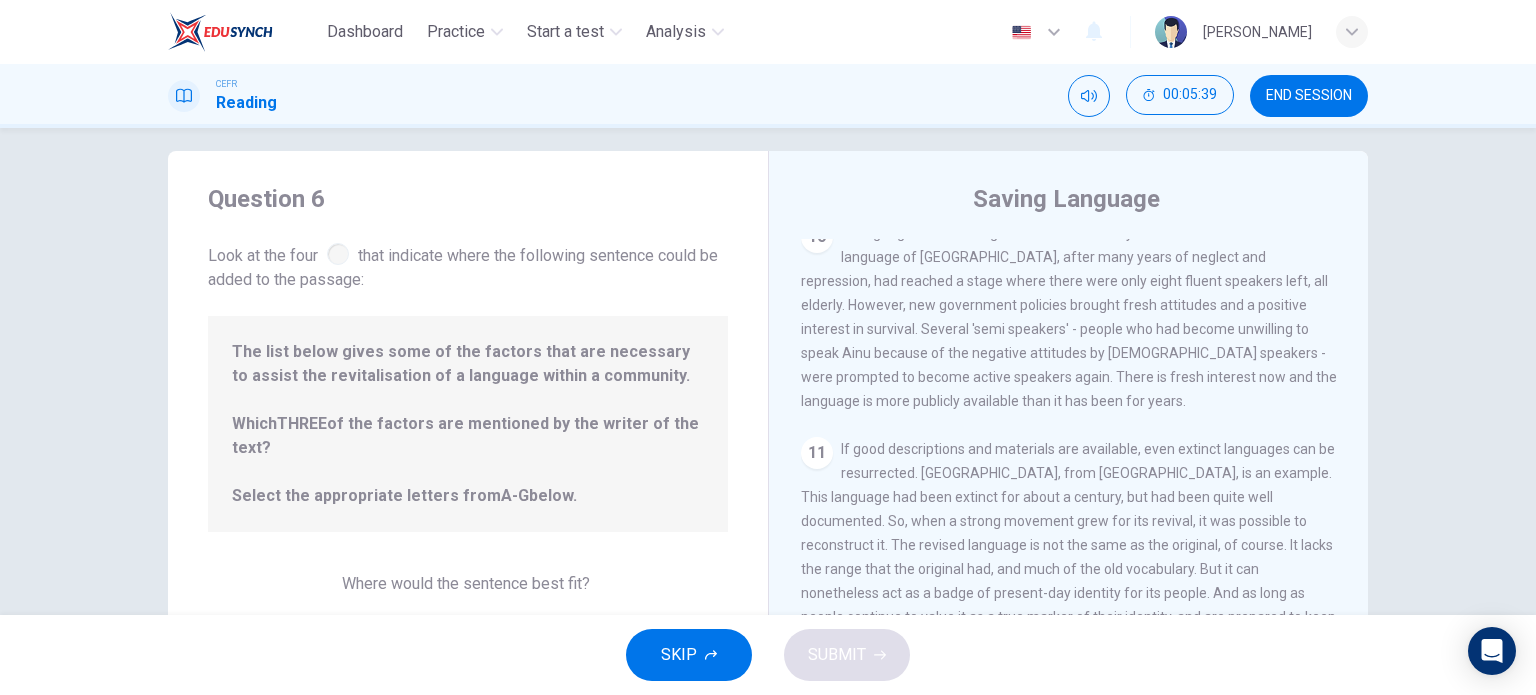 scroll, scrollTop: 0, scrollLeft: 0, axis: both 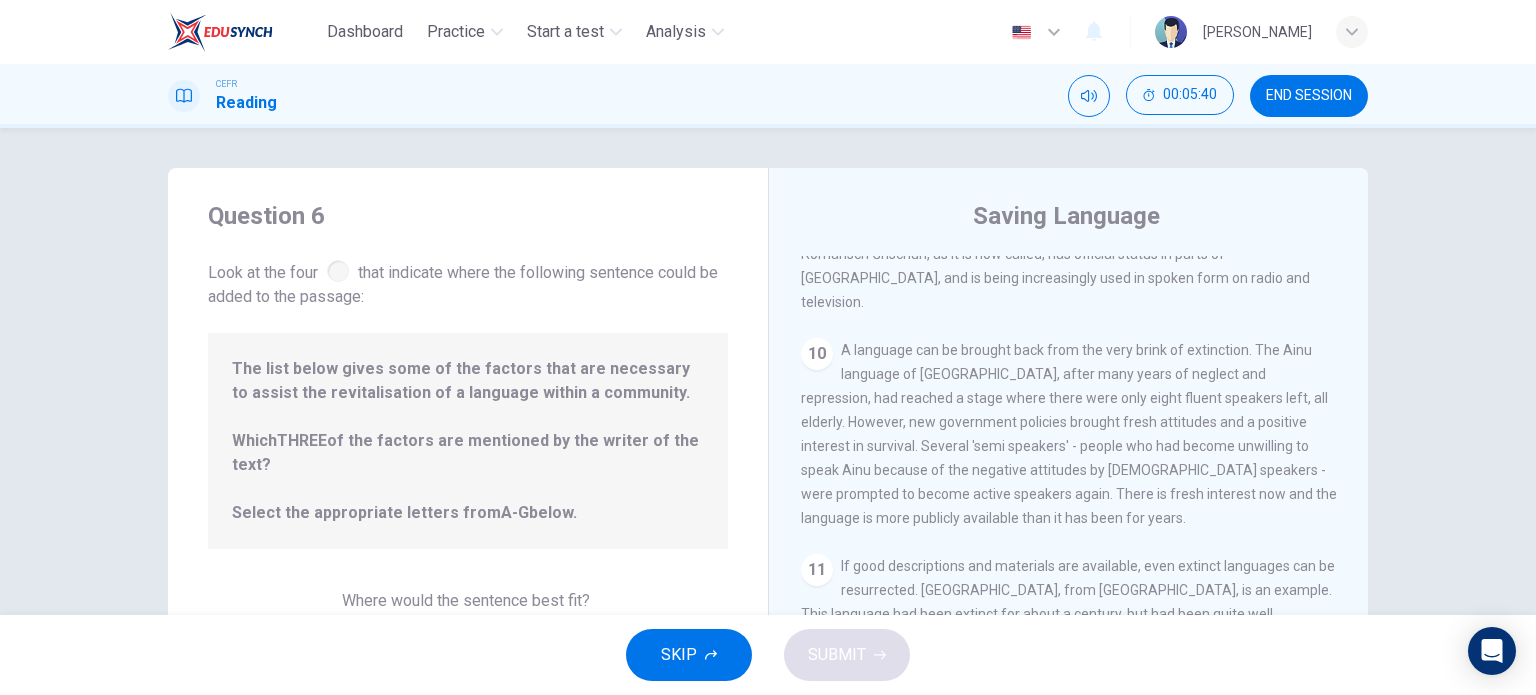 click on "Look at the four     that indicate where the following sentence could be added to the passage:" at bounding box center (468, 282) 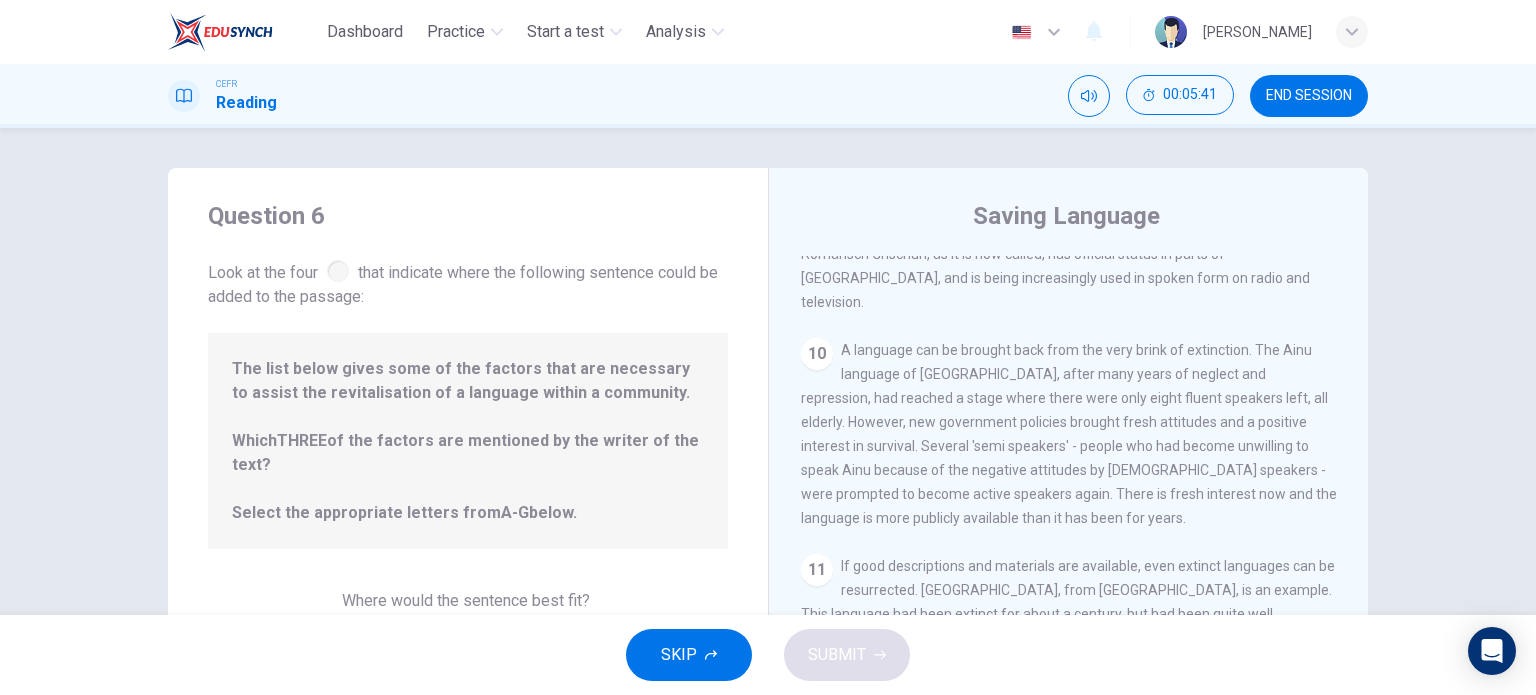 click at bounding box center [338, 271] 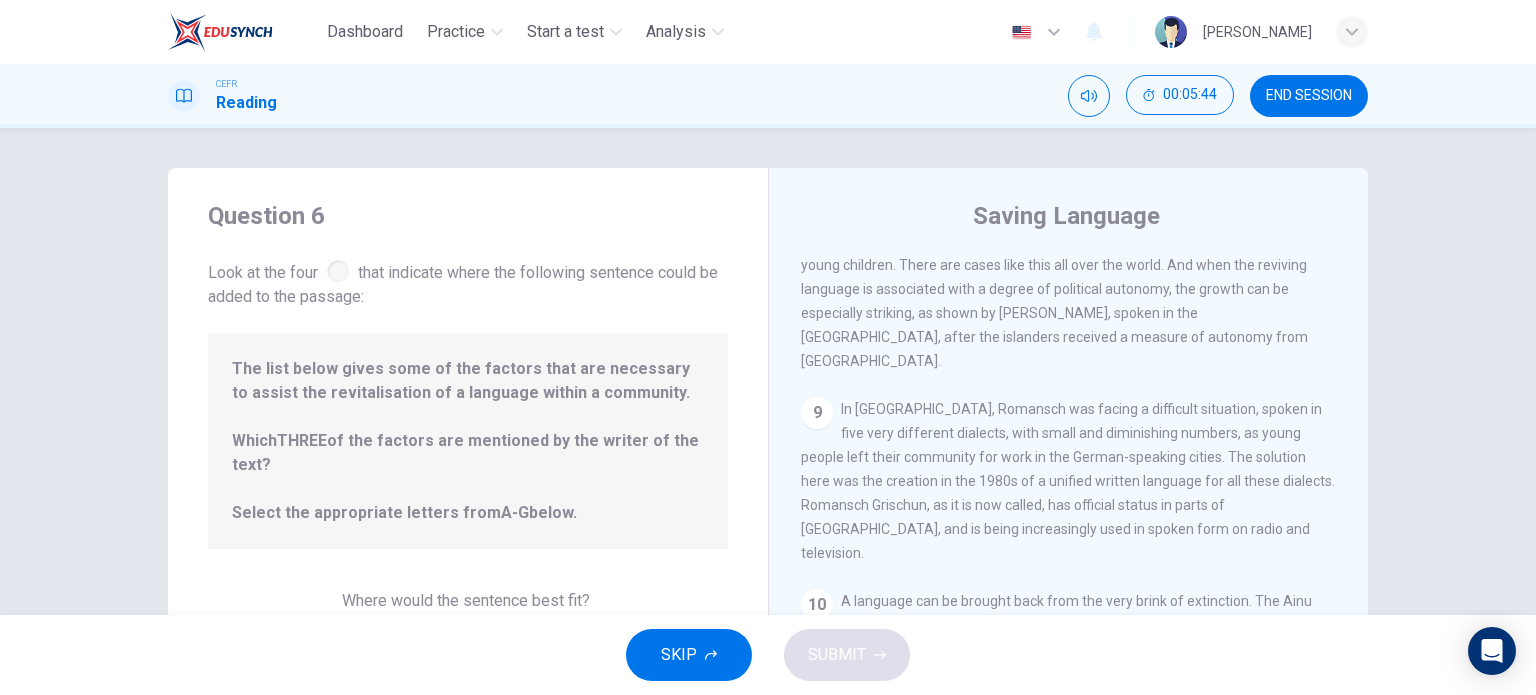 scroll, scrollTop: 1746, scrollLeft: 0, axis: vertical 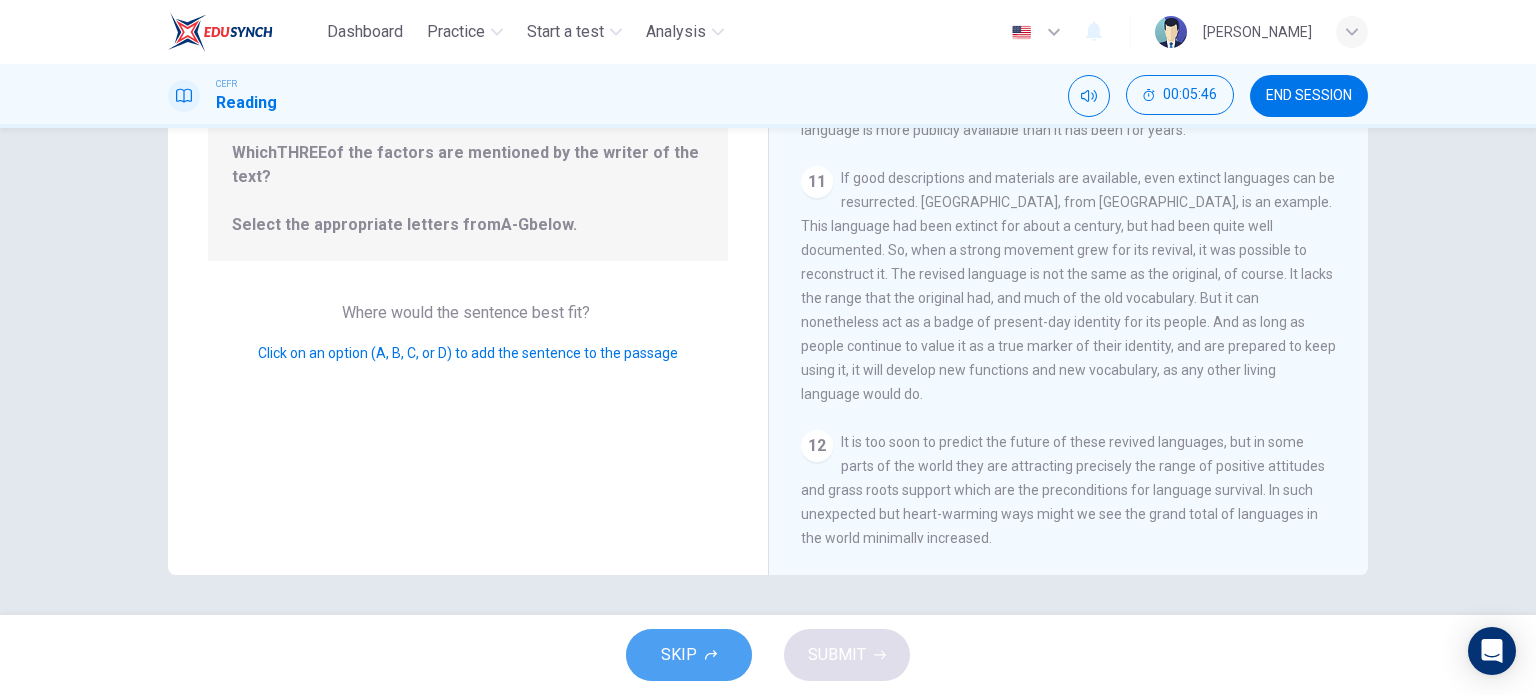 click on "SKIP" at bounding box center (689, 655) 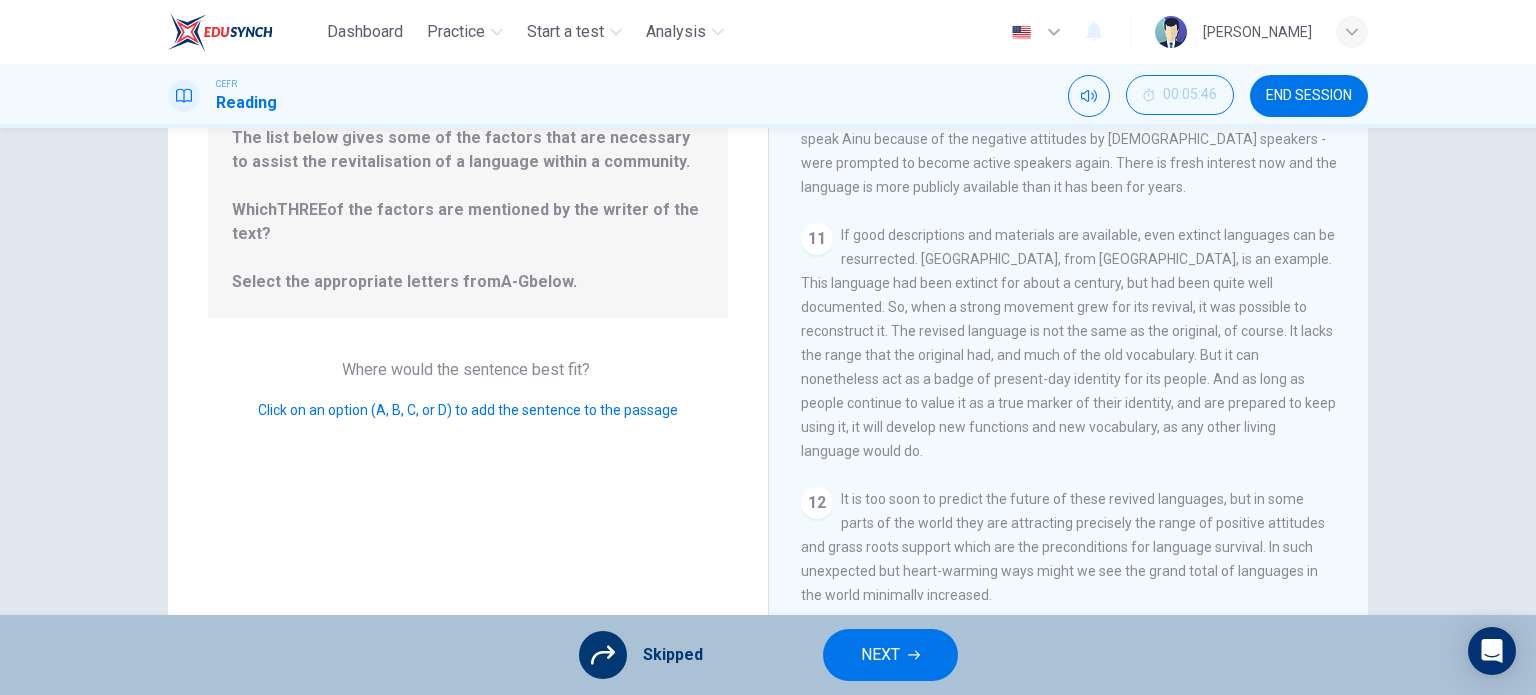 scroll 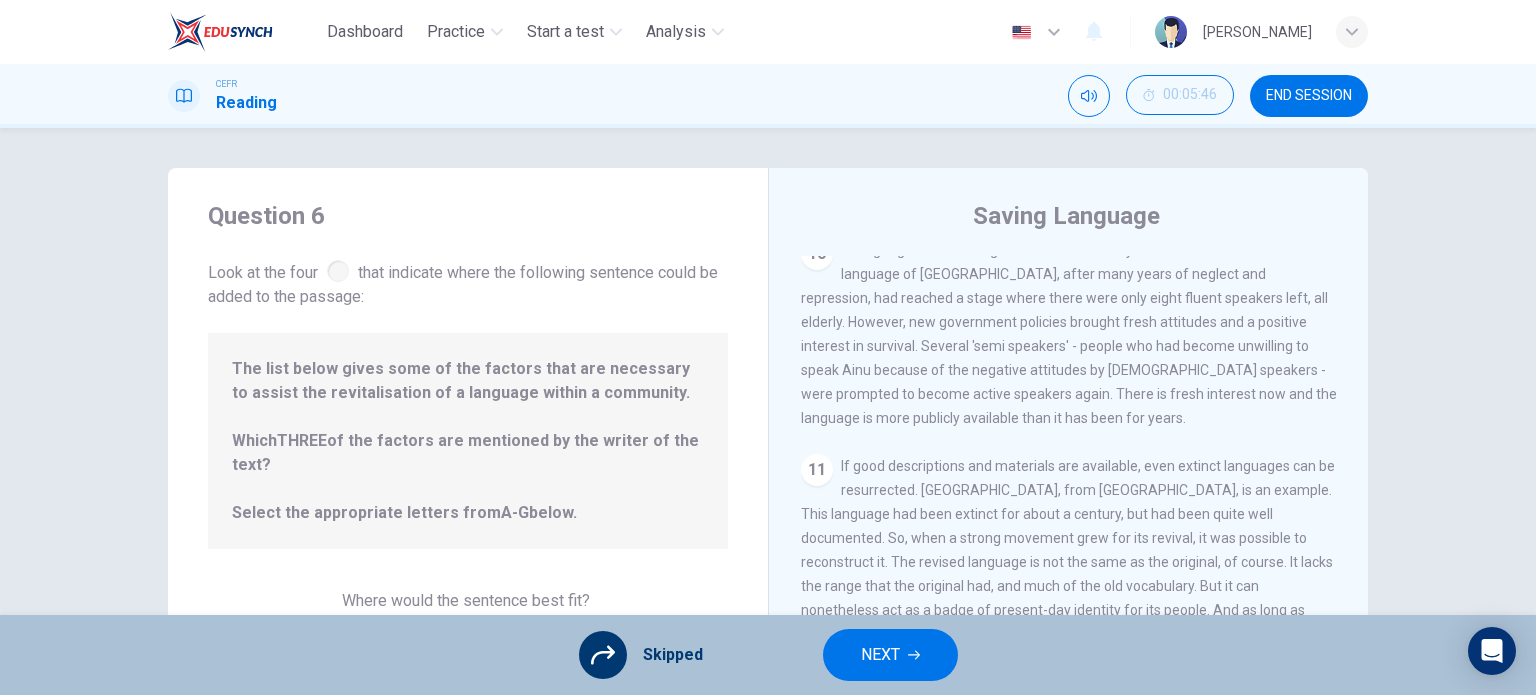 click on "NEXT" at bounding box center [890, 655] 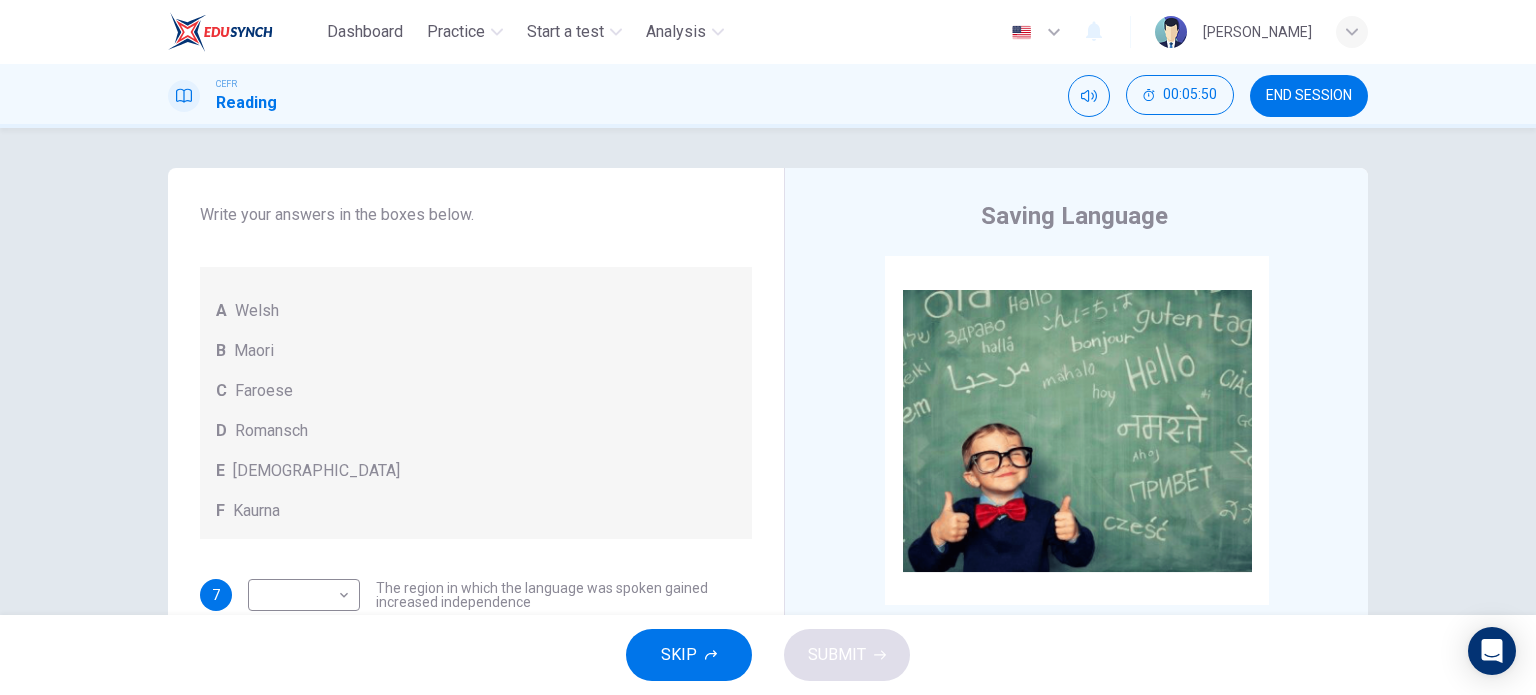 scroll, scrollTop: 144, scrollLeft: 0, axis: vertical 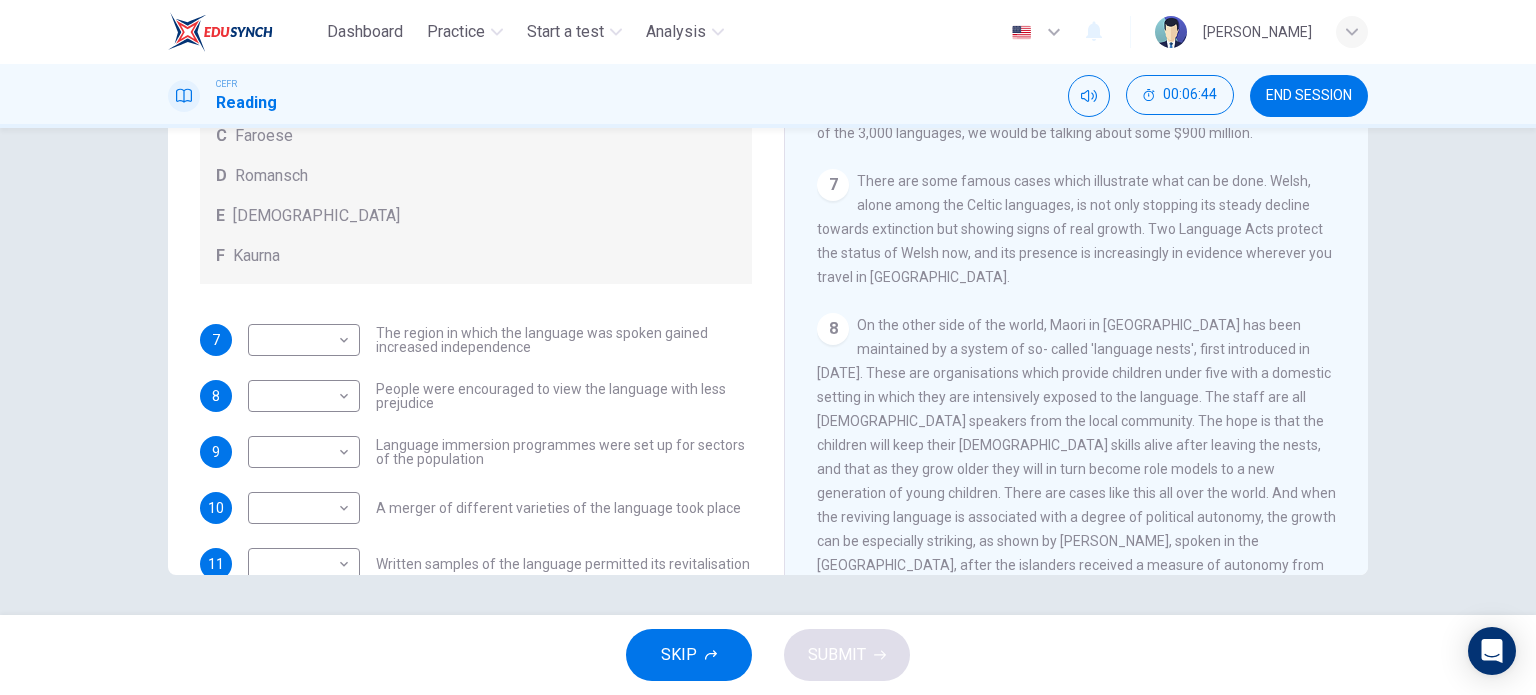 click on "Questions 7 - 11 Match the languages  A-F  with the statements below which describe how a language was saved.
Write your answers in the boxes below. A Welsh B Maori C Faroese D Romansch E Ainu F Kaurna 7 ​ ​ The region in which the language was spoken gained increased independence 8 ​ ​ People were encouraged to view the language with less prejudice 9 ​ ​ Language immersion programmes were set up for sectors of the population 10 ​ ​ A merger of different varieties of the language took place 11 ​ ​ Written samples of the language permitted its revitalisation" at bounding box center (476, 200) 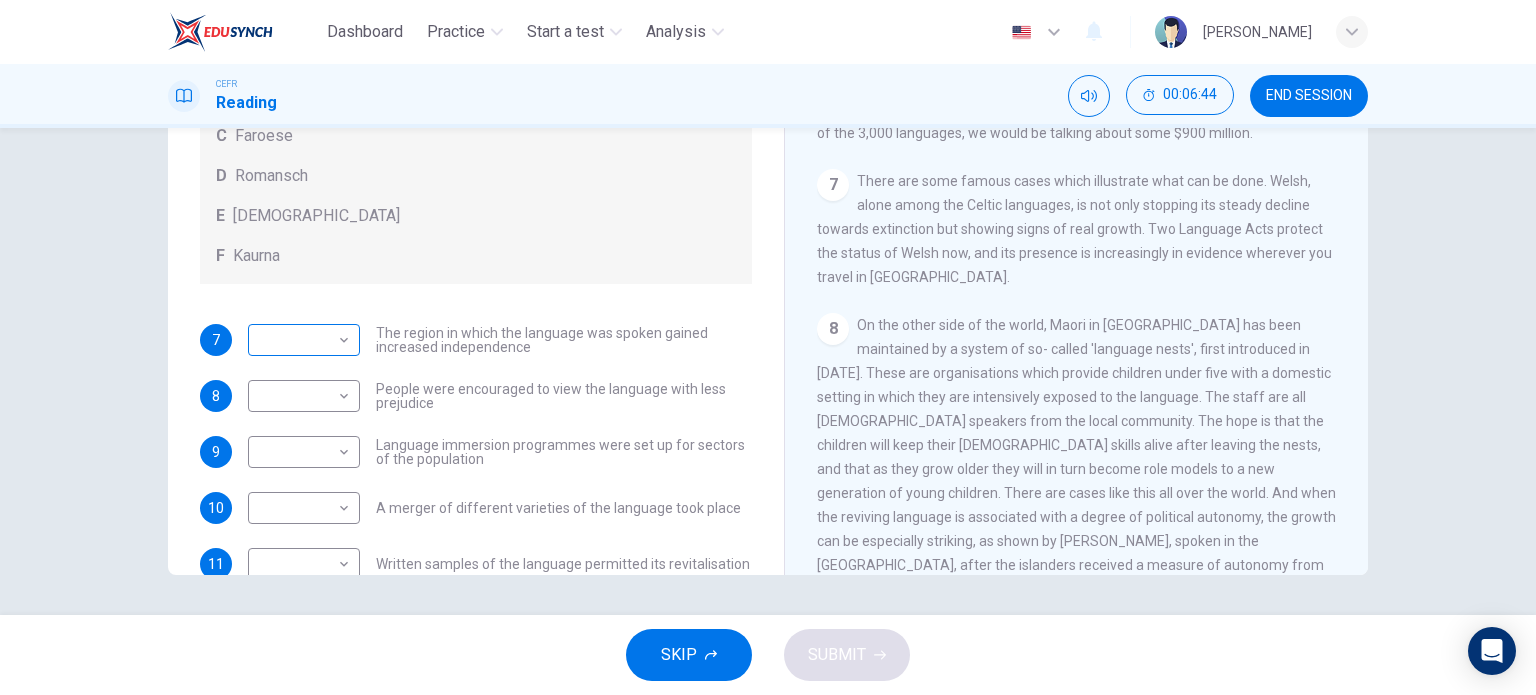 click on "Dashboard Practice Start a test Analysis English en ​ MUHAMMAD NABIL BIN ZULFIKRI CEFR Reading 00:06:44 END SESSION Questions 7 - 11 Match the languages  A-F  with the statements below which describe how a language was saved.
Write your answers in the boxes below. A Welsh B Maori C Faroese D Romansch E Ainu F Kaurna 7 ​ ​ The region in which the language was spoken gained increased independence 8 ​ ​ People were encouraged to view the language with less prejudice 9 ​ ​ Language immersion programmes were set up for sectors of the population 10 ​ ​ A merger of different varieties of the language took place 11 ​ ​ Written samples of the language permitted its revitalisation Saving Language CLICK TO ZOOM Click to Zoom 1 For the first time, linguists have put a price on language. To save a language from extinction isn’t cheap - but more and more people are arguing that the alternative is the death of communities. 2 3 4 5 6 7 8 9 10 11 12 SKIP SUBMIT
Dashboard Practice Start a test" at bounding box center (768, 347) 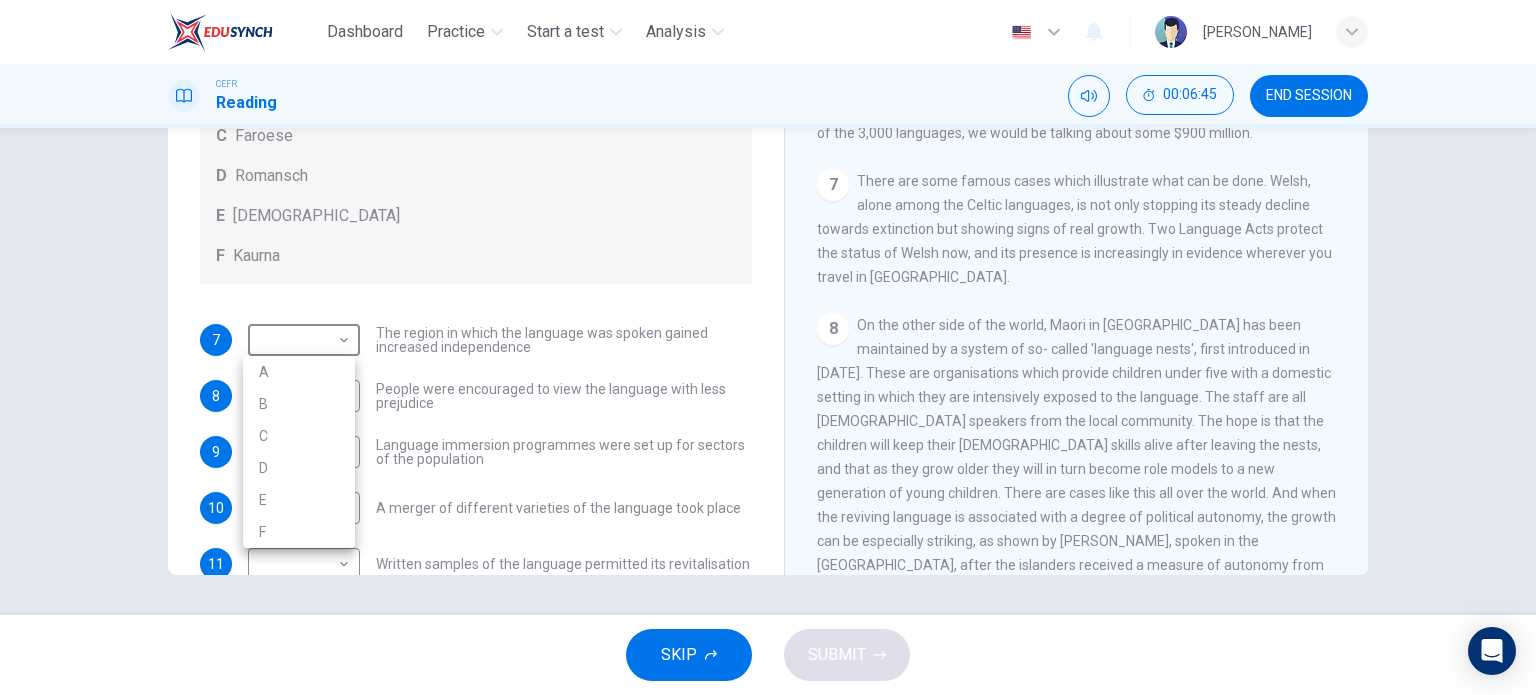 click at bounding box center [768, 347] 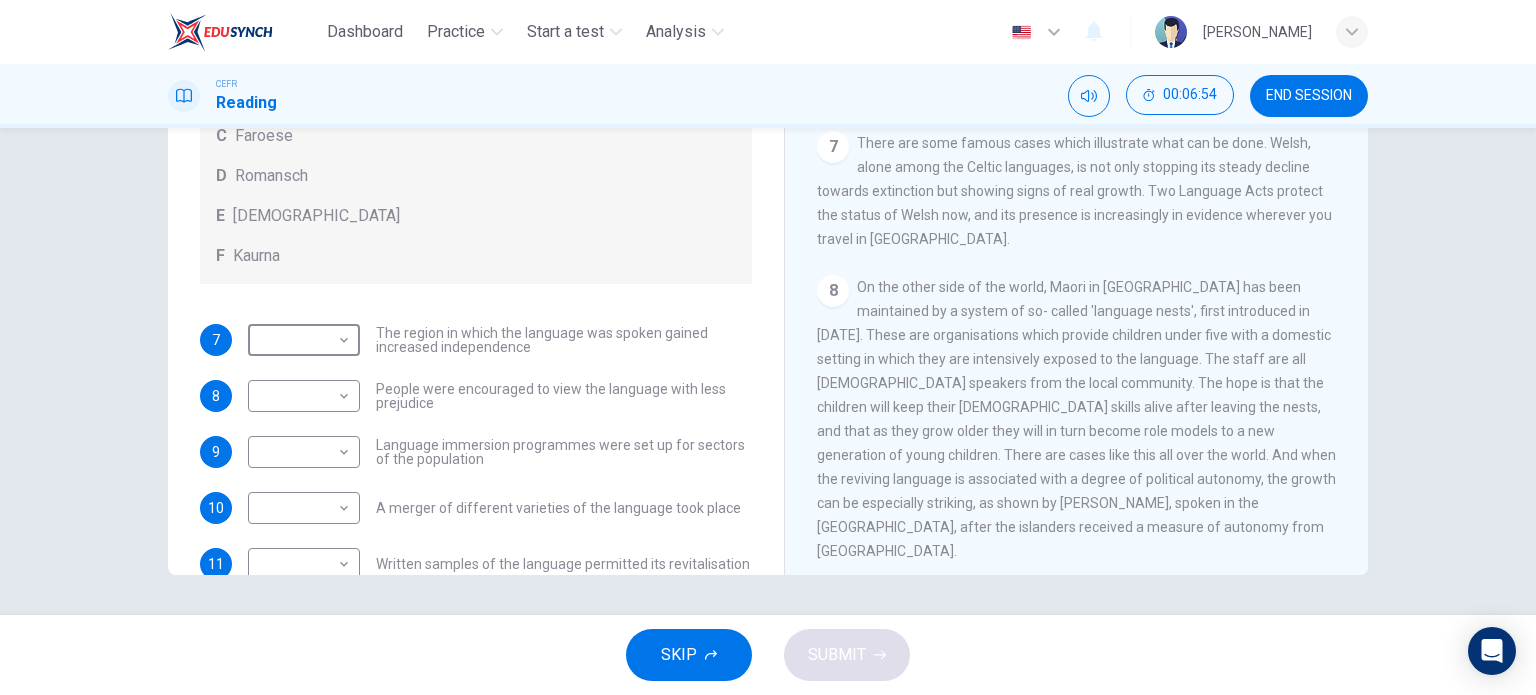 scroll, scrollTop: 1400, scrollLeft: 0, axis: vertical 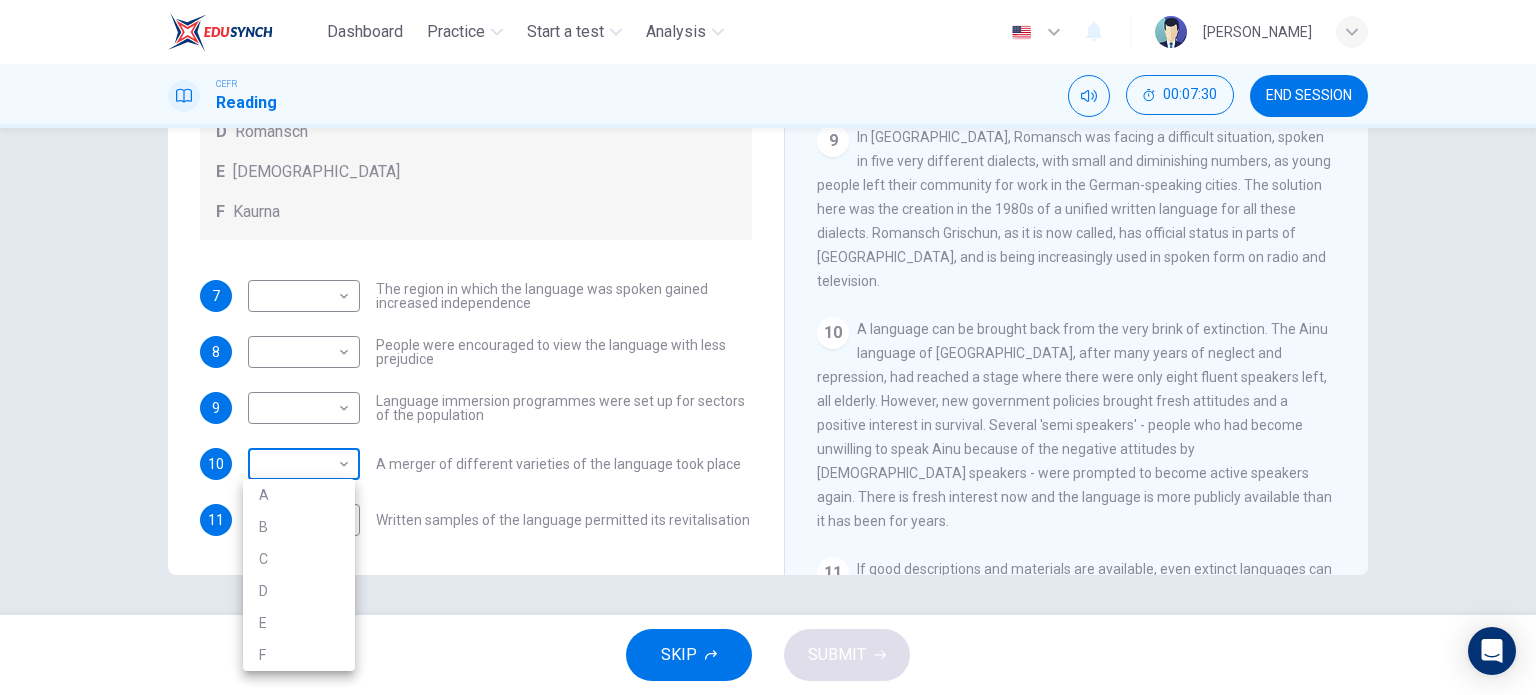 click on "Dashboard Practice Start a test Analysis English en ​ MUHAMMAD NABIL BIN ZULFIKRI CEFR Reading 00:07:30 END SESSION Questions 7 - 11 Match the languages  A-F  with the statements below which describe how a language was saved.
Write your answers in the boxes below. A Welsh B Maori C Faroese D Romansch E Ainu F Kaurna 7 ​ ​ The region in which the language was spoken gained increased independence 8 ​ ​ People were encouraged to view the language with less prejudice 9 ​ ​ Language immersion programmes were set up for sectors of the population 10 ​ ​ A merger of different varieties of the language took place 11 ​ ​ Written samples of the language permitted its revitalisation Saving Language CLICK TO ZOOM Click to Zoom 1 For the first time, linguists have put a price on language. To save a language from extinction isn’t cheap - but more and more people are arguing that the alternative is the death of communities. 2 3 4 5 6 7 8 9 10 11 12 SKIP SUBMIT
Dashboard Practice Start a test" at bounding box center [768, 347] 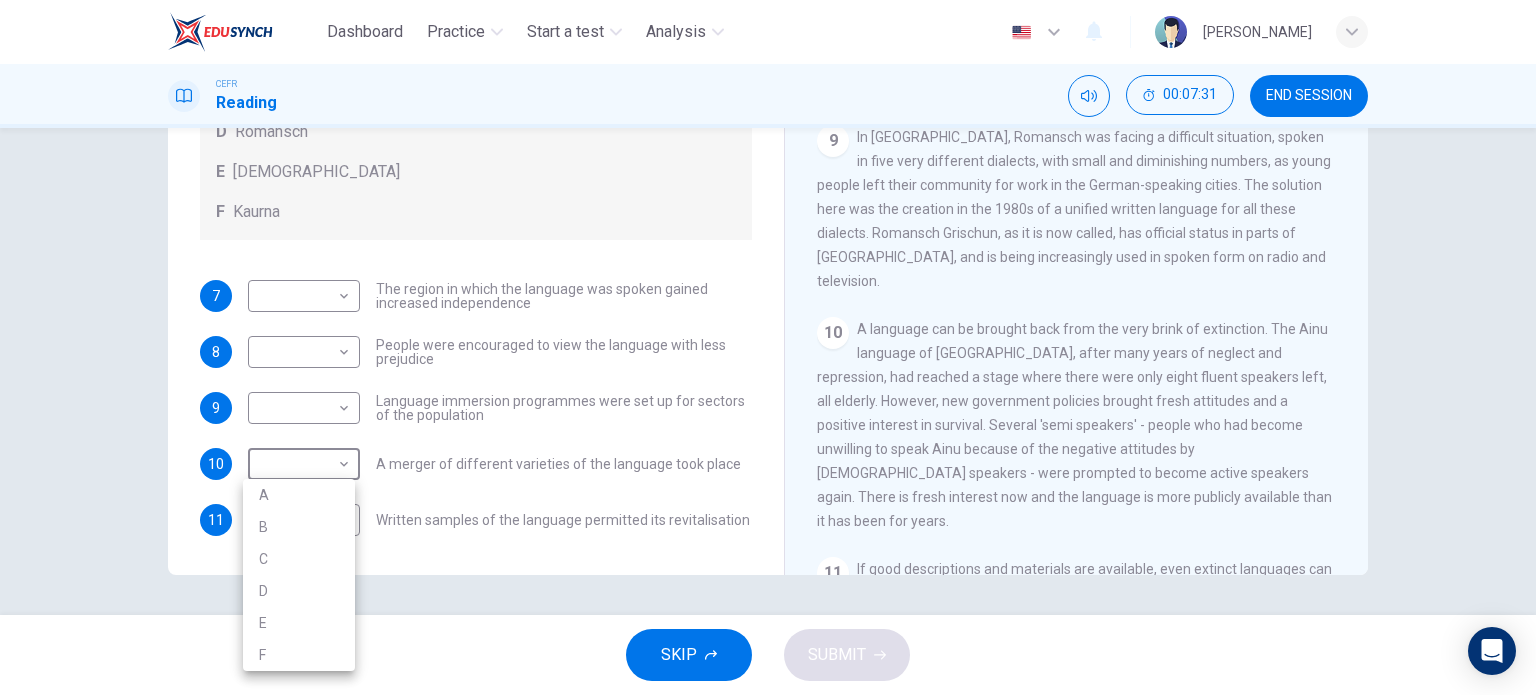 click on "D" at bounding box center (299, 591) 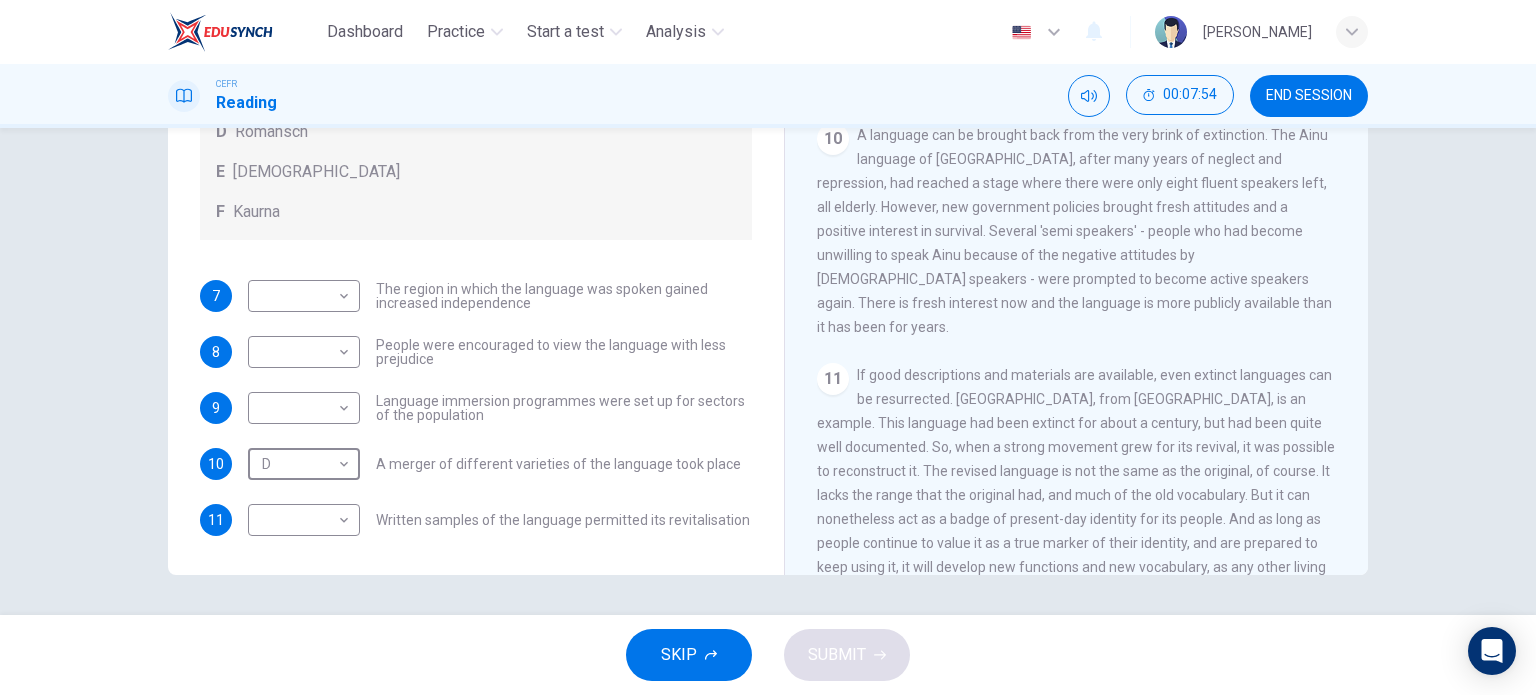 scroll, scrollTop: 2000, scrollLeft: 0, axis: vertical 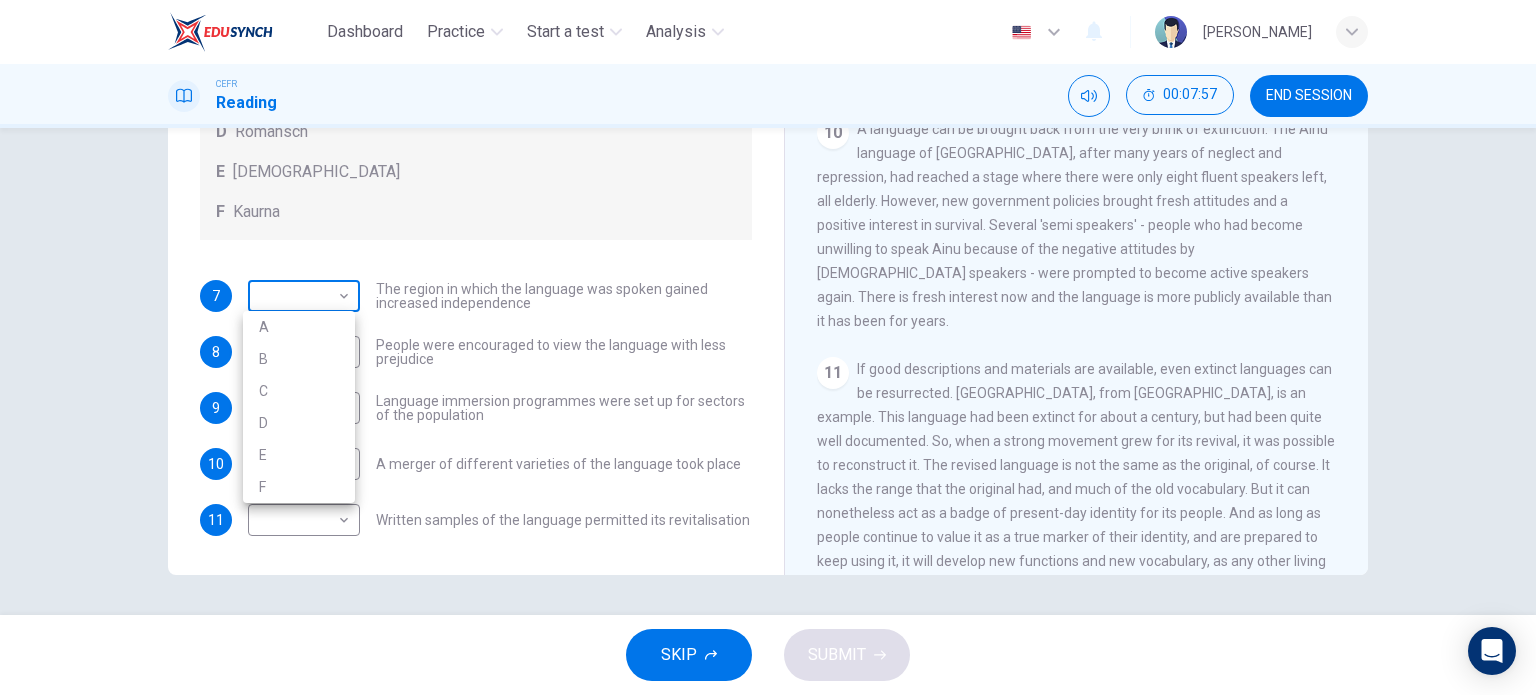 click on "Dashboard Practice Start a test Analysis English en ​ MUHAMMAD NABIL BIN ZULFIKRI CEFR Reading 00:07:57 END SESSION Questions 7 - 11 Match the languages  A-F  with the statements below which describe how a language was saved.
Write your answers in the boxes below. A Welsh B Maori C Faroese D Romansch E Ainu F Kaurna 7 ​ ​ The region in which the language was spoken gained increased independence 8 ​ ​ People were encouraged to view the language with less prejudice 9 ​ ​ Language immersion programmes were set up for sectors of the population 10 D D ​ A merger of different varieties of the language took place 11 ​ ​ Written samples of the language permitted its revitalisation Saving Language CLICK TO ZOOM Click to Zoom 1 For the first time, linguists have put a price on language. To save a language from extinction isn’t cheap - but more and more people are arguing that the alternative is the death of communities. 2 3 4 5 6 7 8 9 10 11 12 SKIP SUBMIT
Dashboard Practice Start a test" at bounding box center [768, 347] 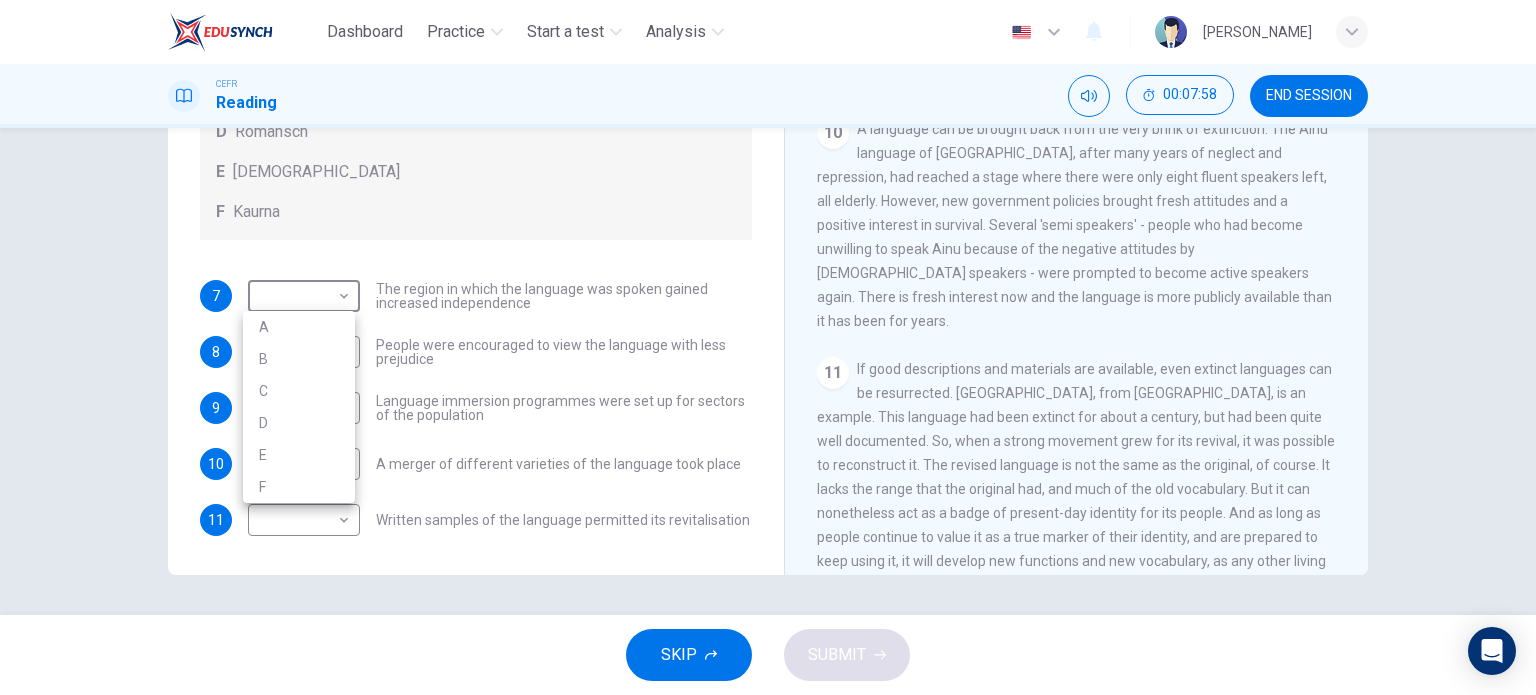 click on "A" at bounding box center (299, 327) 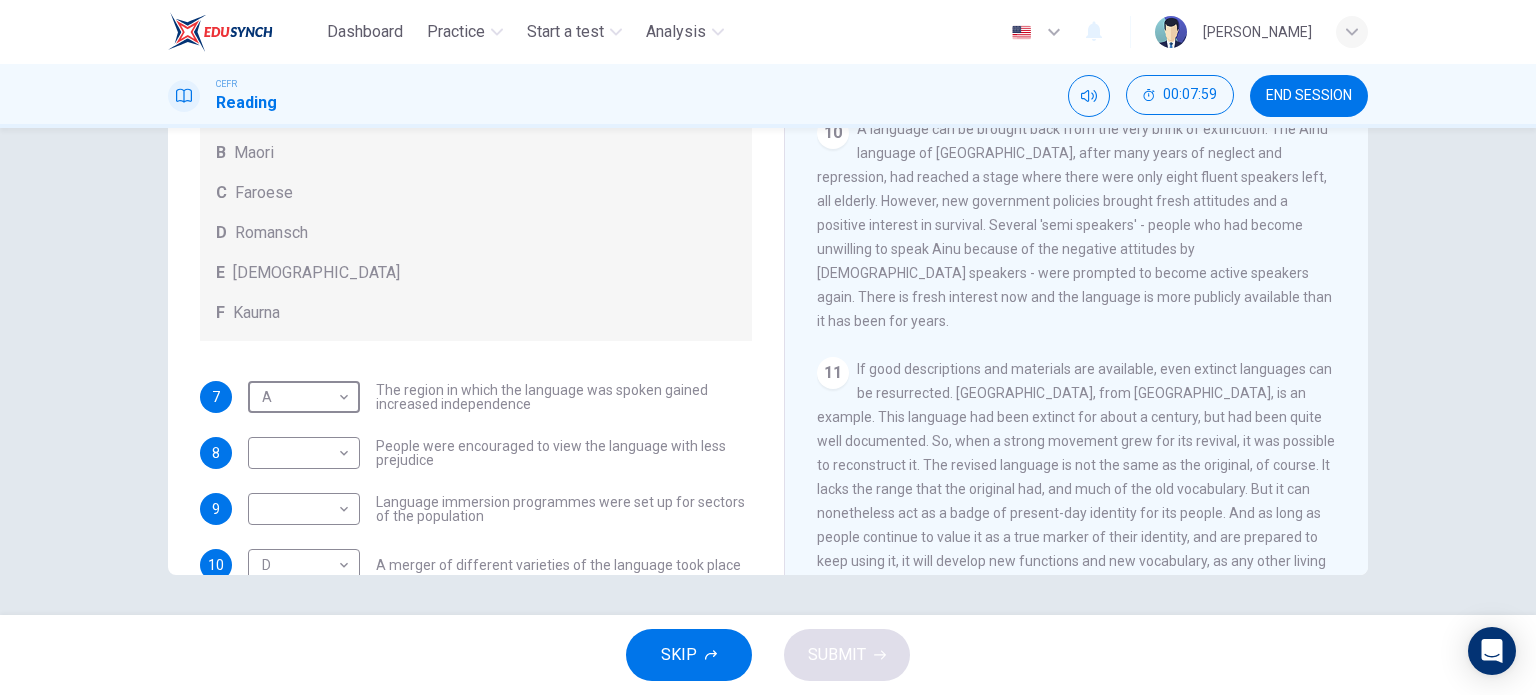 scroll, scrollTop: 0, scrollLeft: 0, axis: both 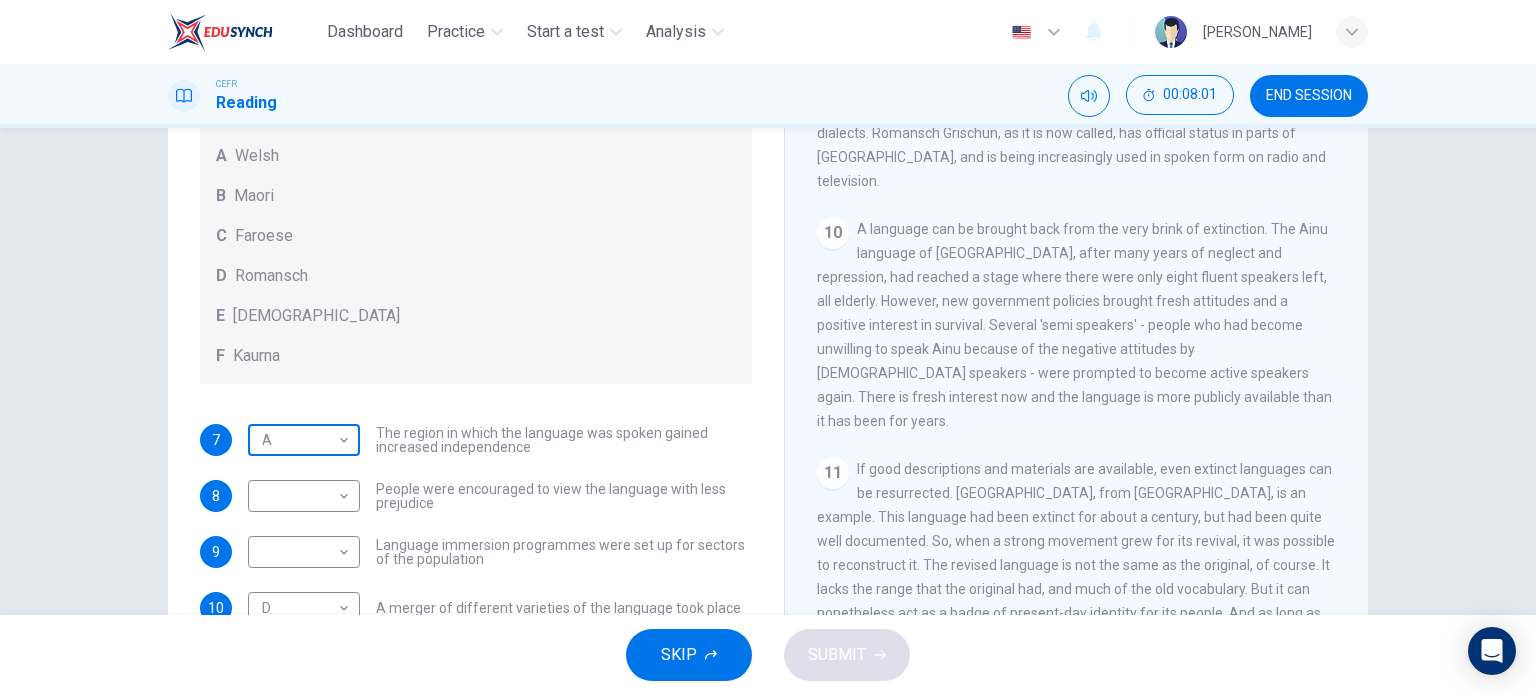 click on "Dashboard Practice Start a test Analysis English en ​ MUHAMMAD NABIL BIN ZULFIKRI CEFR Reading 00:08:01 END SESSION Questions 7 - 11 Match the languages  A-F  with the statements below which describe how a language was saved.
Write your answers in the boxes below. A Welsh B Maori C Faroese D Romansch E Ainu F Kaurna 7 A A ​ The region in which the language was spoken gained increased independence 8 ​ ​ People were encouraged to view the language with less prejudice 9 ​ ​ Language immersion programmes were set up for sectors of the population 10 D D ​ A merger of different varieties of the language took place 11 ​ ​ Written samples of the language permitted its revitalisation Saving Language CLICK TO ZOOM Click to Zoom 1 For the first time, linguists have put a price on language. To save a language from extinction isn’t cheap - but more and more people are arguing that the alternative is the death of communities. 2 3 4 5 6 7 8 9 10 11 12 SKIP SUBMIT
Dashboard Practice Start a test" at bounding box center [768, 347] 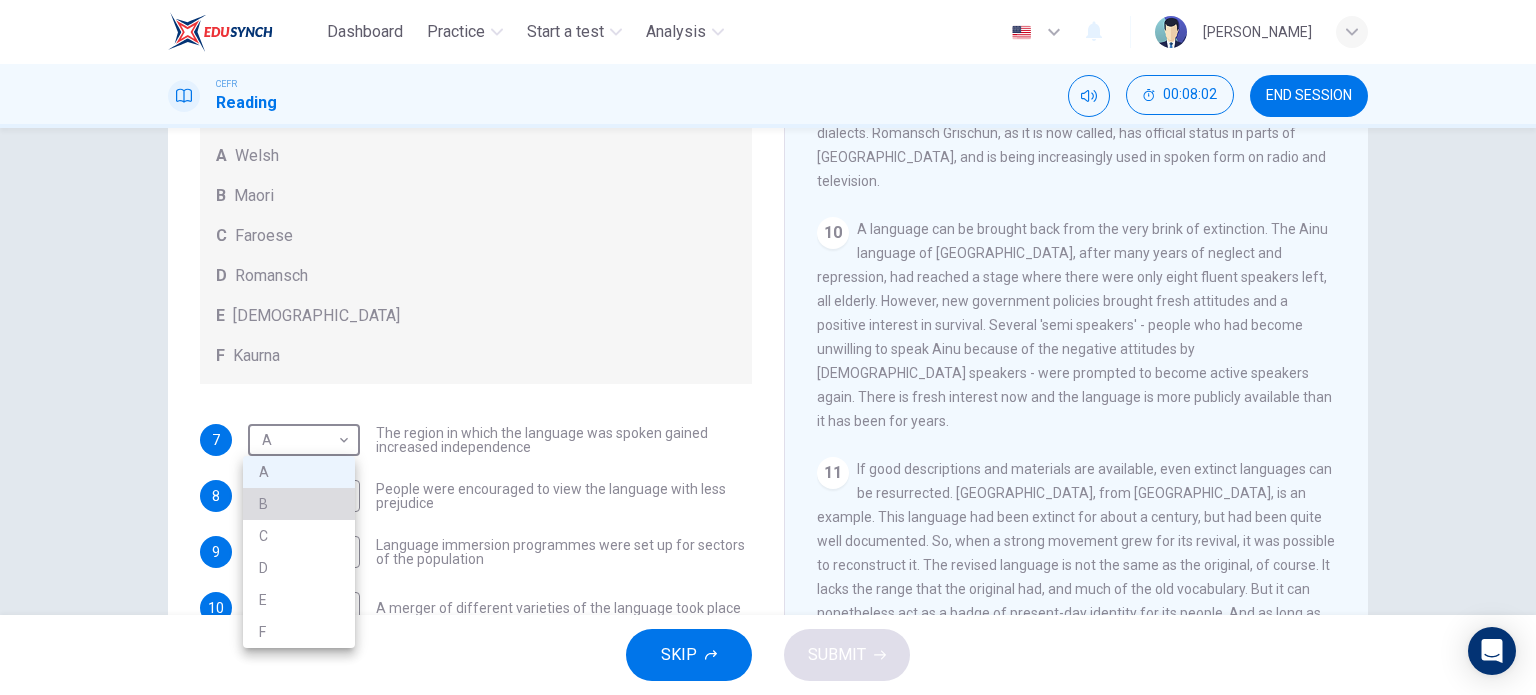 click on "B" at bounding box center [299, 504] 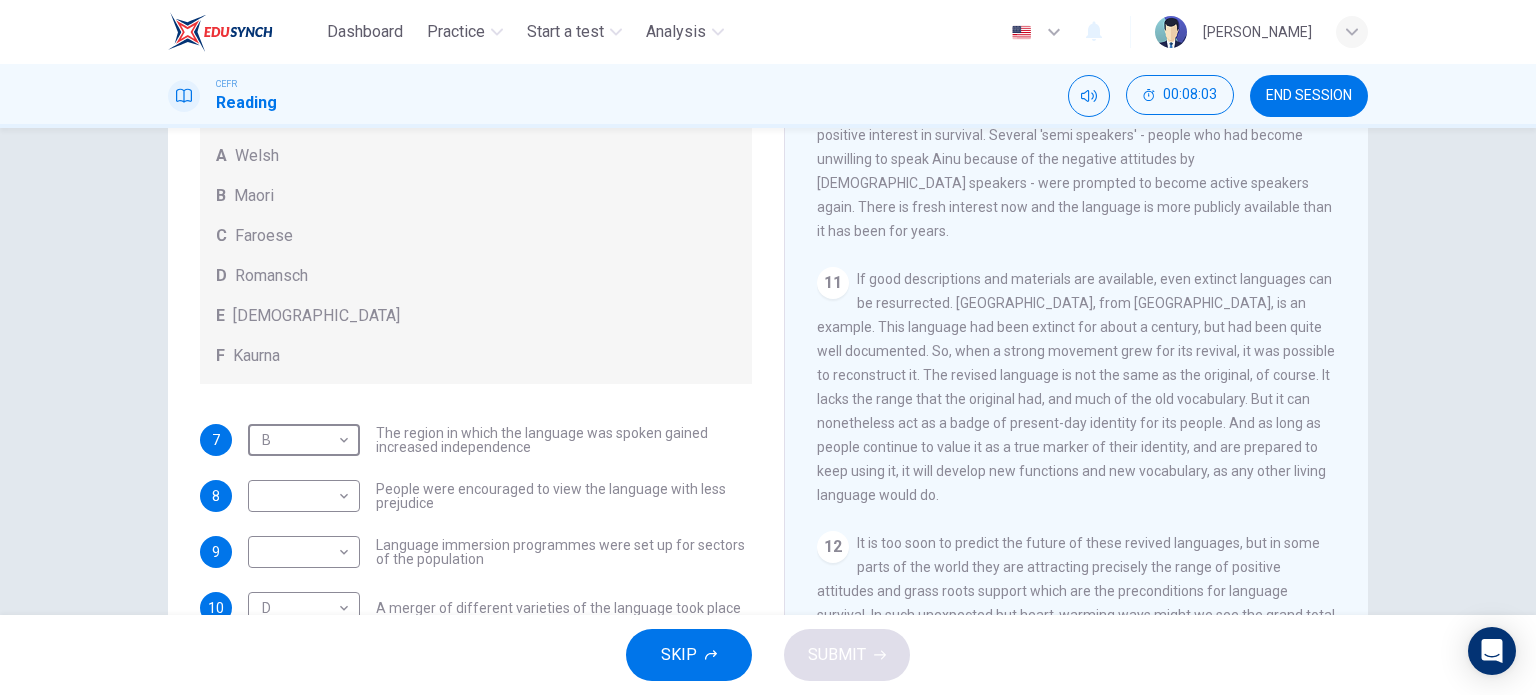 scroll, scrollTop: 2209, scrollLeft: 0, axis: vertical 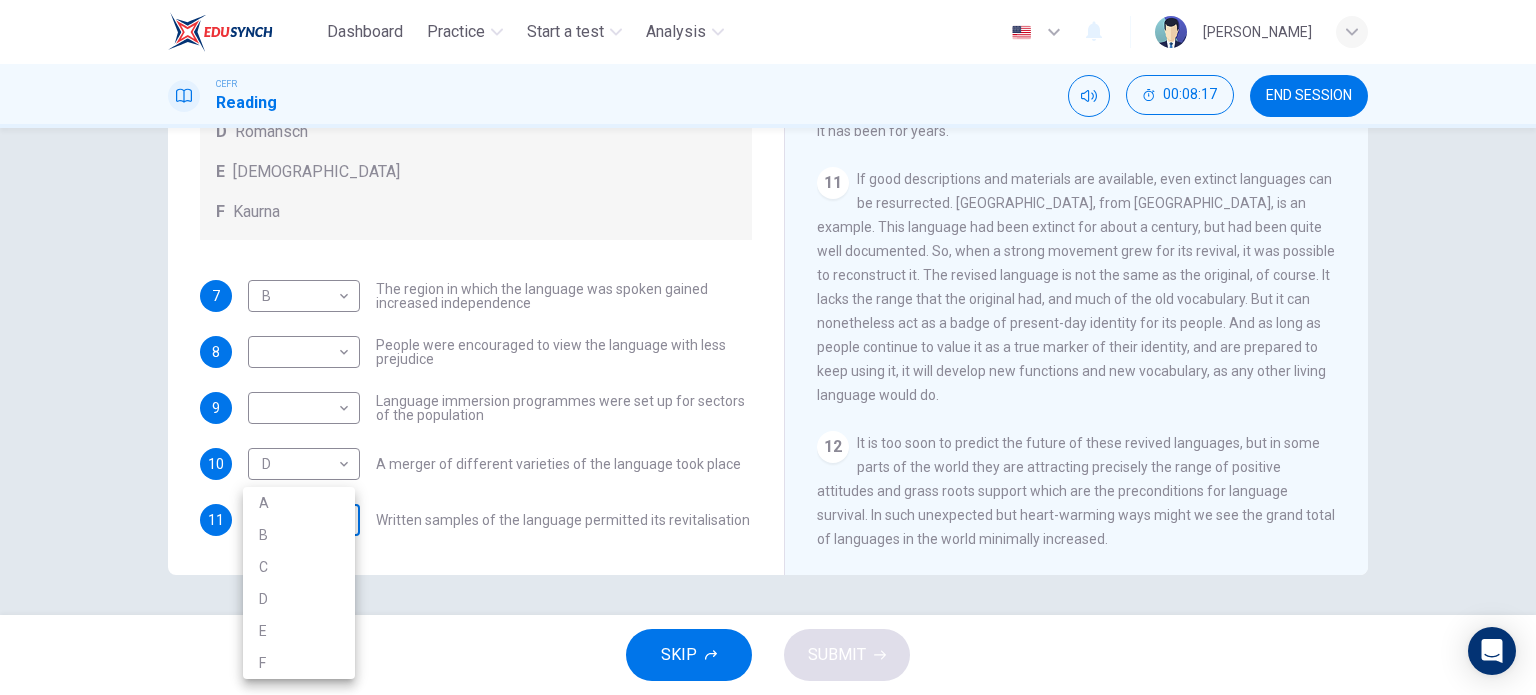 click on "Dashboard Practice Start a test Analysis English en ​ MUHAMMAD NABIL BIN ZULFIKRI CEFR Reading 00:08:17 END SESSION Questions 7 - 11 Match the languages  A-F  with the statements below which describe how a language was saved.
Write your answers in the boxes below. A Welsh B Maori C Faroese D Romansch E Ainu F Kaurna 7 B B ​ The region in which the language was spoken gained increased independence 8 ​ ​ People were encouraged to view the language with less prejudice 9 ​ ​ Language immersion programmes were set up for sectors of the population 10 D D ​ A merger of different varieties of the language took place 11 ​ ​ Written samples of the language permitted its revitalisation Saving Language CLICK TO ZOOM Click to Zoom 1 For the first time, linguists have put a price on language. To save a language from extinction isn’t cheap - but more and more people are arguing that the alternative is the death of communities. 2 3 4 5 6 7 8 9 10 11 12 SKIP SUBMIT
Dashboard Practice Start a test" at bounding box center (768, 347) 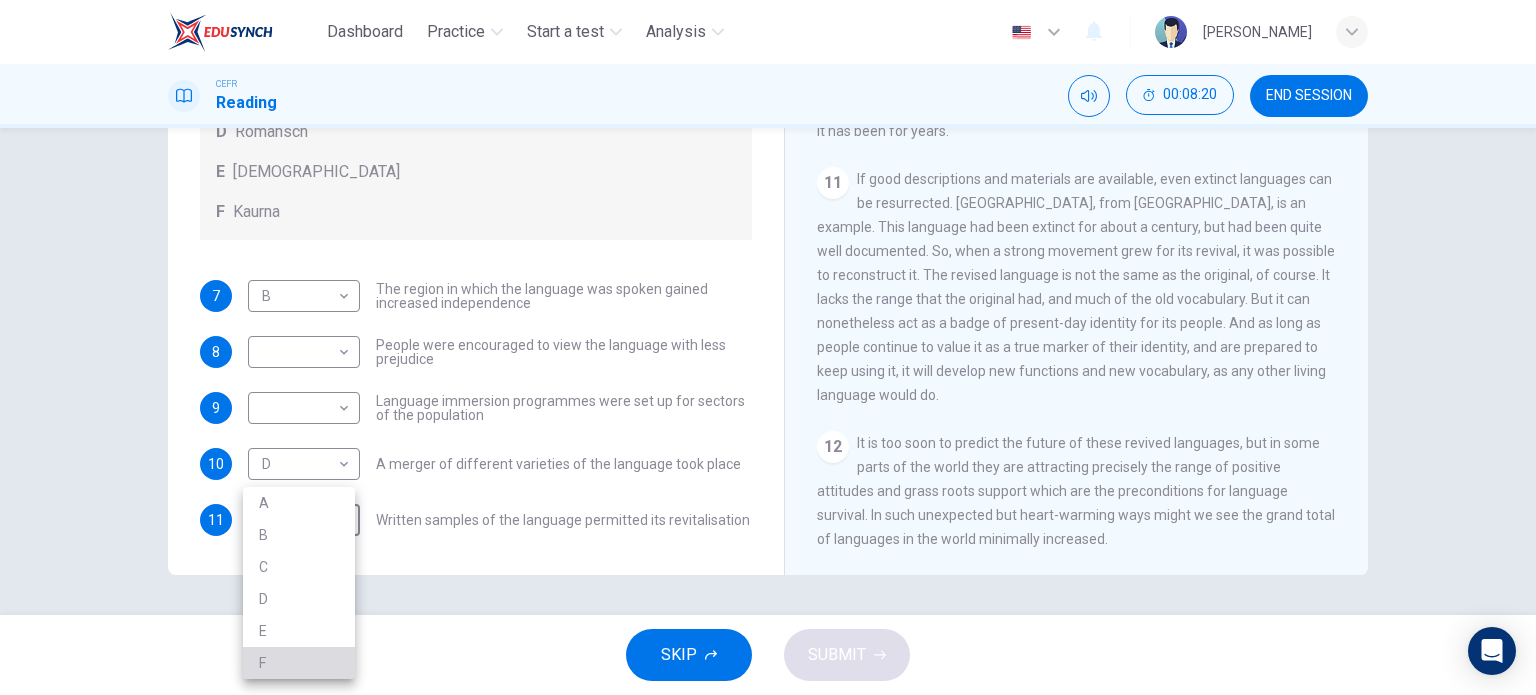 click on "F" at bounding box center [299, 663] 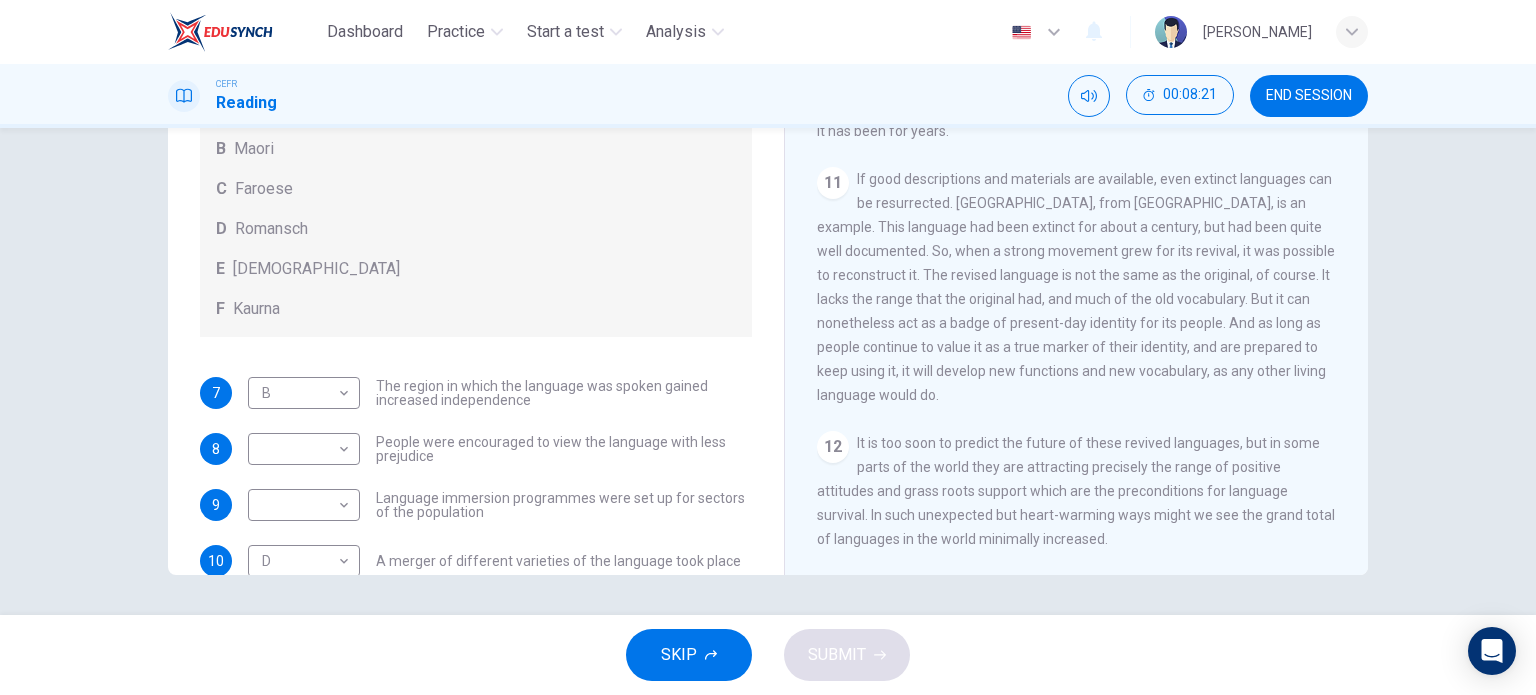 scroll, scrollTop: 44, scrollLeft: 0, axis: vertical 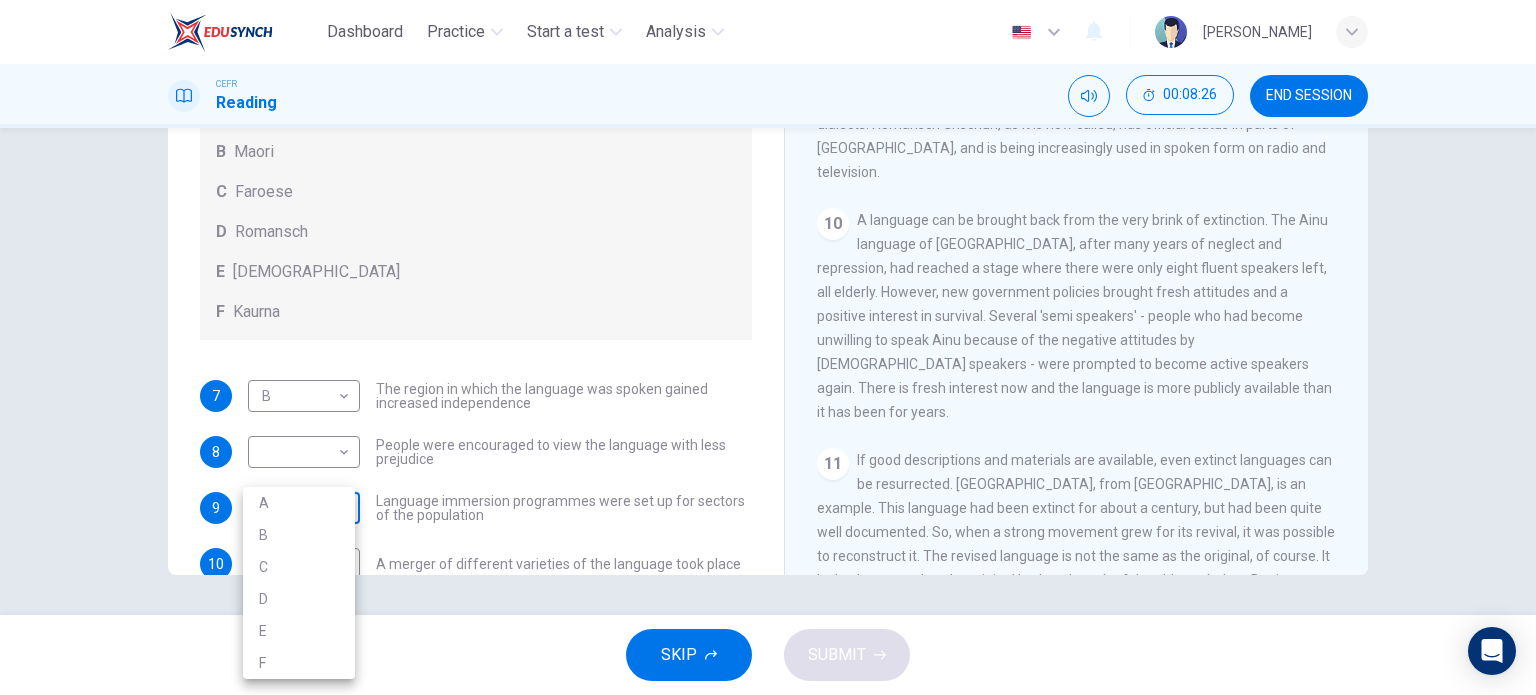 click on "Dashboard Practice Start a test Analysis English en ​ MUHAMMAD NABIL BIN ZULFIKRI CEFR Reading 00:08:26 END SESSION Questions 7 - 11 Match the languages  A-F  with the statements below which describe how a language was saved.
Write your answers in the boxes below. A Welsh B Maori C Faroese D Romansch E Ainu F Kaurna 7 B B ​ The region in which the language was spoken gained increased independence 8 ​ ​ People were encouraged to view the language with less prejudice 9 ​ ​ Language immersion programmes were set up for sectors of the population 10 D D ​ A merger of different varieties of the language took place 11 F F ​ Written samples of the language permitted its revitalisation Saving Language CLICK TO ZOOM Click to Zoom 1 For the first time, linguists have put a price on language. To save a language from extinction isn’t cheap - but more and more people are arguing that the alternative is the death of communities. 2 3 4 5 6 7 8 9 10 11 12 SKIP SUBMIT
Dashboard Practice Start a test" at bounding box center (768, 347) 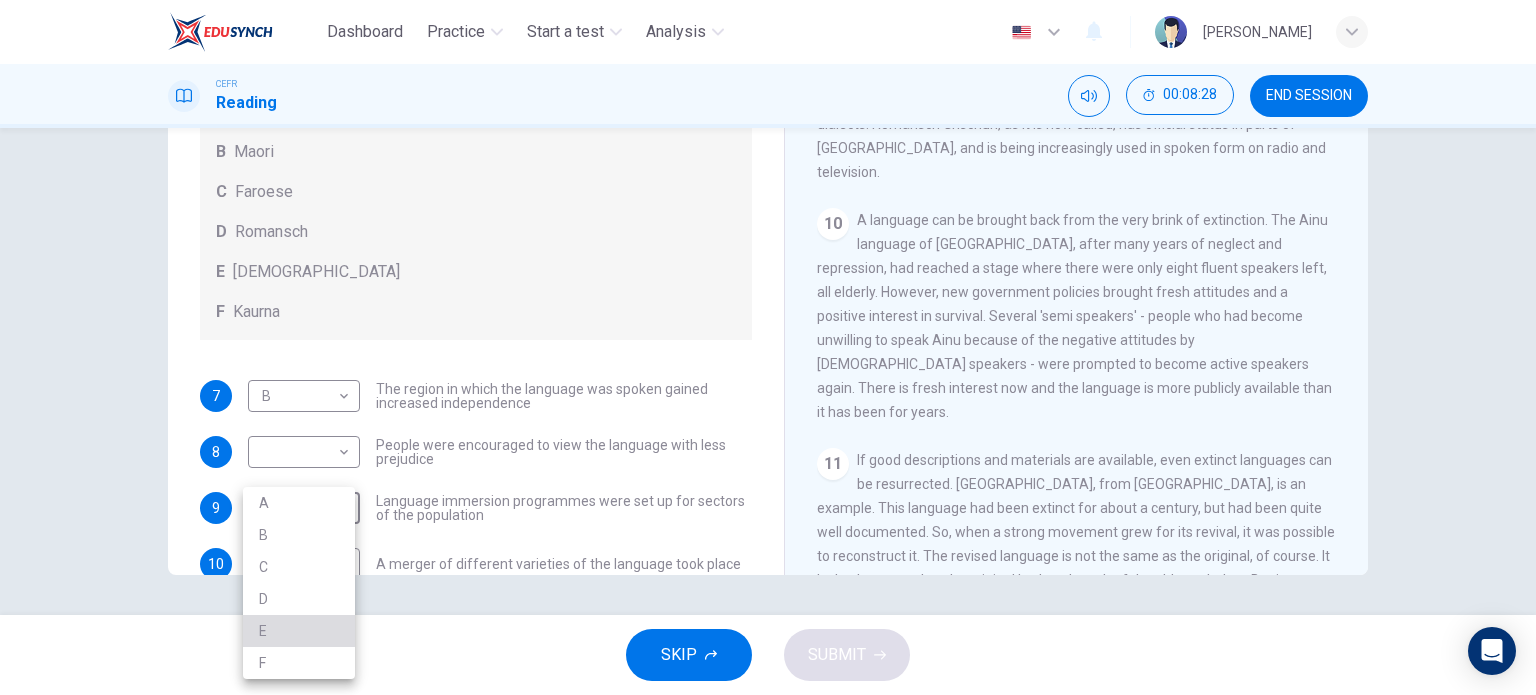 click on "E" at bounding box center (299, 631) 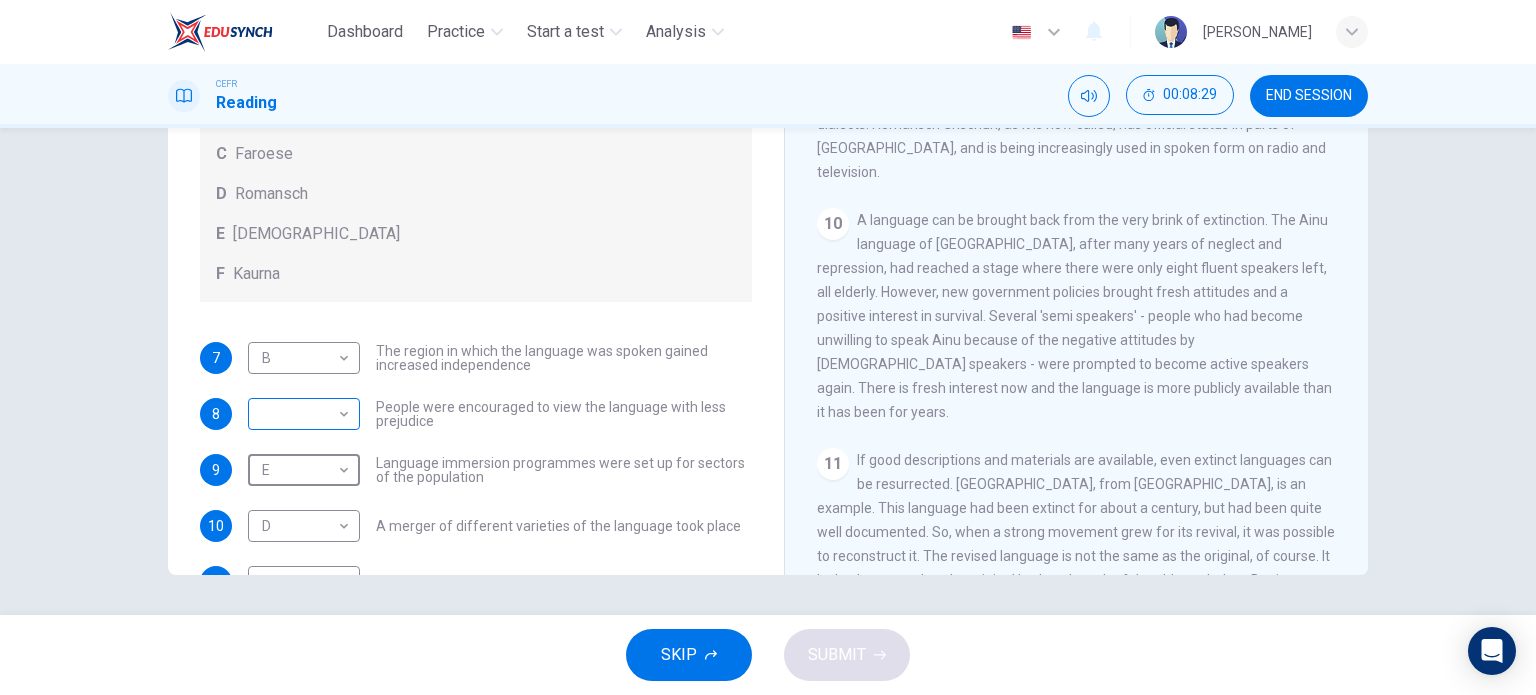 scroll, scrollTop: 144, scrollLeft: 0, axis: vertical 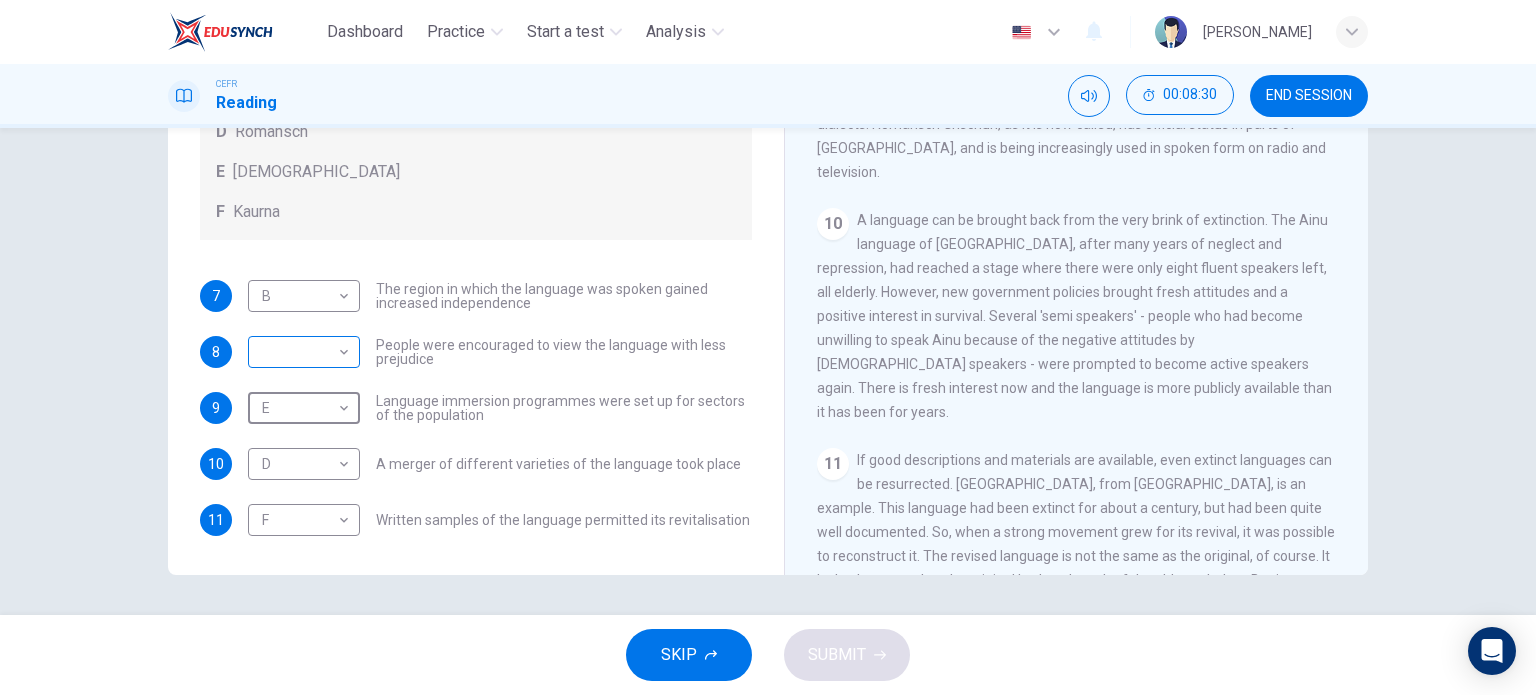 click on "Dashboard Practice Start a test Analysis English en ​ MUHAMMAD NABIL BIN ZULFIKRI CEFR Reading 00:08:30 END SESSION Questions 7 - 11 Match the languages  A-F  with the statements below which describe how a language was saved.
Write your answers in the boxes below. A Welsh B Maori C Faroese D Romansch E Ainu F Kaurna 7 B B ​ The region in which the language was spoken gained increased independence 8 ​ ​ People were encouraged to view the language with less prejudice 9 E E ​ Language immersion programmes were set up for sectors of the population 10 D D ​ A merger of different varieties of the language took place 11 F F ​ Written samples of the language permitted its revitalisation Saving Language CLICK TO ZOOM Click to Zoom 1 For the first time, linguists have put a price on language. To save a language from extinction isn’t cheap - but more and more people are arguing that the alternative is the death of communities. 2 3 4 5 6 7 8 9 10 11 12 SKIP SUBMIT
Dashboard Practice Start a test" at bounding box center (768, 347) 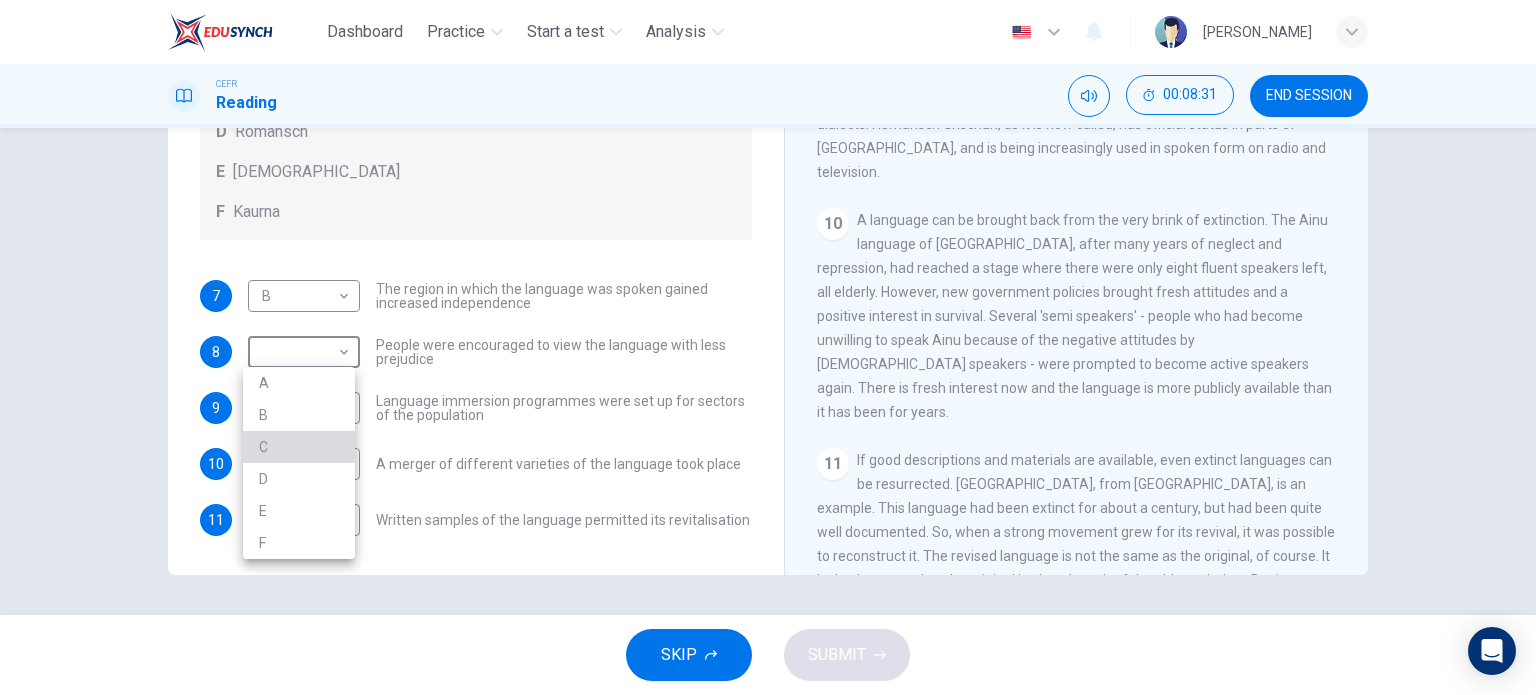 click on "C" at bounding box center [299, 447] 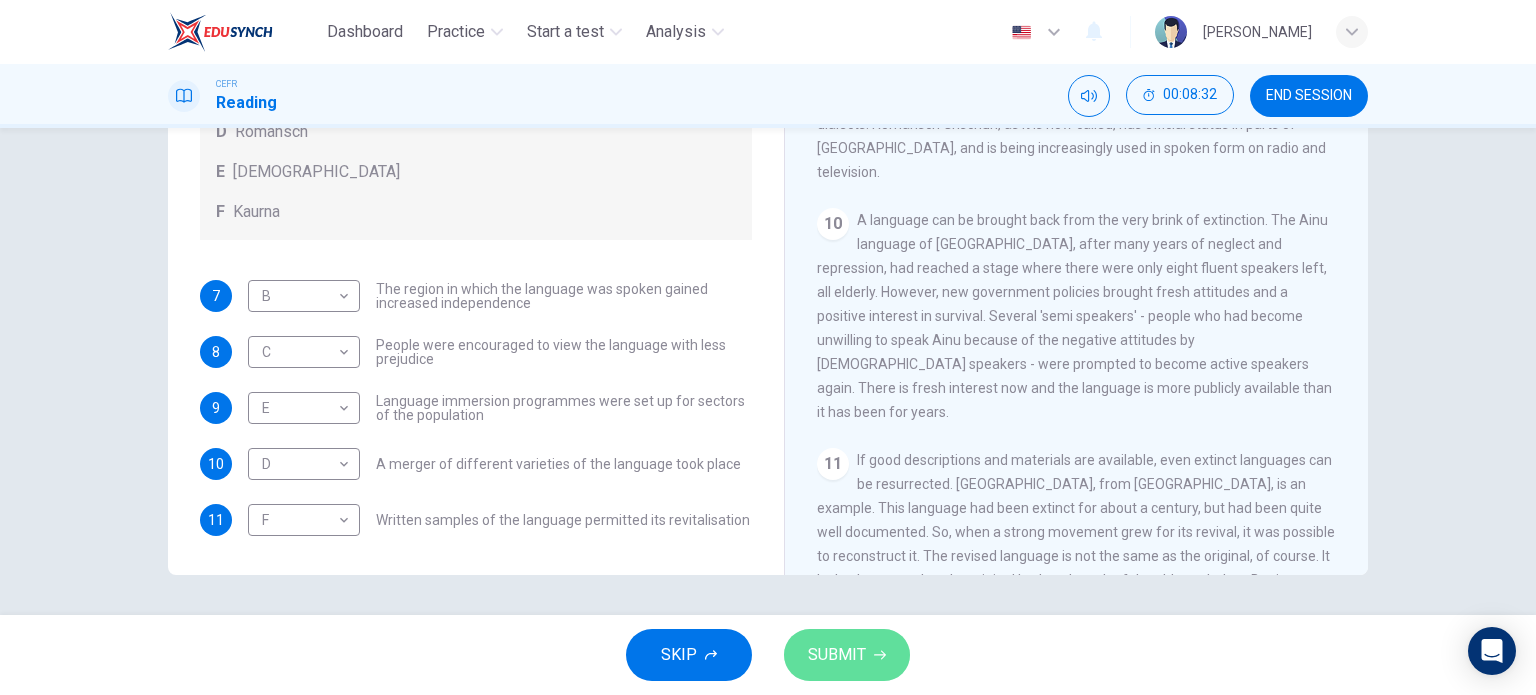 click on "SUBMIT" at bounding box center (837, 655) 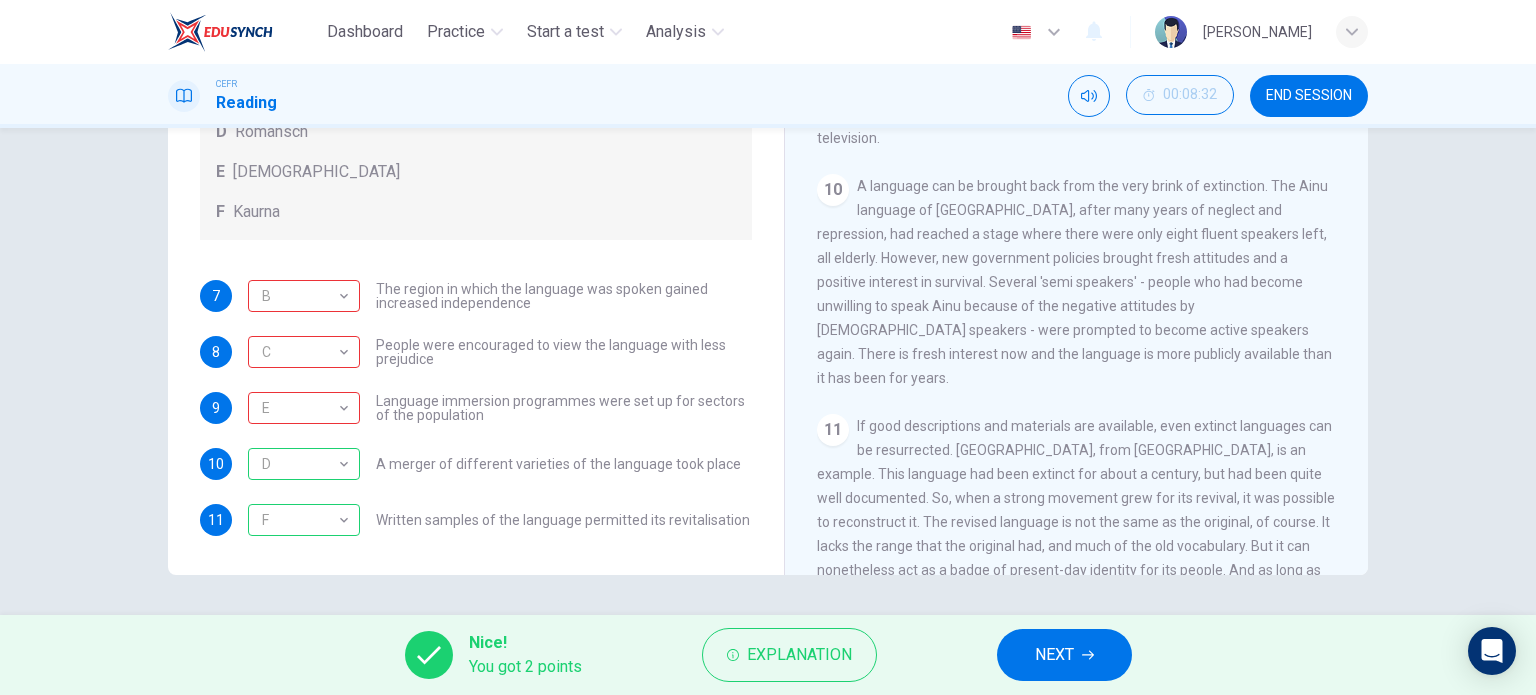 scroll, scrollTop: 2109, scrollLeft: 0, axis: vertical 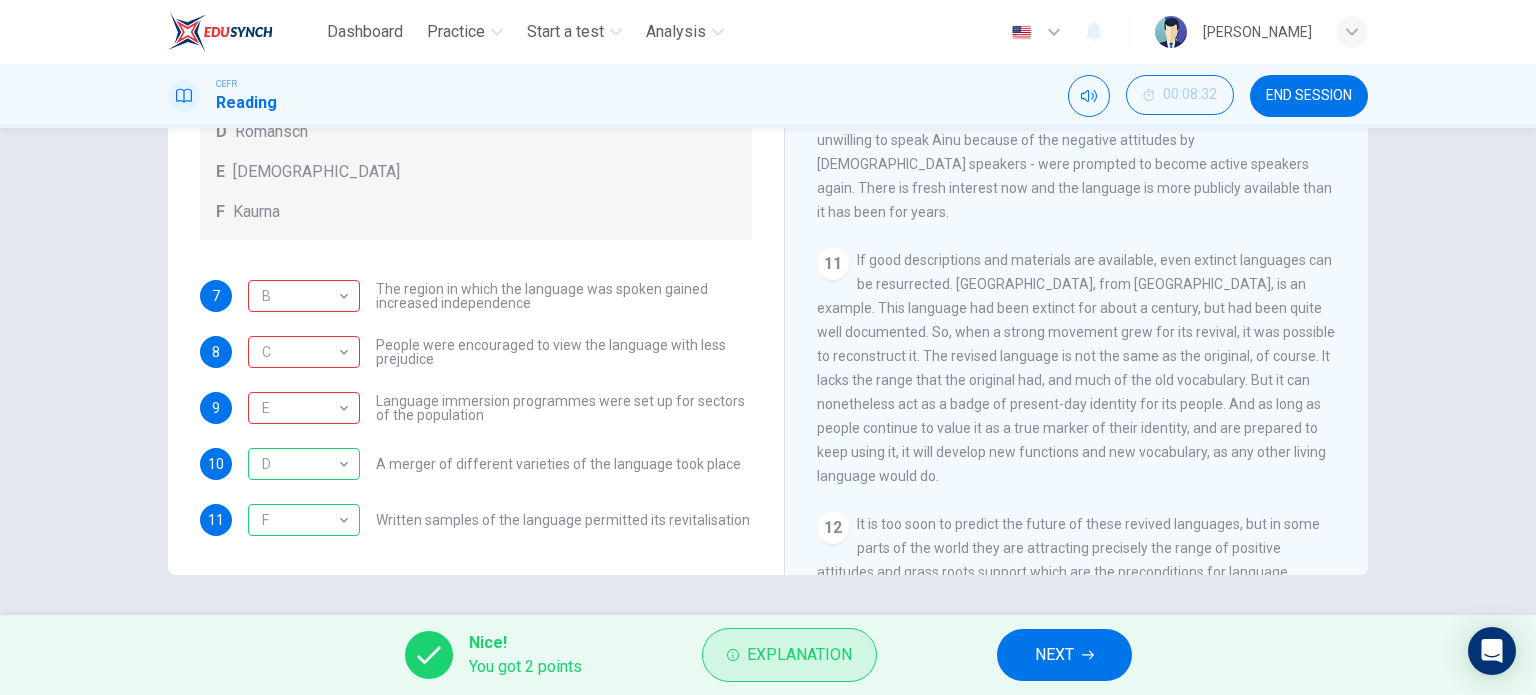 click on "Explanation" at bounding box center (789, 655) 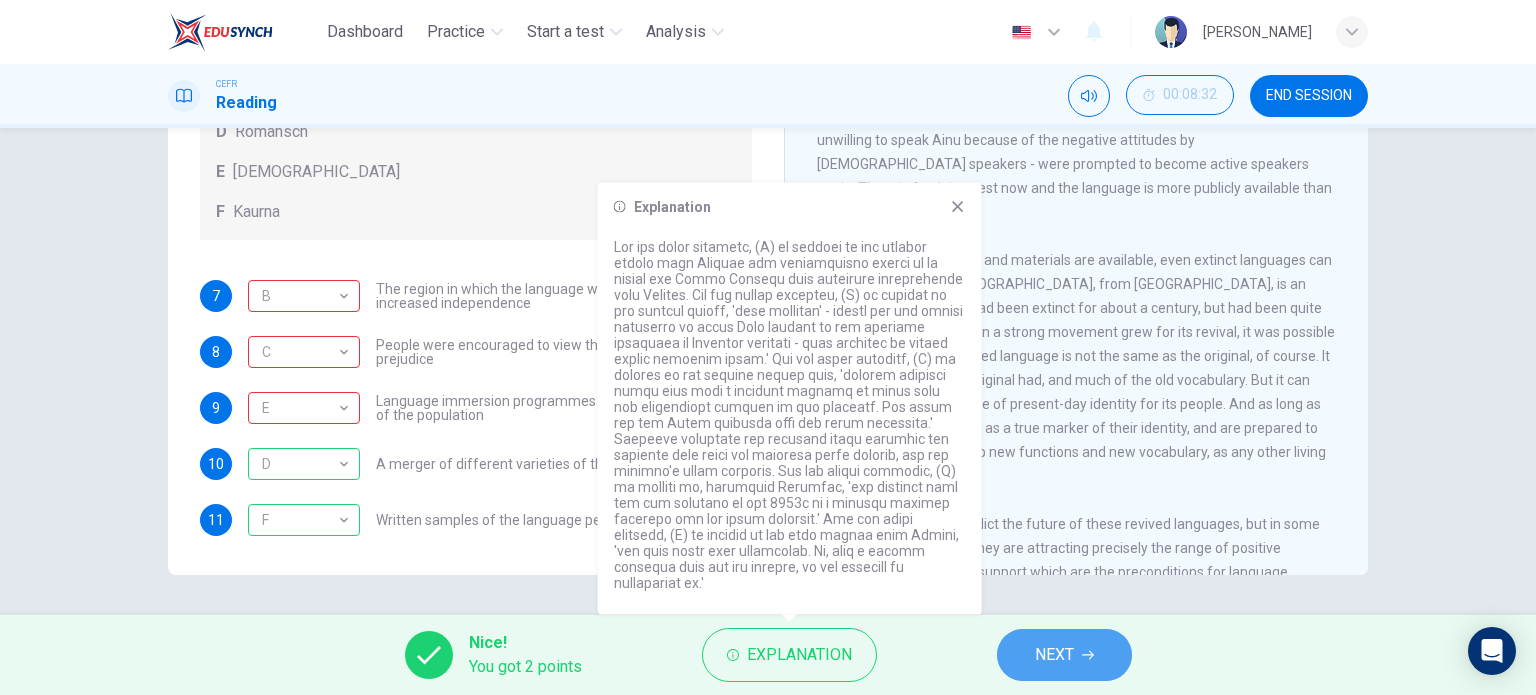 click on "NEXT" at bounding box center [1054, 655] 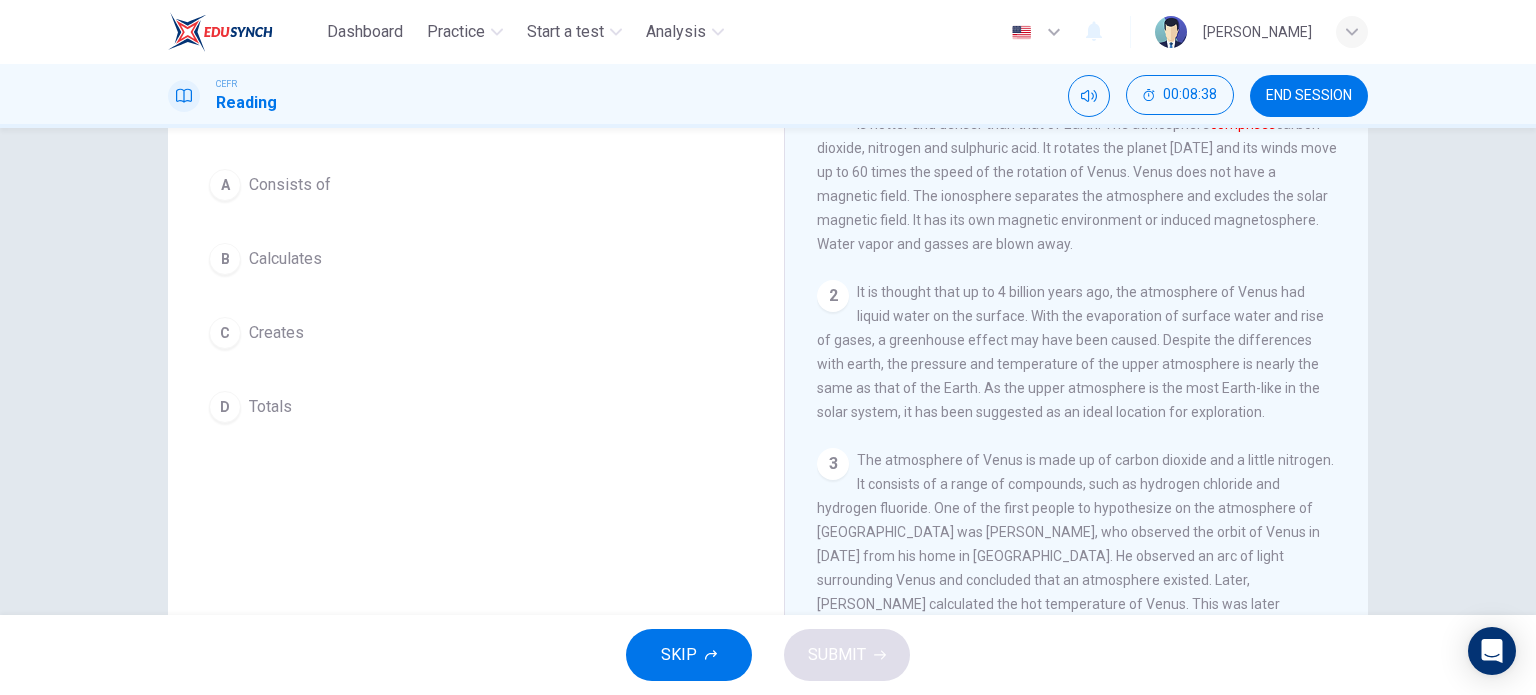 scroll, scrollTop: 0, scrollLeft: 0, axis: both 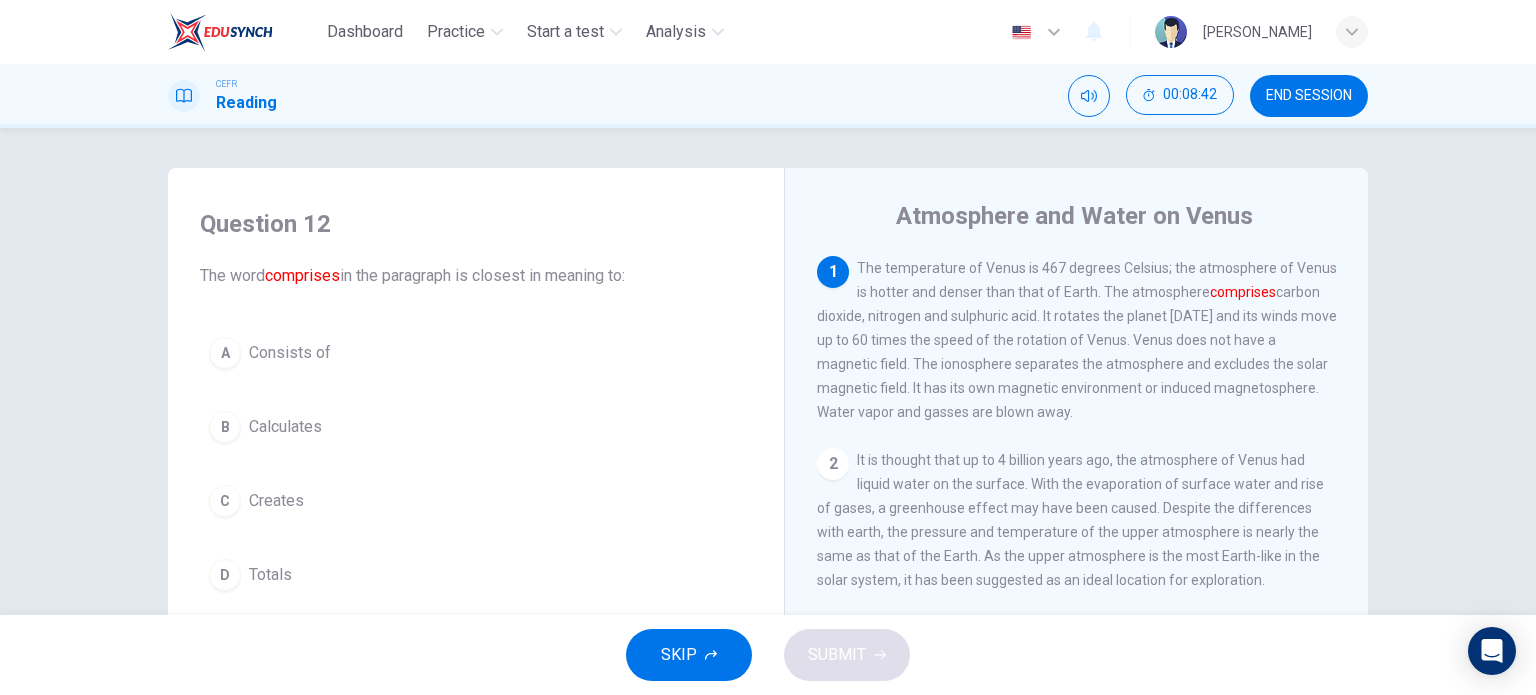 click on "A" at bounding box center [225, 353] 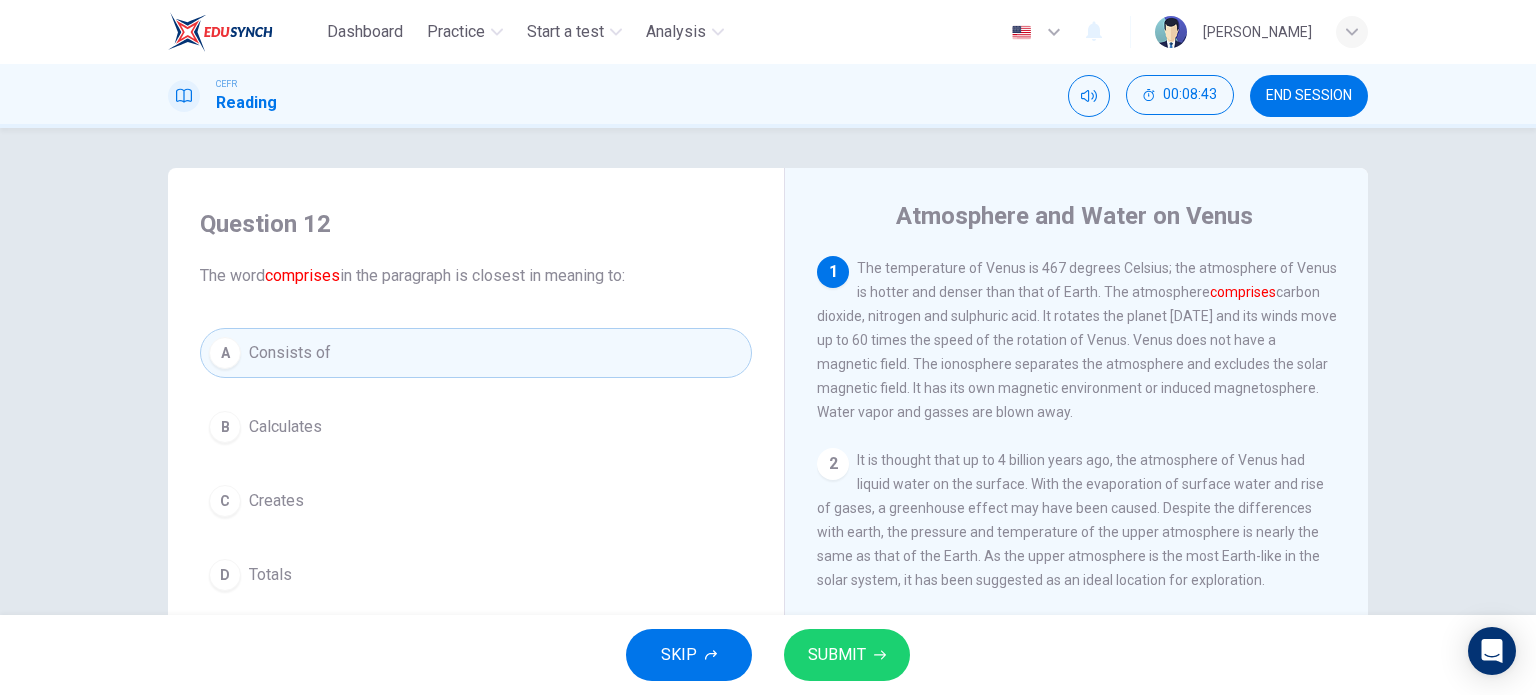 click on "SUBMIT" at bounding box center [837, 655] 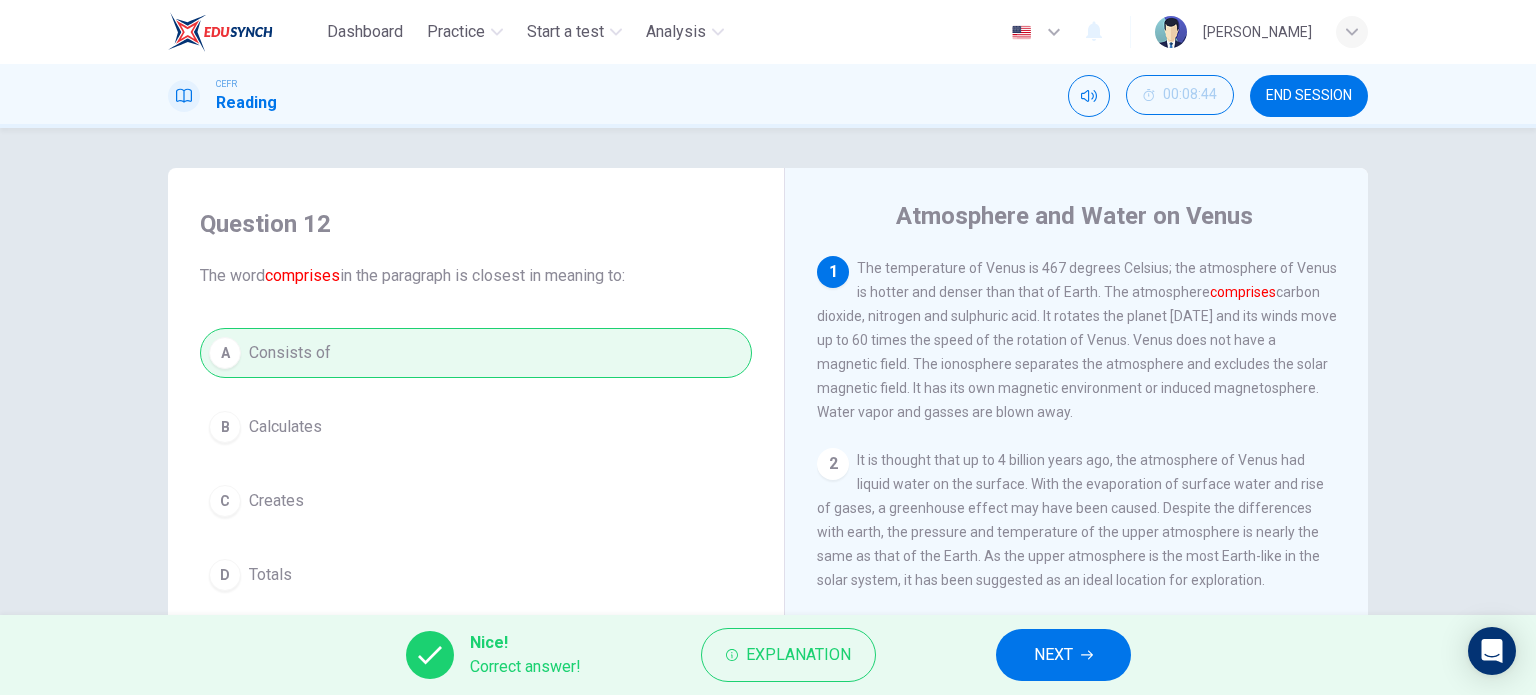click on "NEXT" at bounding box center (1053, 655) 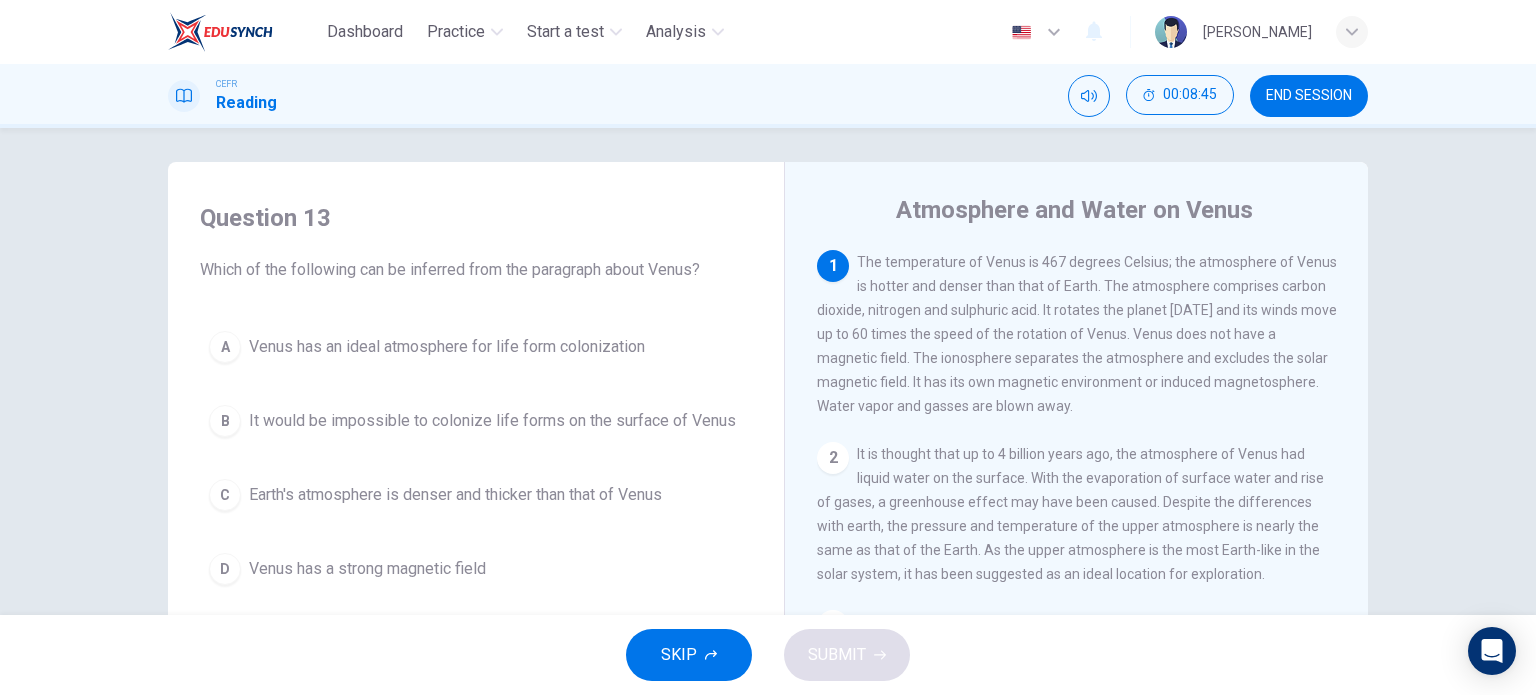 scroll, scrollTop: 0, scrollLeft: 0, axis: both 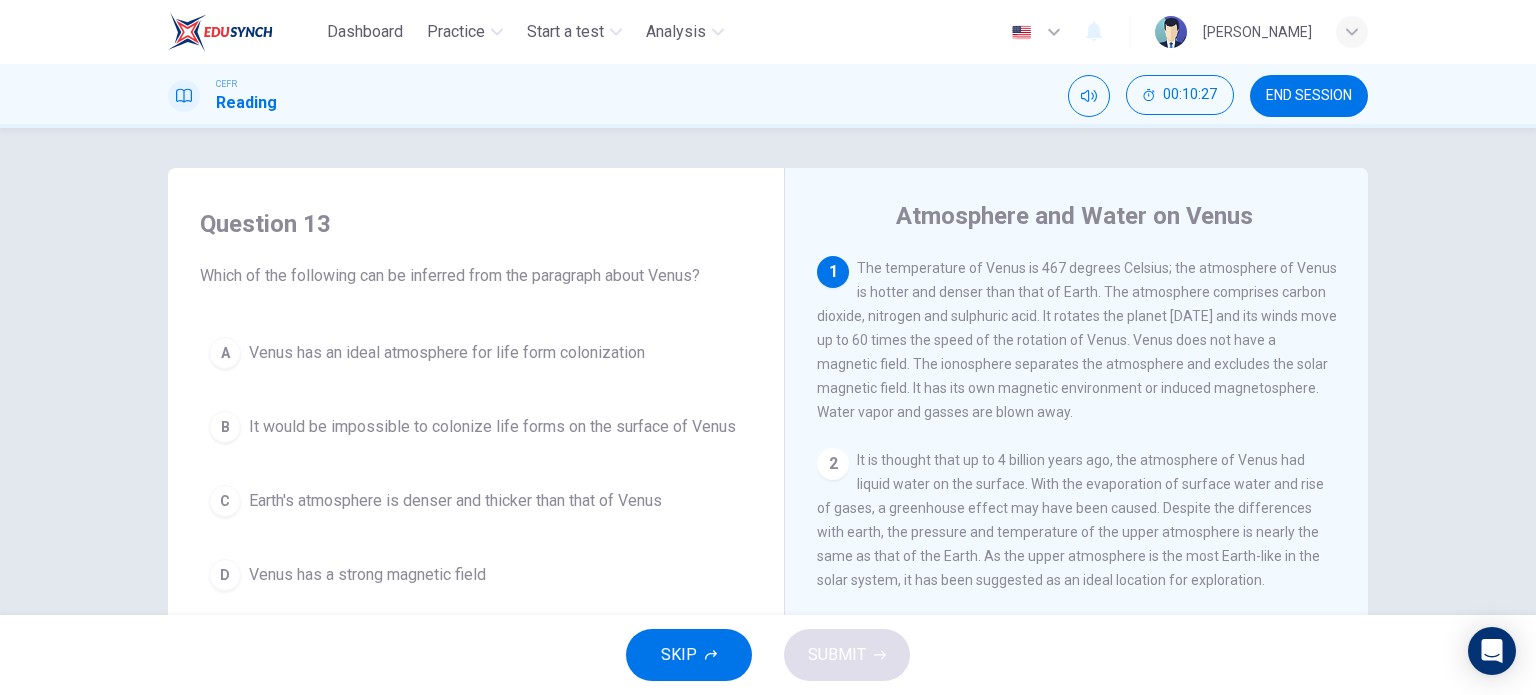 click on "B" at bounding box center (225, 427) 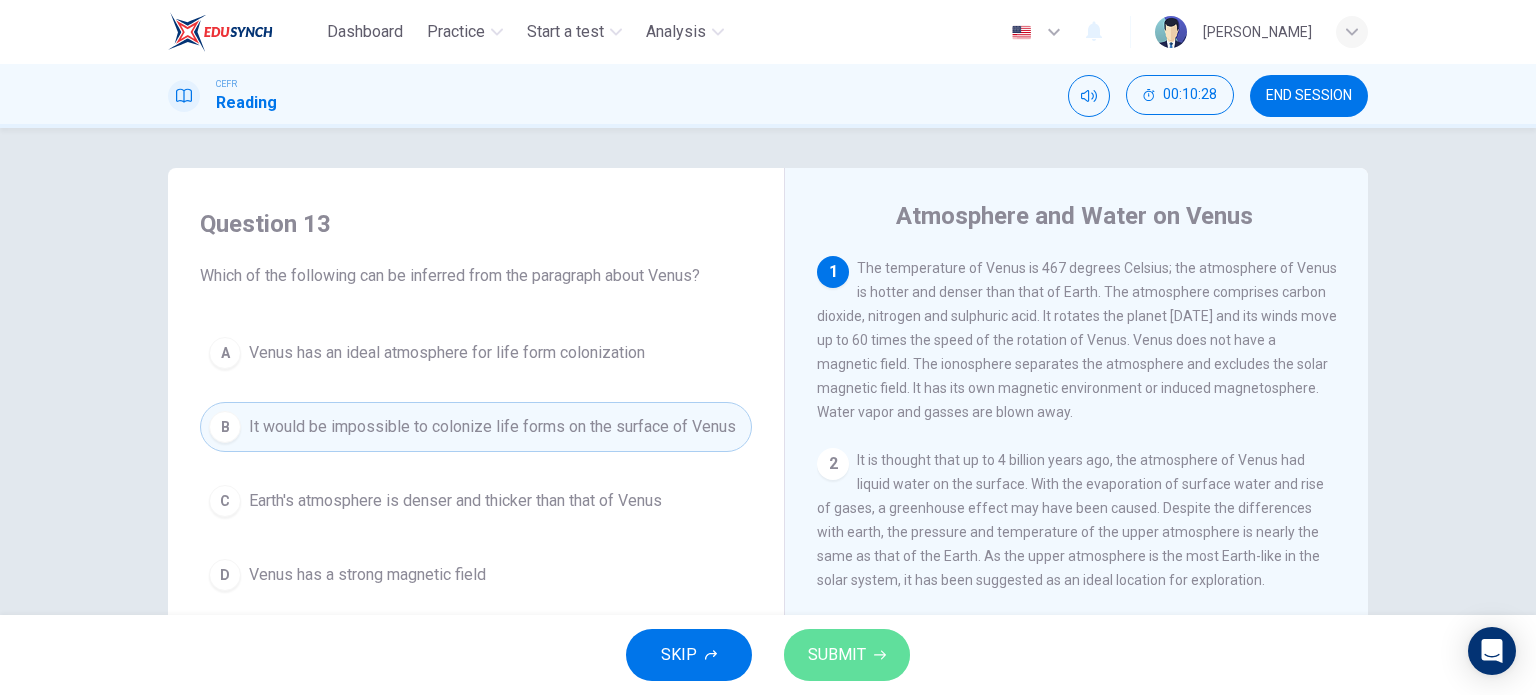 click on "SUBMIT" at bounding box center [837, 655] 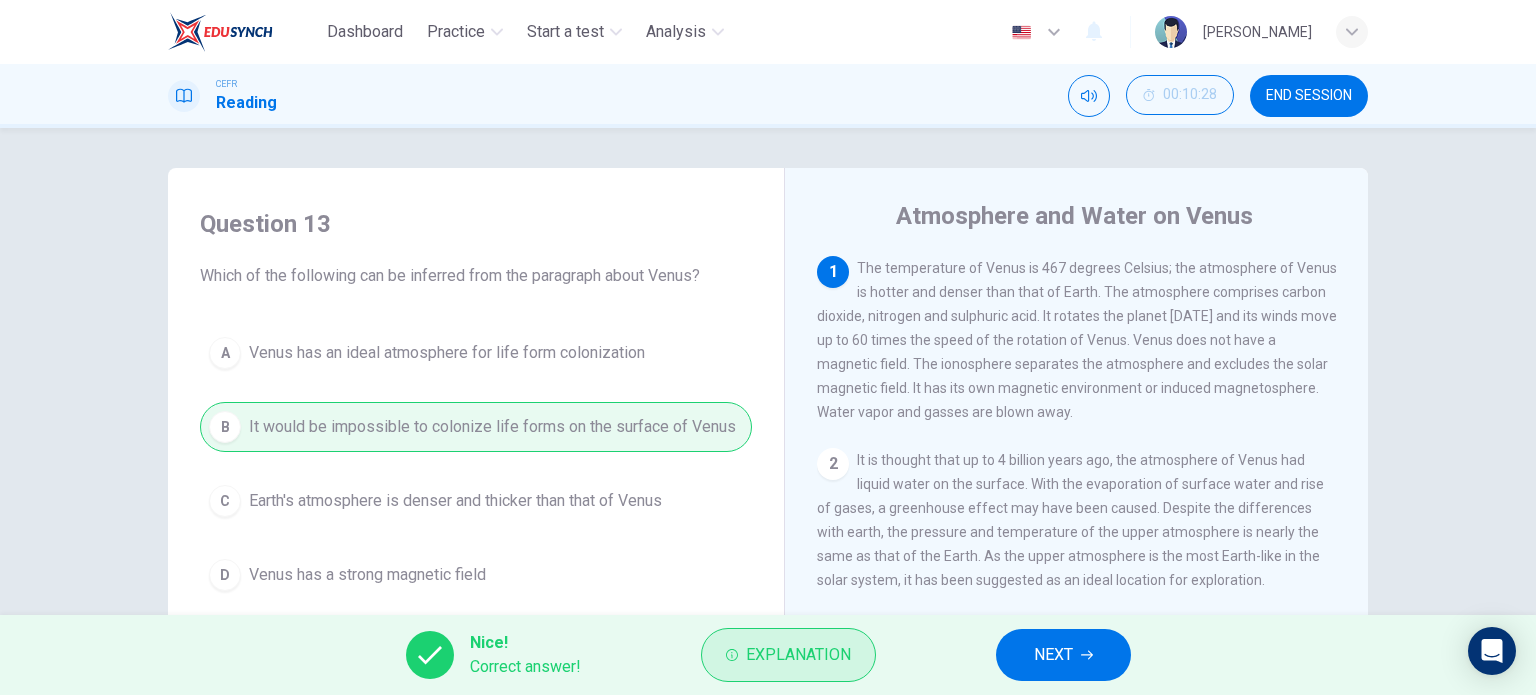 click on "Explanation" at bounding box center (788, 655) 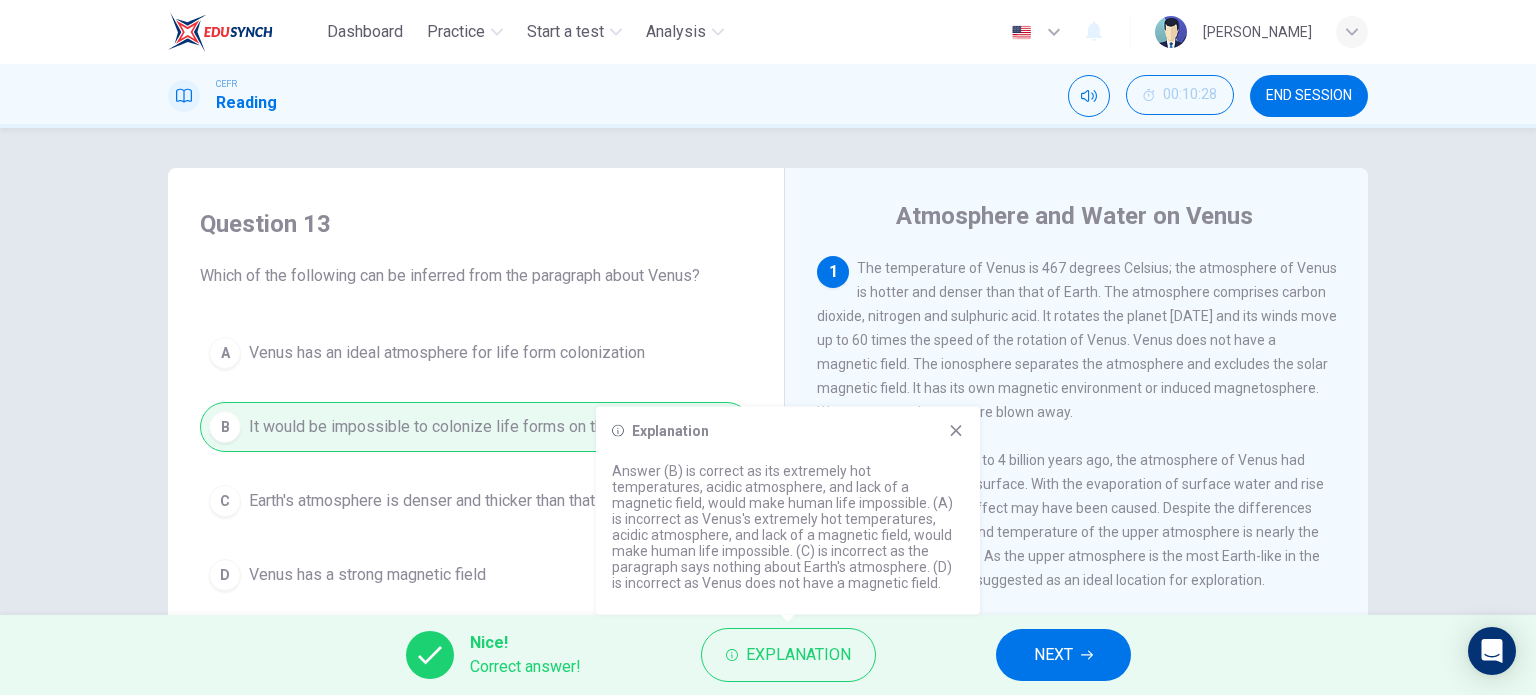 click on "NEXT" at bounding box center (1053, 655) 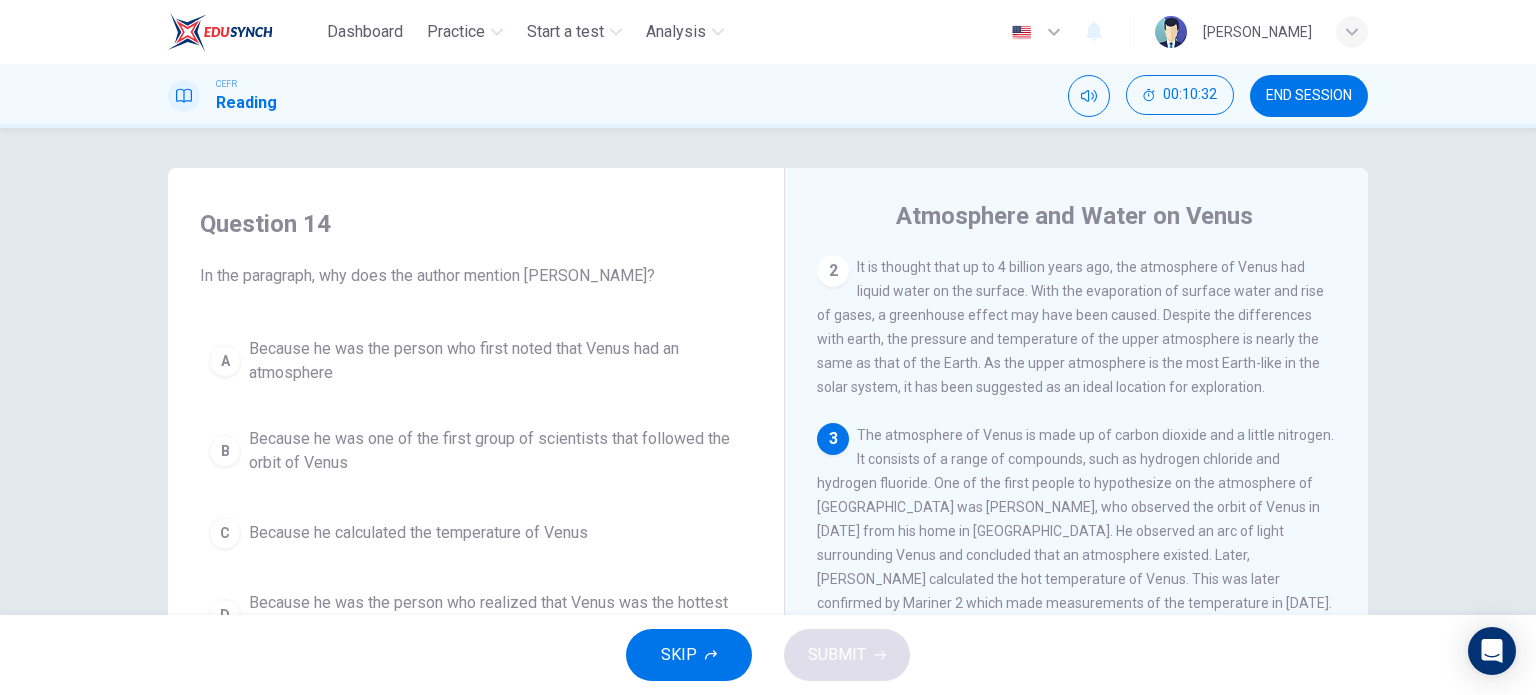 scroll, scrollTop: 200, scrollLeft: 0, axis: vertical 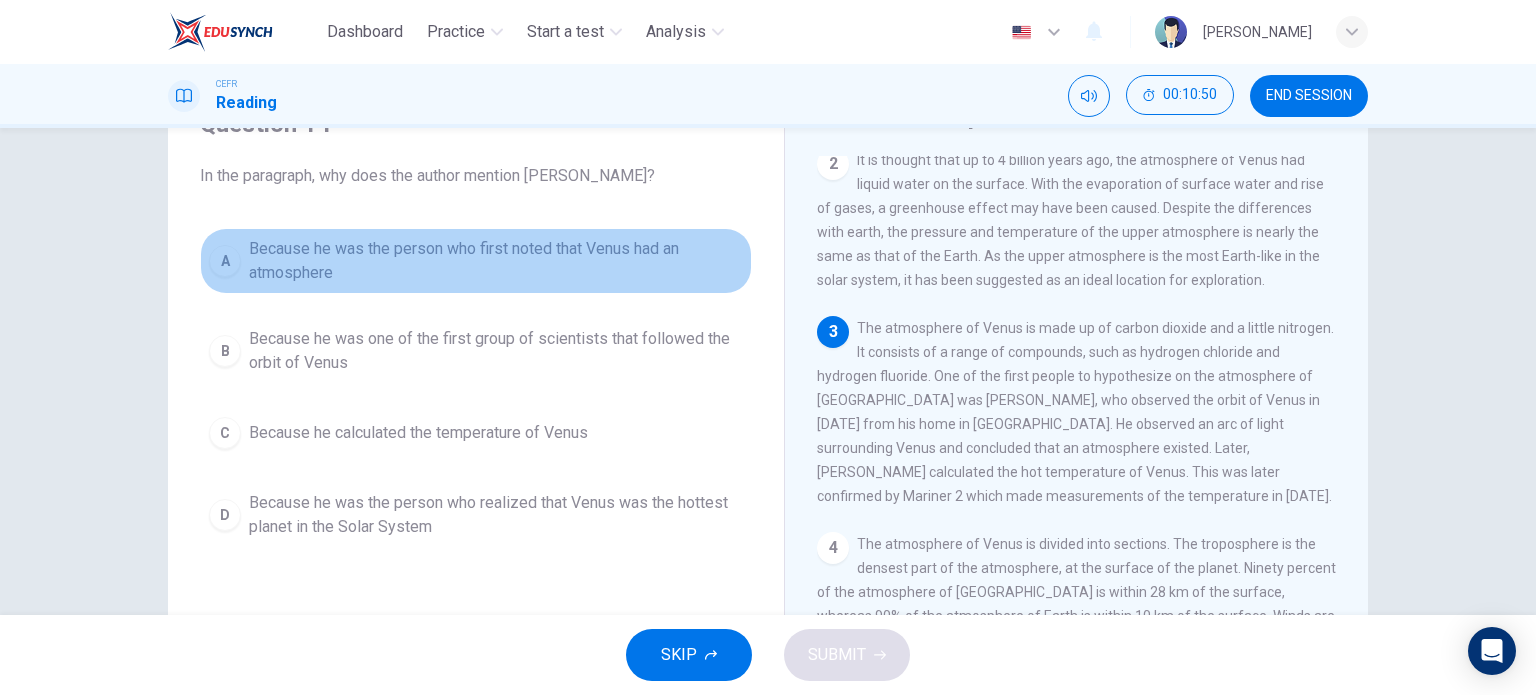 click on "A" at bounding box center (225, 261) 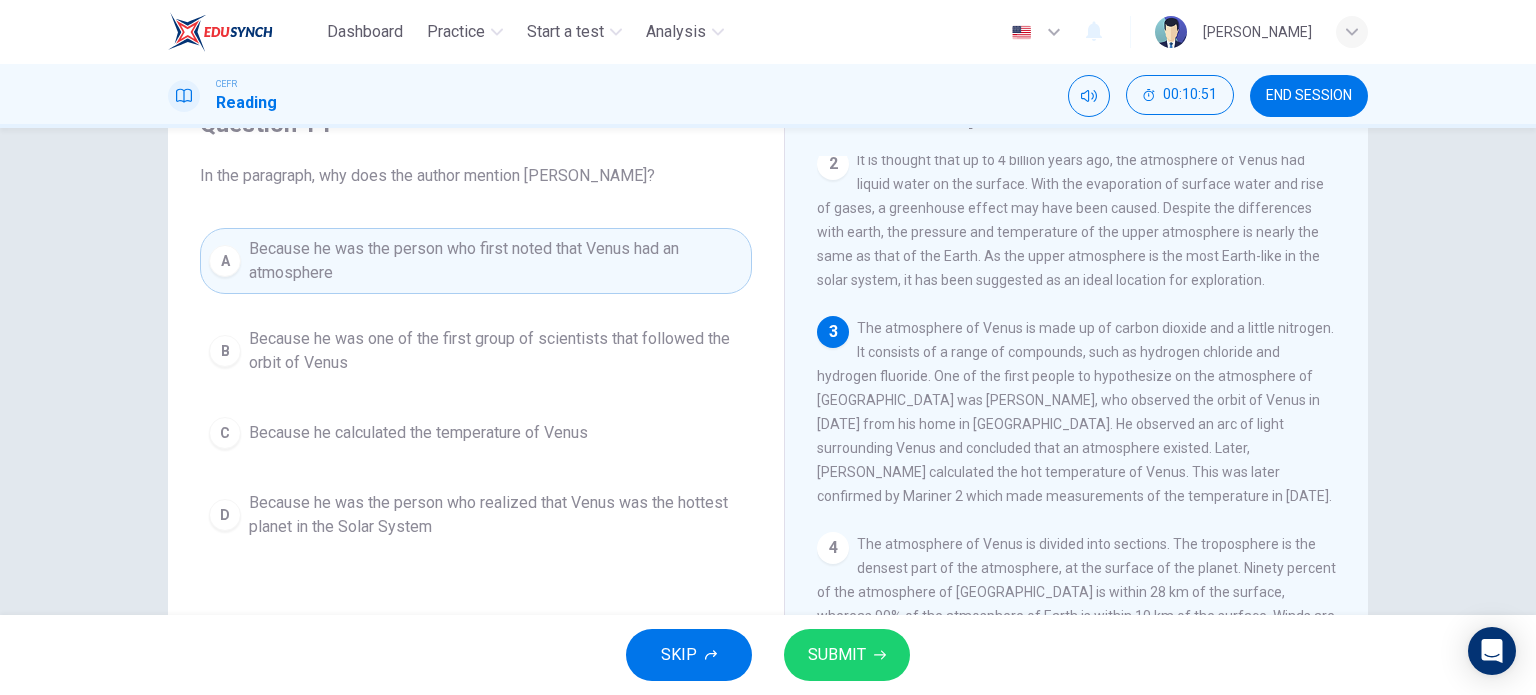 click on "SUBMIT" at bounding box center [837, 655] 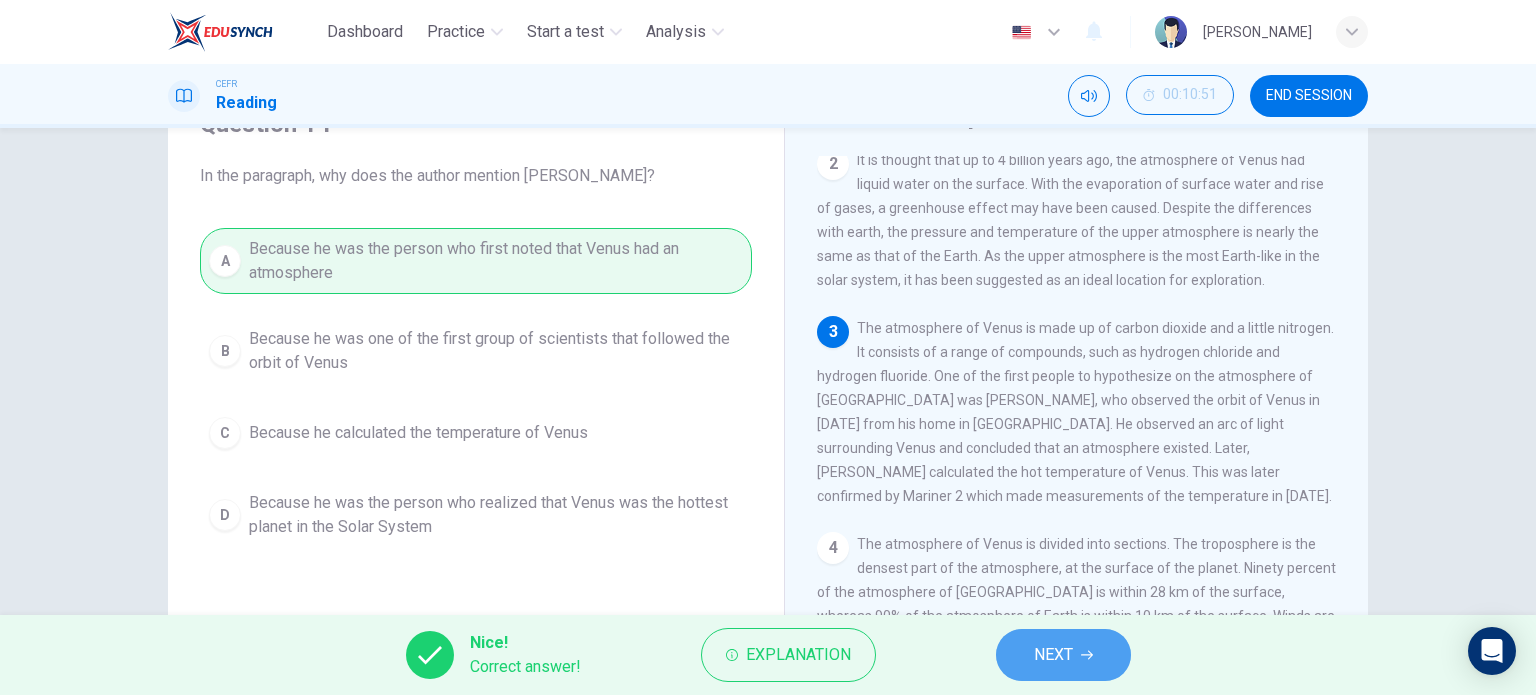 click on "NEXT" at bounding box center (1053, 655) 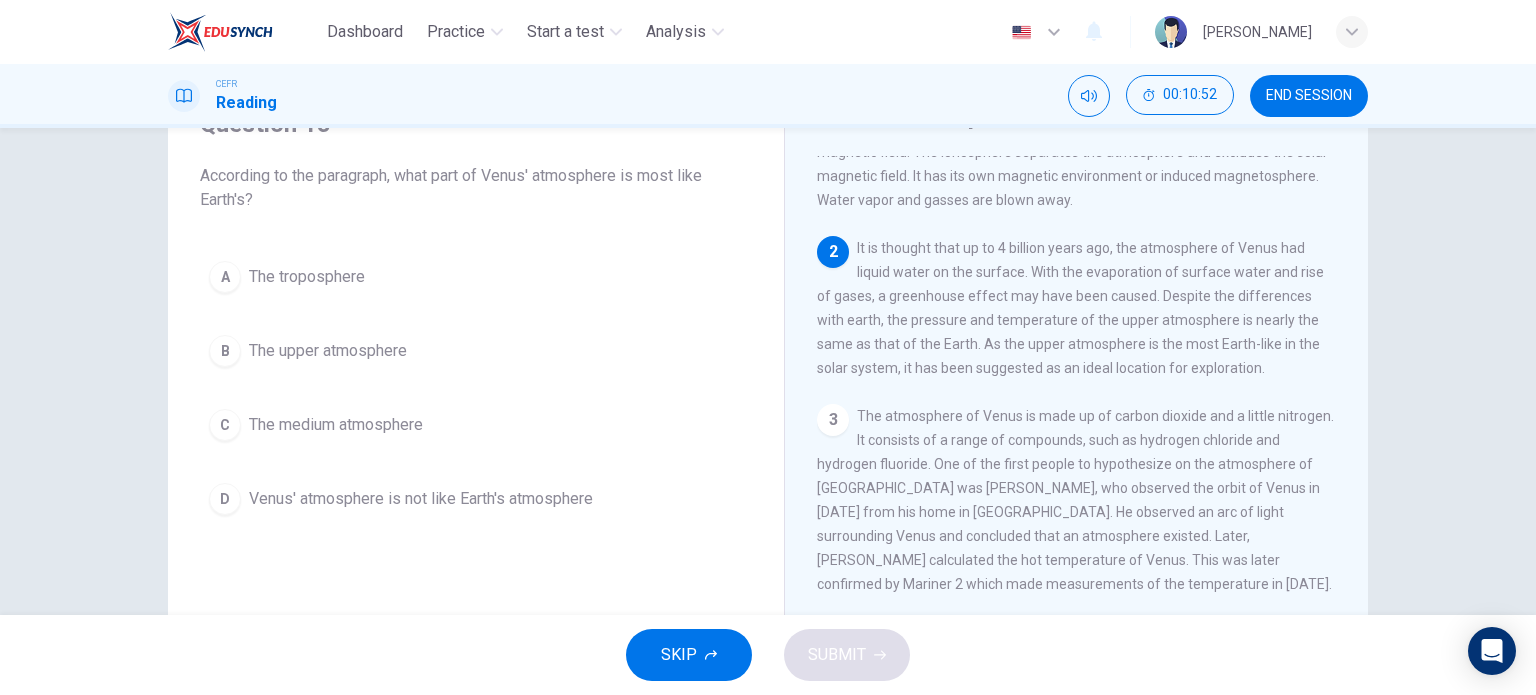 scroll, scrollTop: 100, scrollLeft: 0, axis: vertical 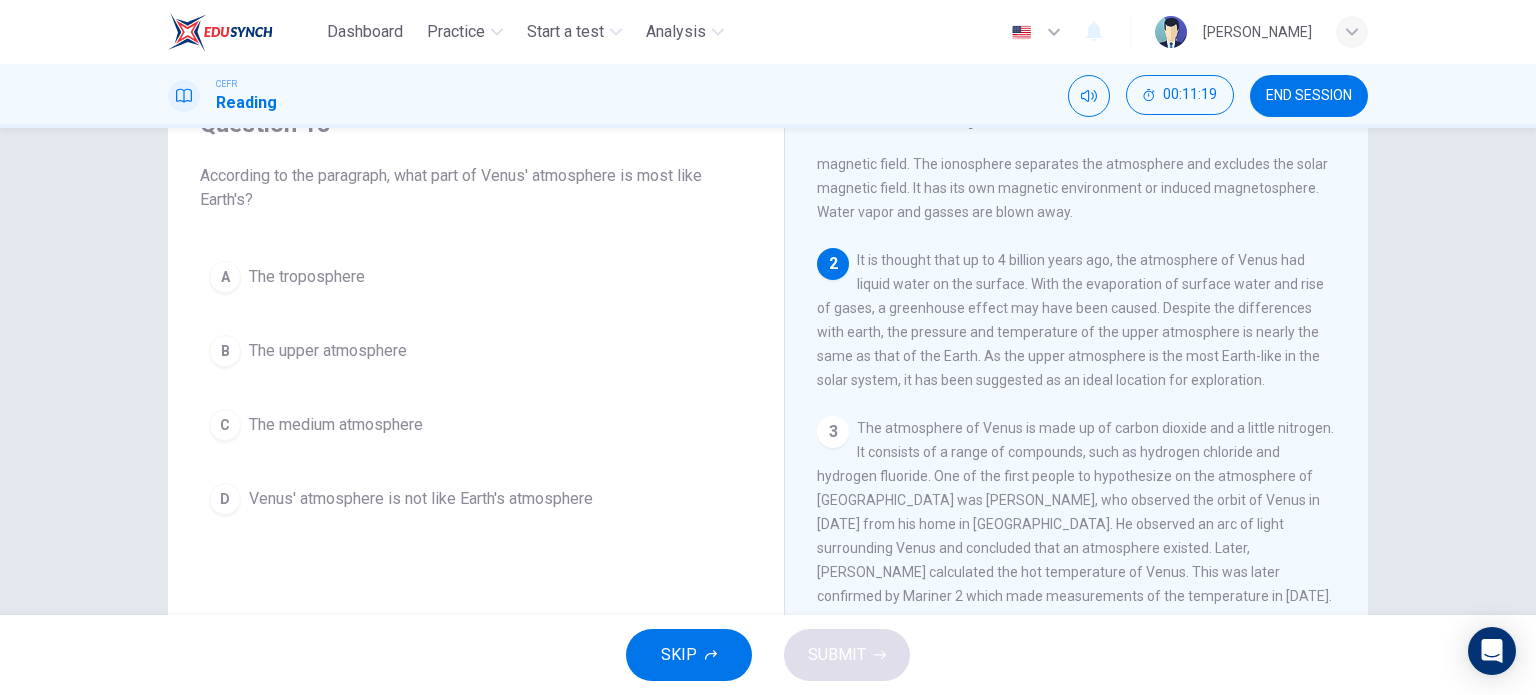 click on "The upper atmosphere" at bounding box center [328, 351] 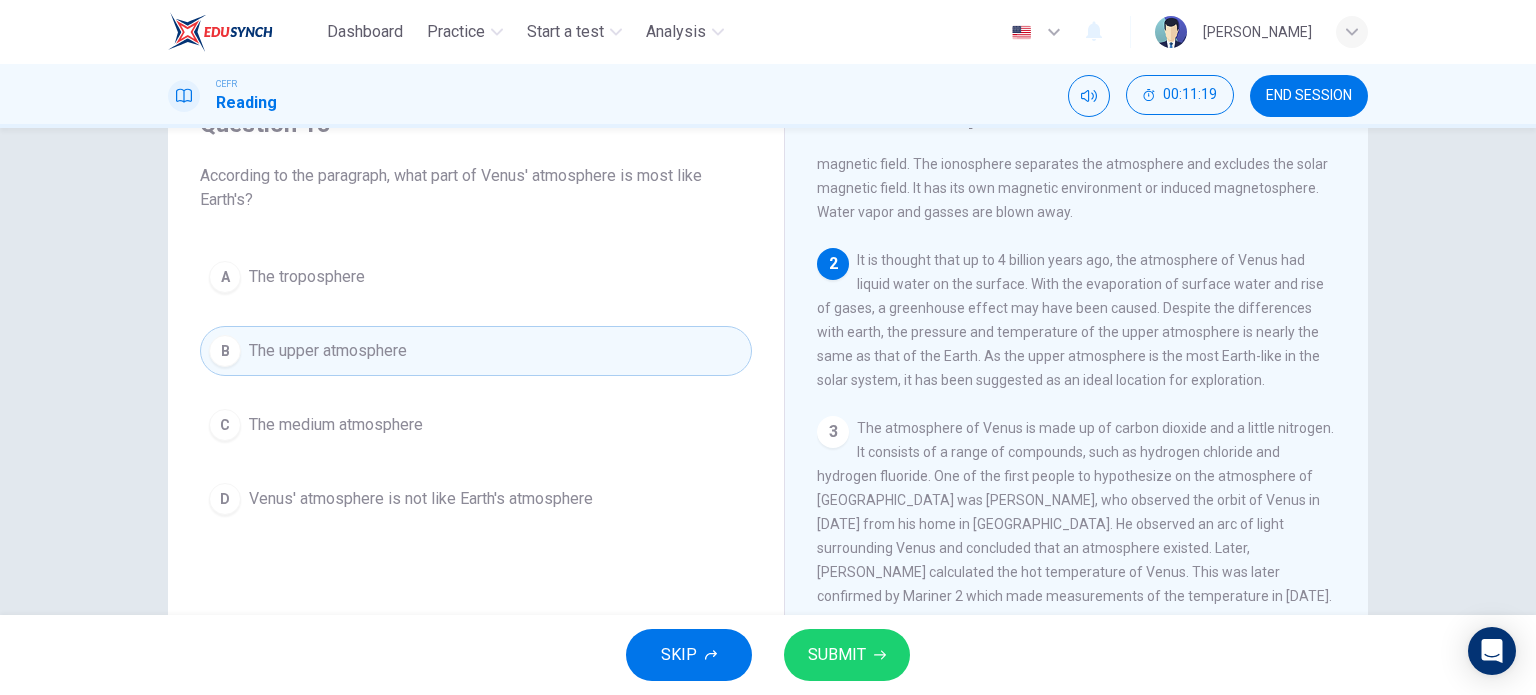 click 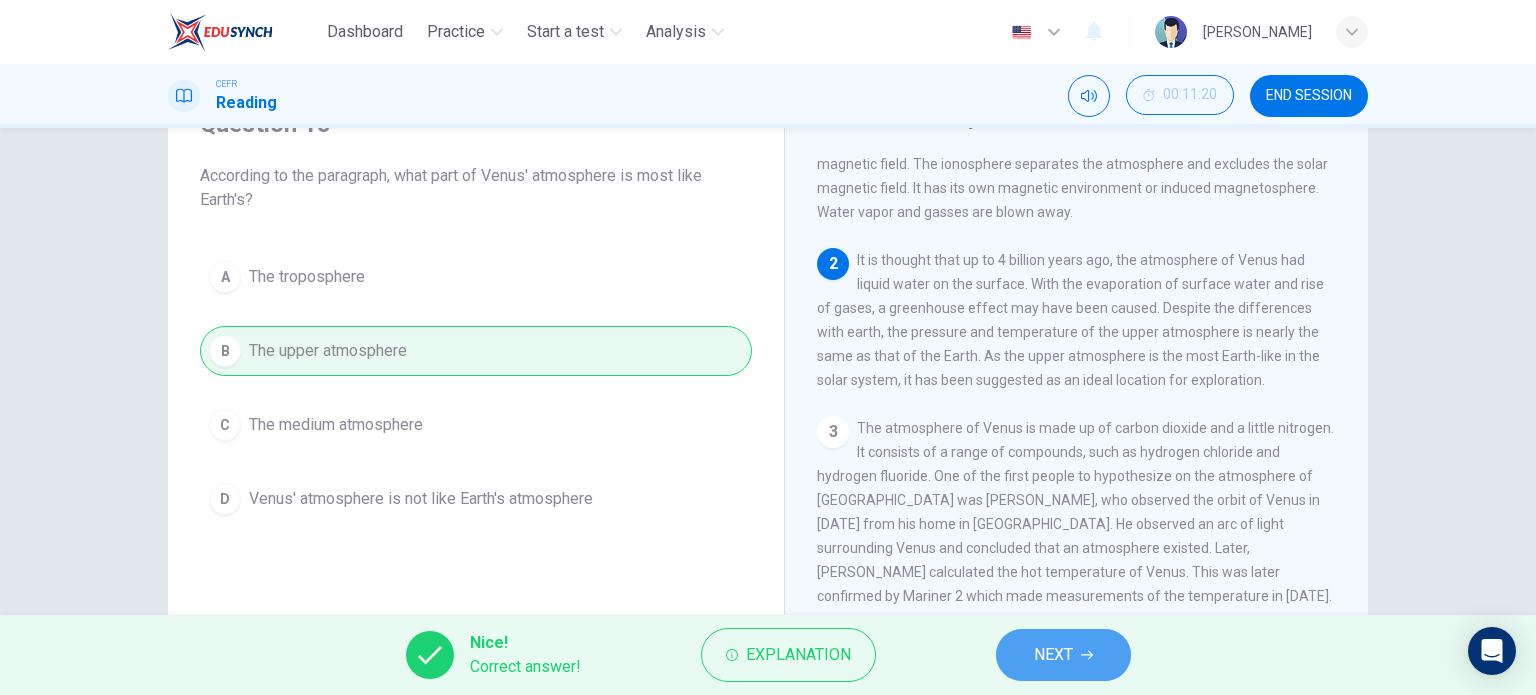 click on "NEXT" at bounding box center (1063, 655) 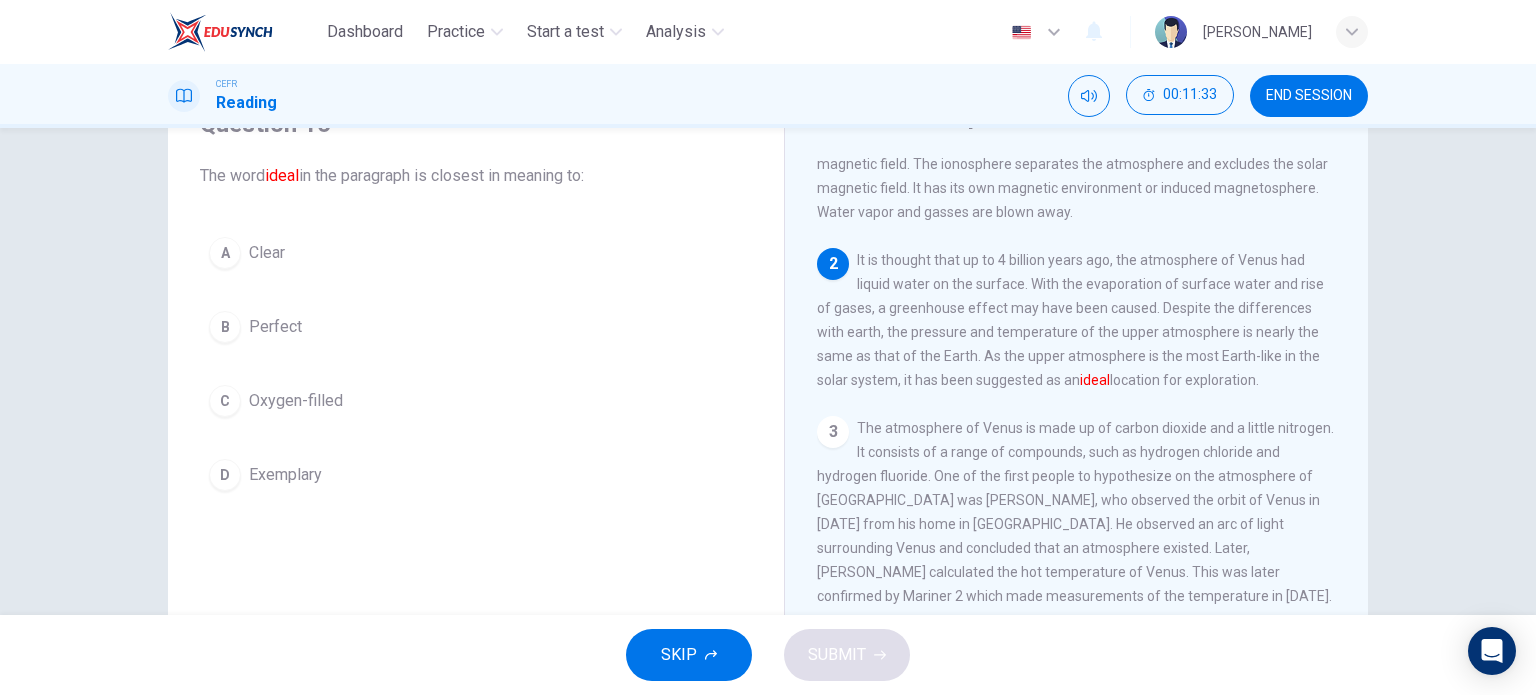 click on "Perfect" at bounding box center [275, 327] 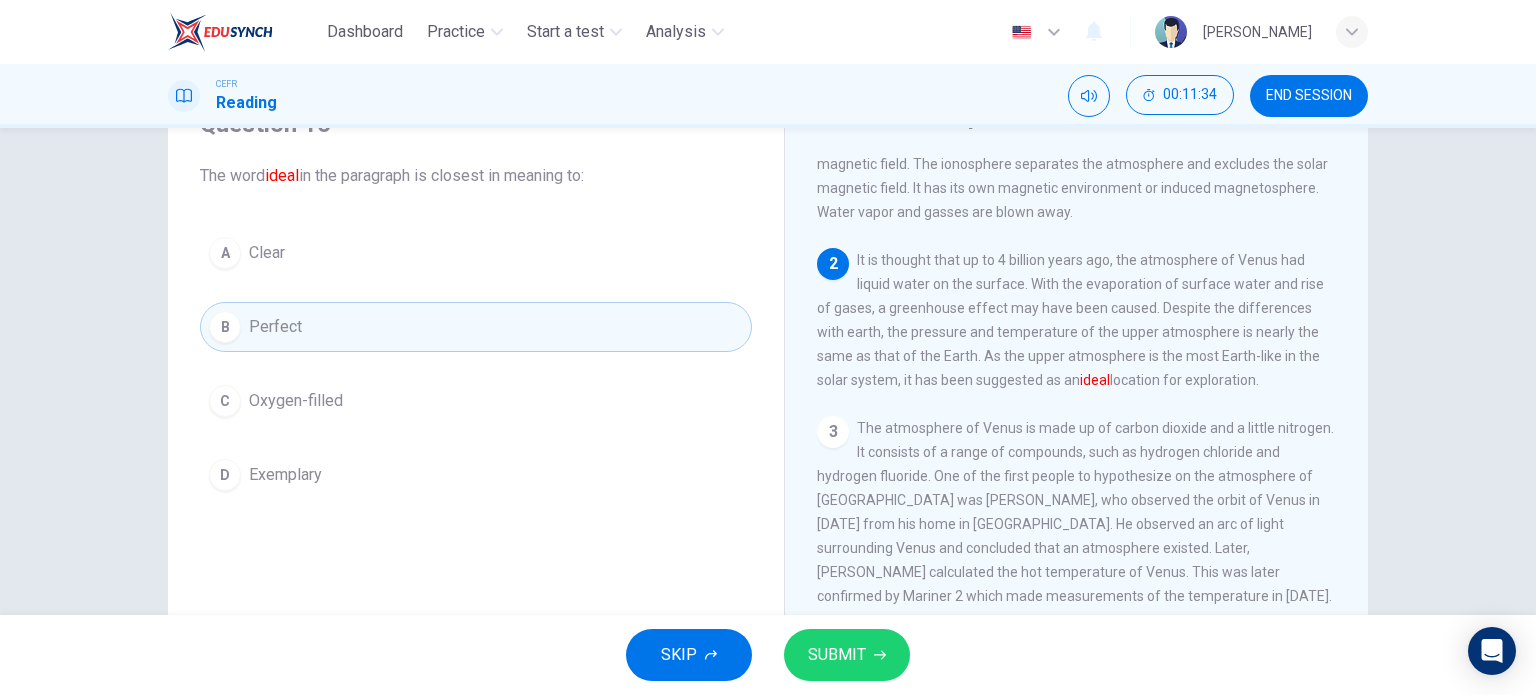 click on "SUBMIT" at bounding box center [847, 655] 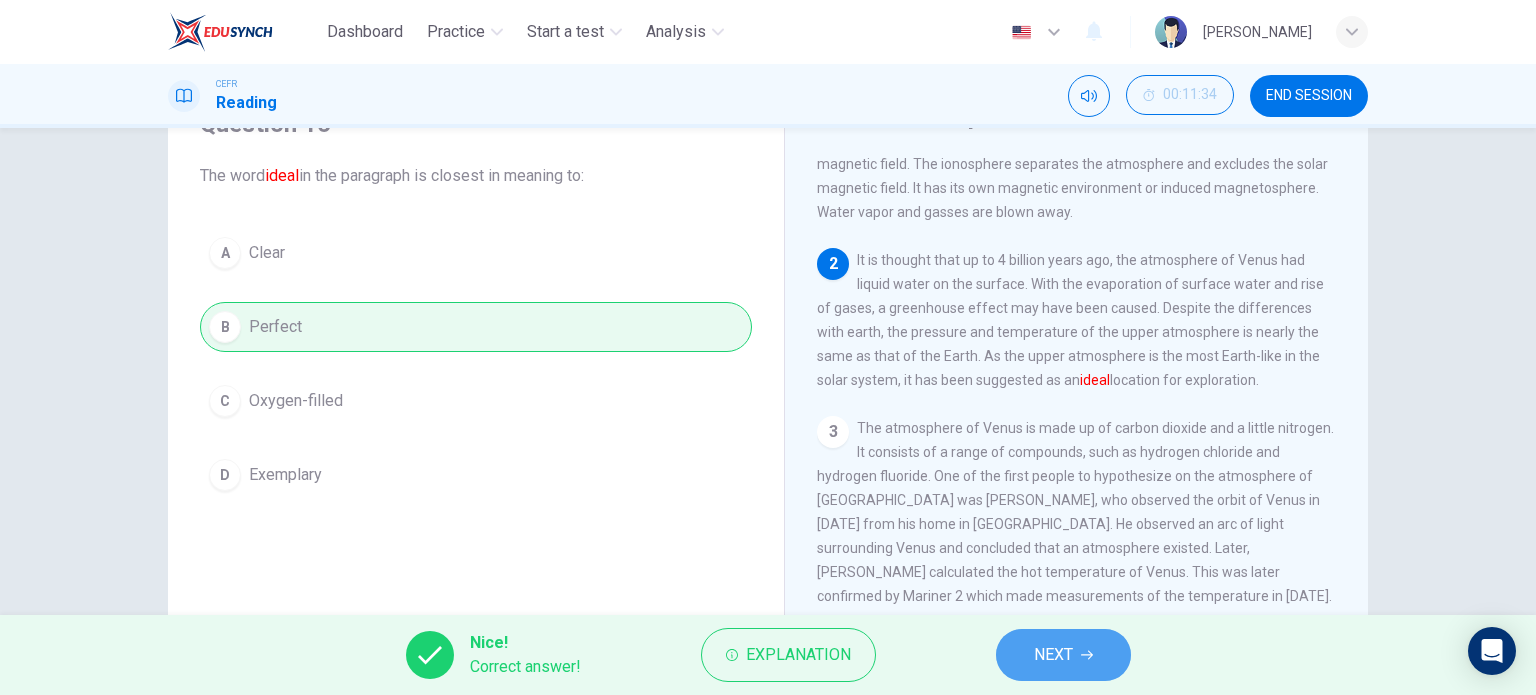 click on "NEXT" at bounding box center (1053, 655) 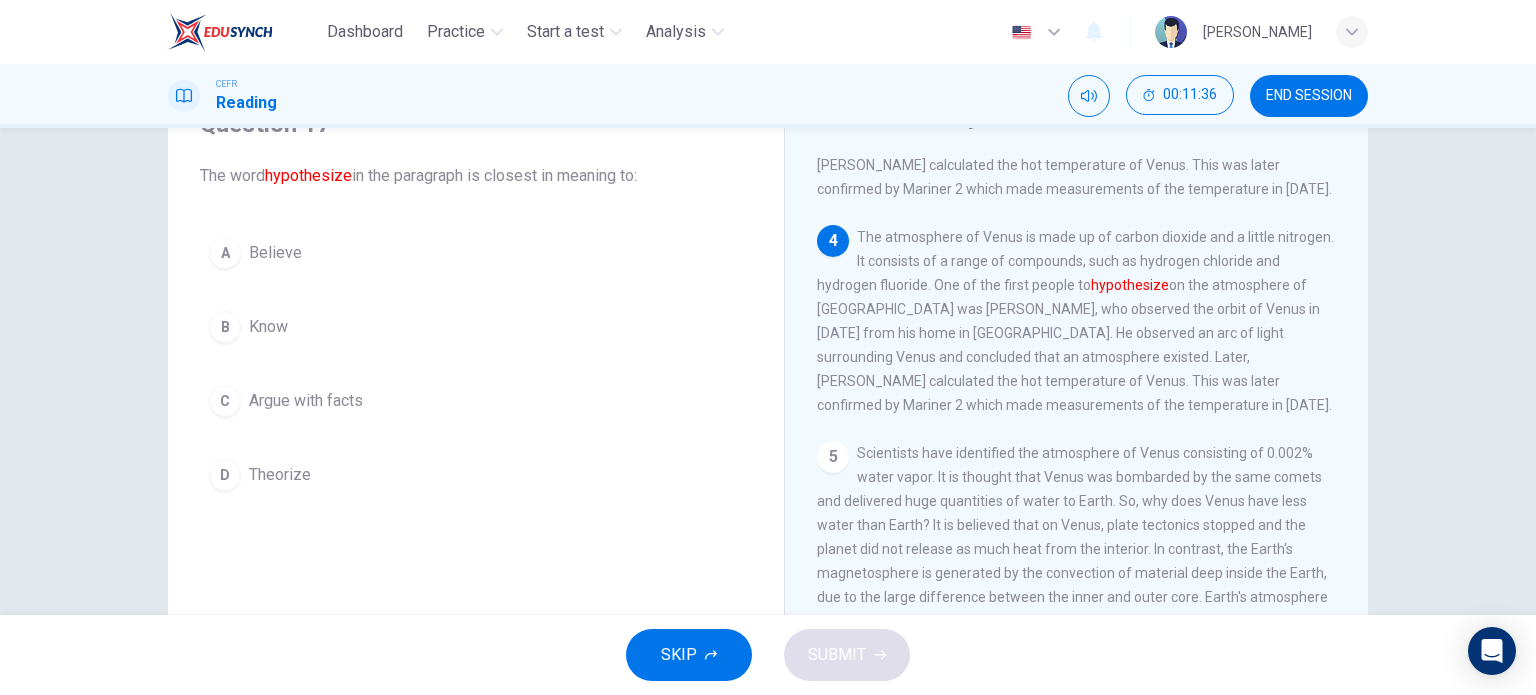 scroll, scrollTop: 500, scrollLeft: 0, axis: vertical 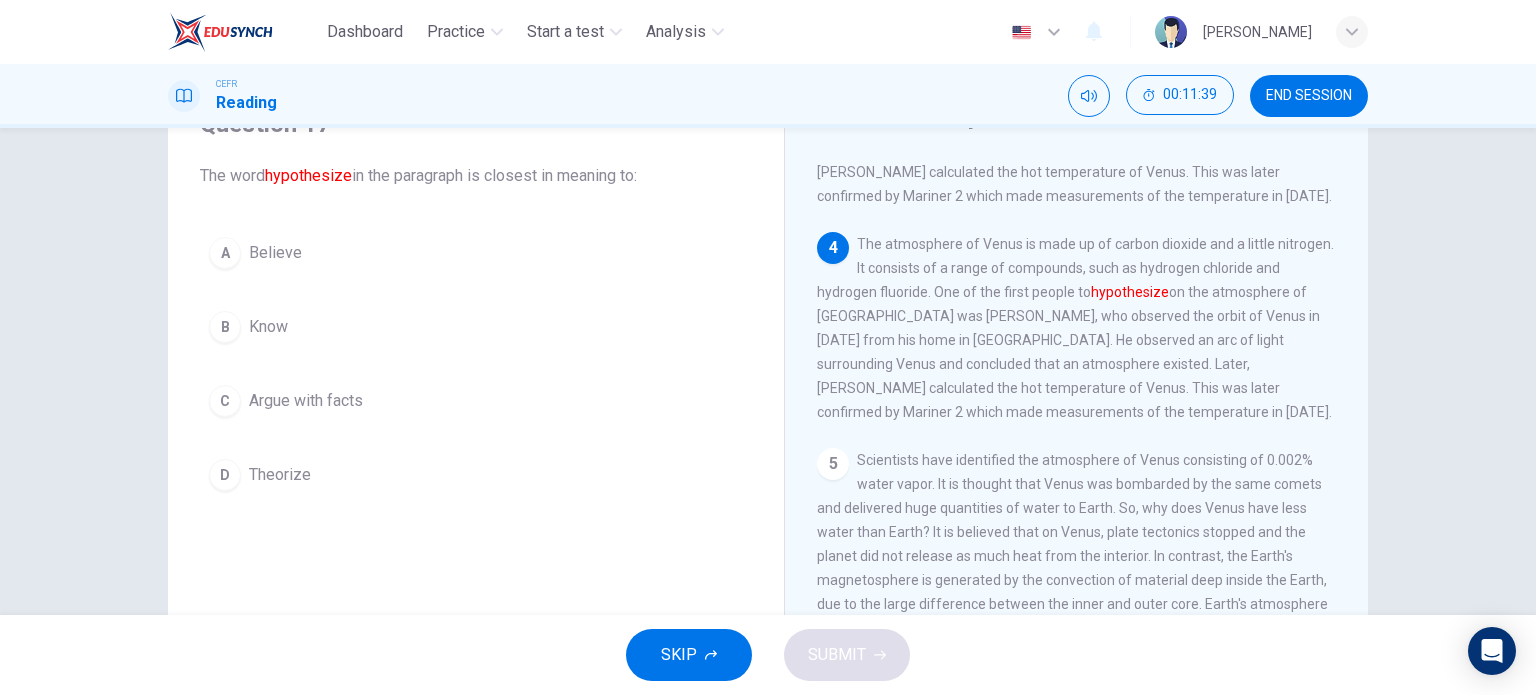 click on "Theorize" at bounding box center (280, 475) 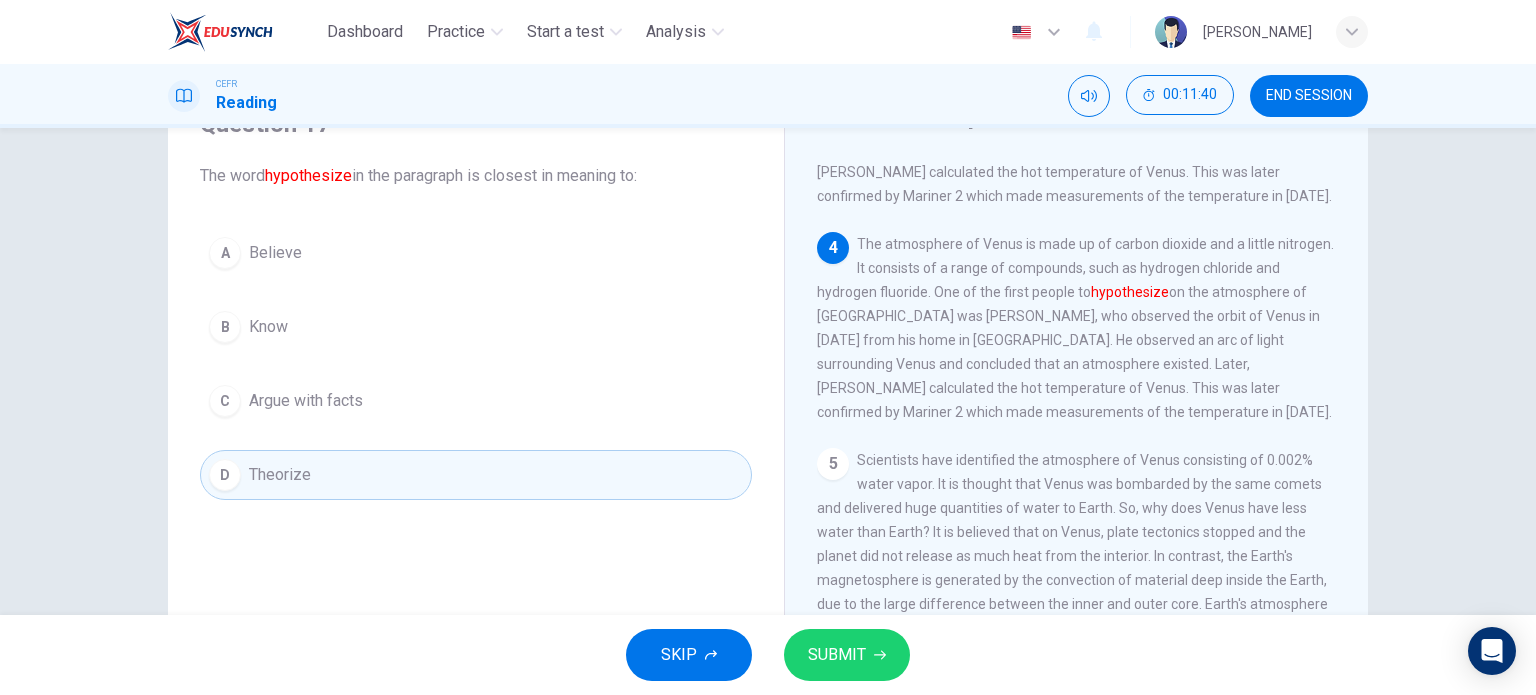click on "SUBMIT" at bounding box center (837, 655) 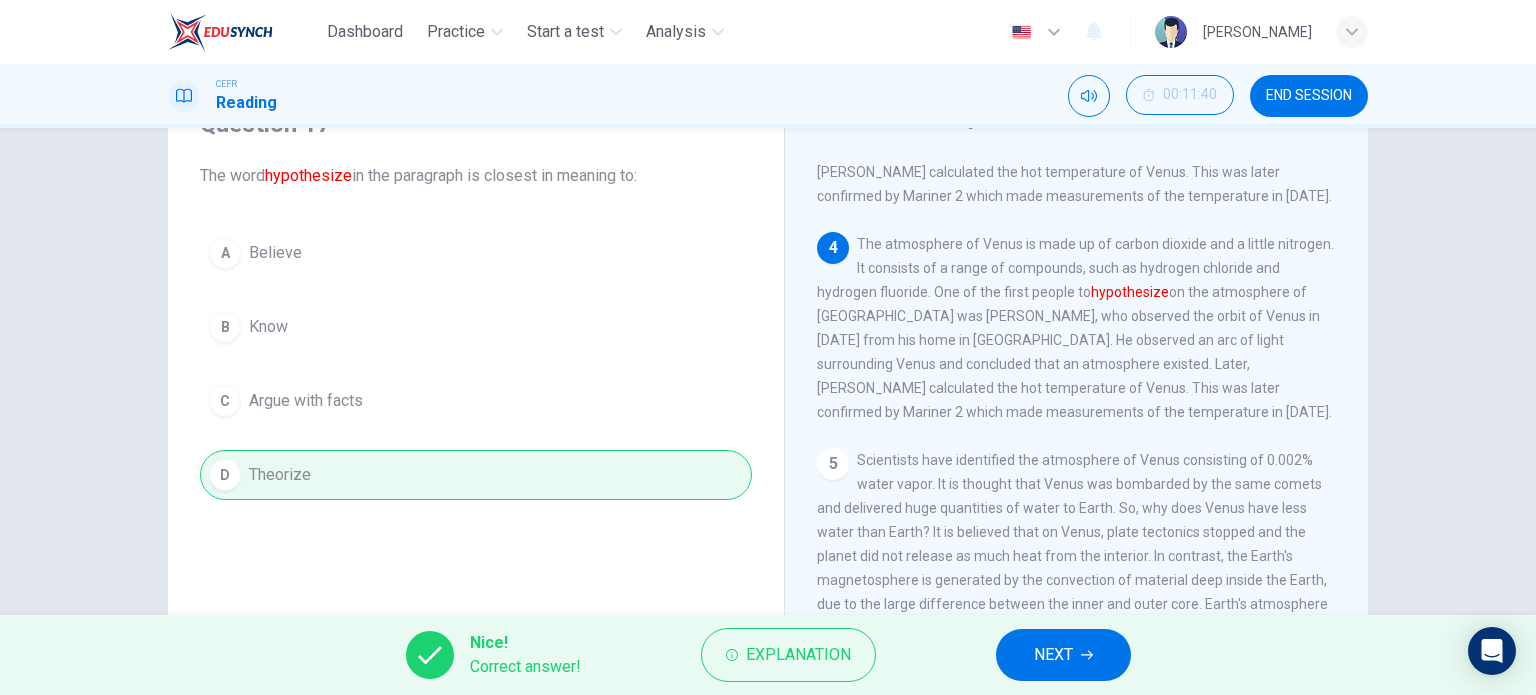 click on "NEXT" at bounding box center [1063, 655] 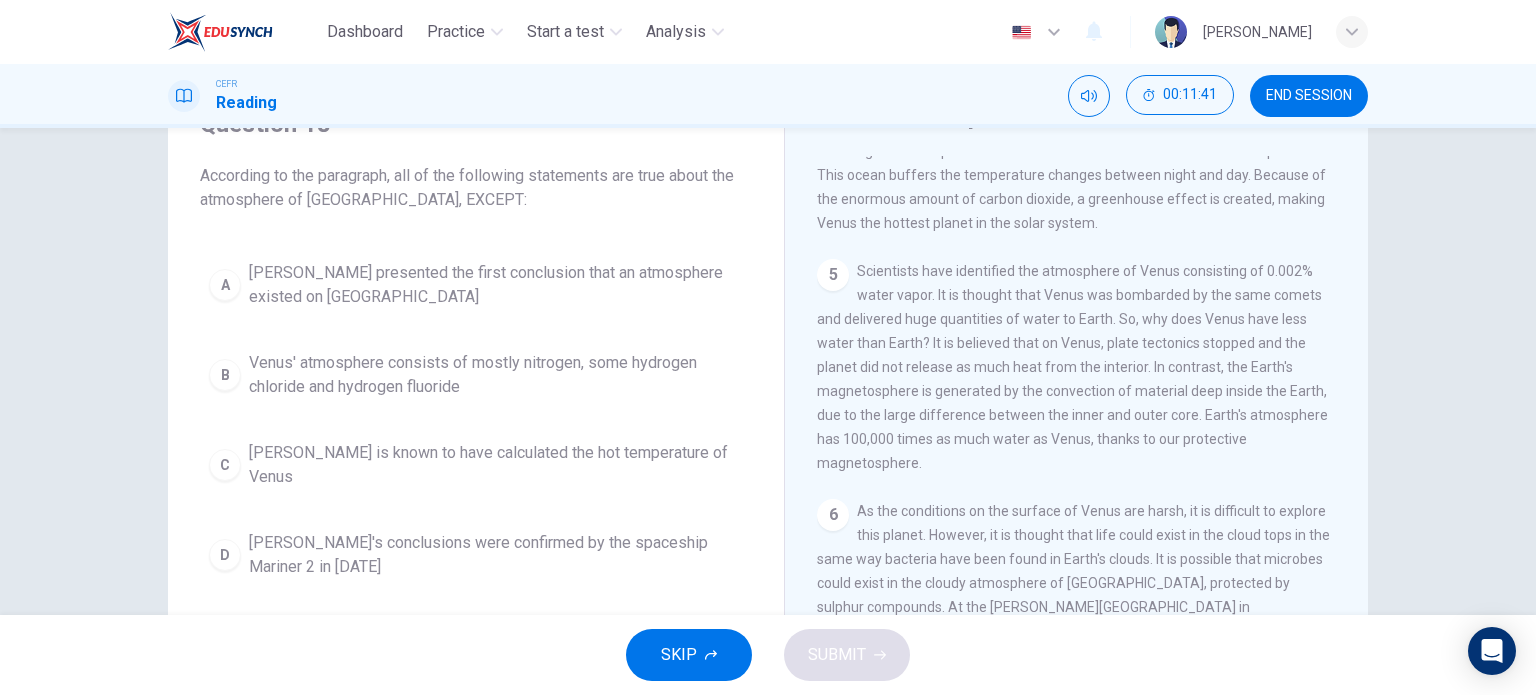 scroll, scrollTop: 752, scrollLeft: 0, axis: vertical 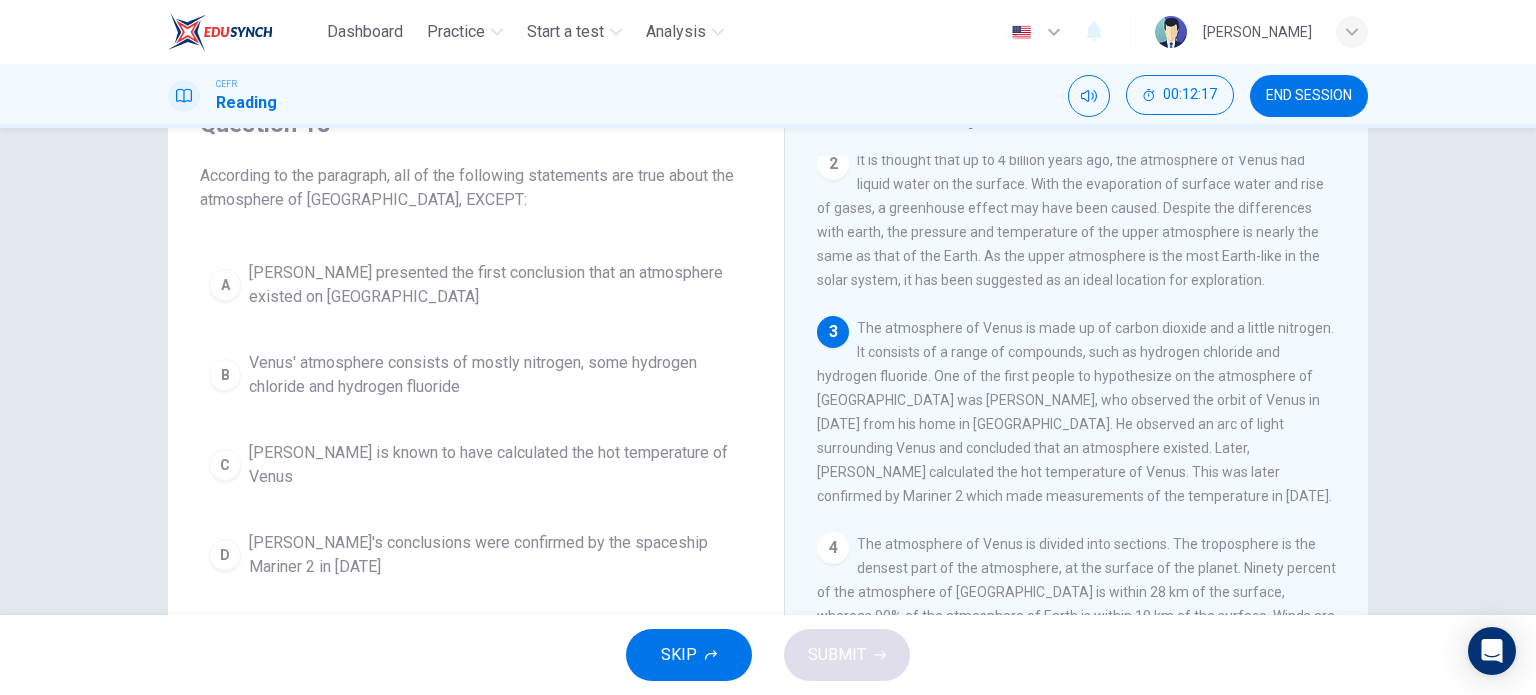 click on "B" at bounding box center (225, 375) 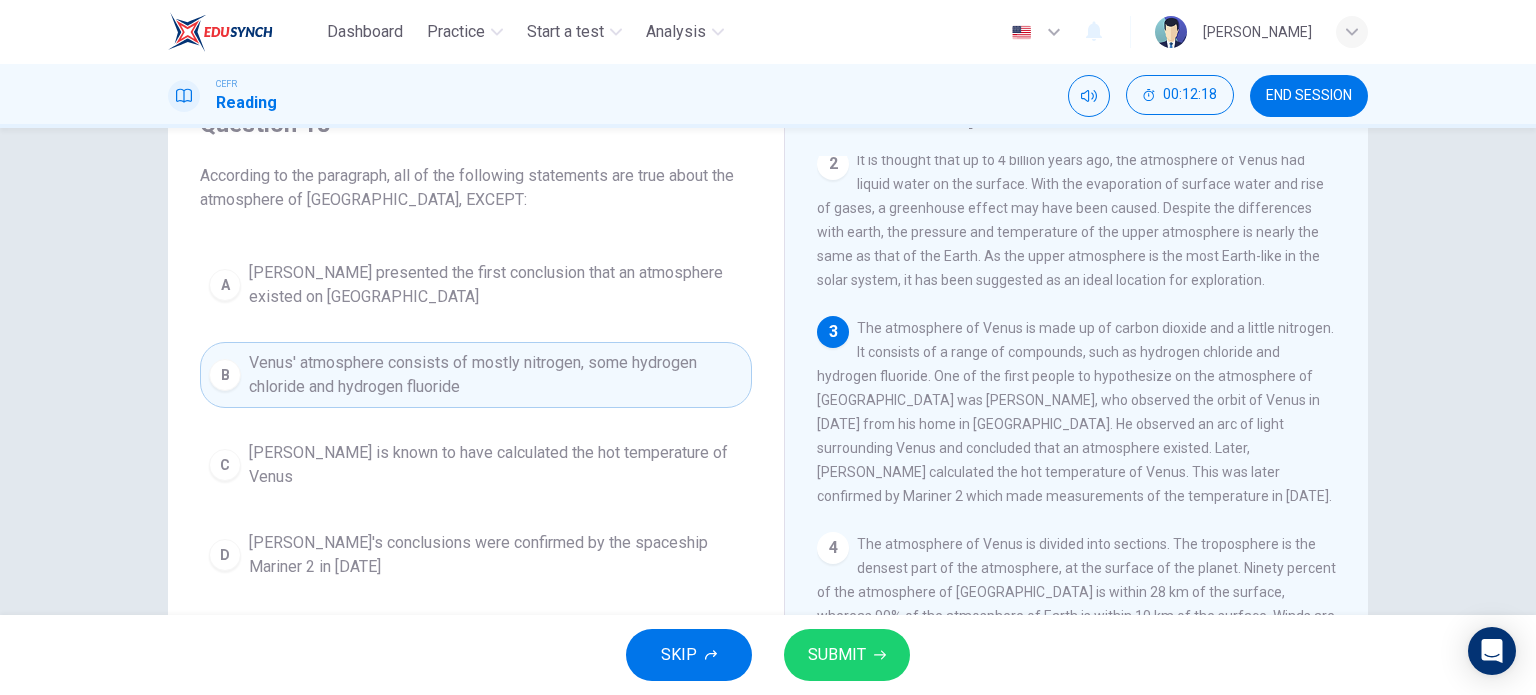 click on "SUBMIT" at bounding box center (837, 655) 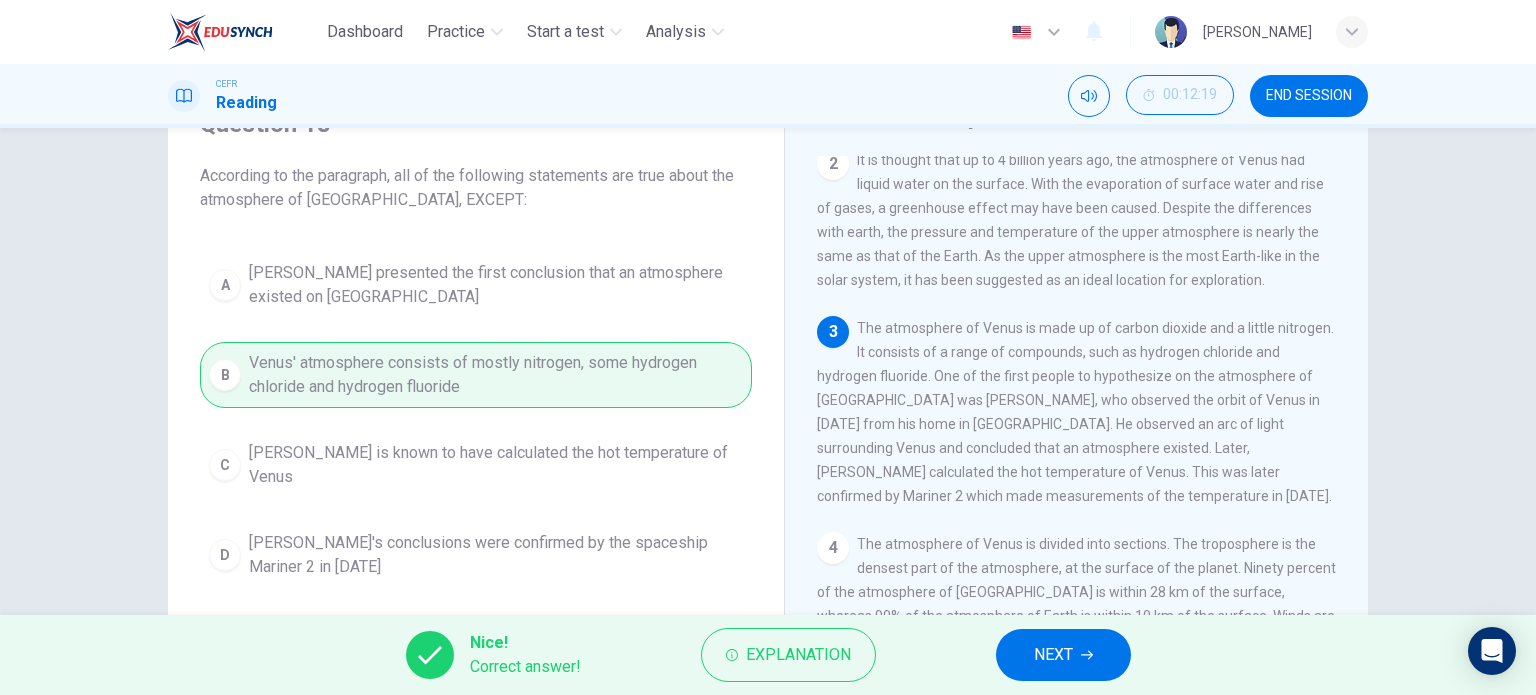 click 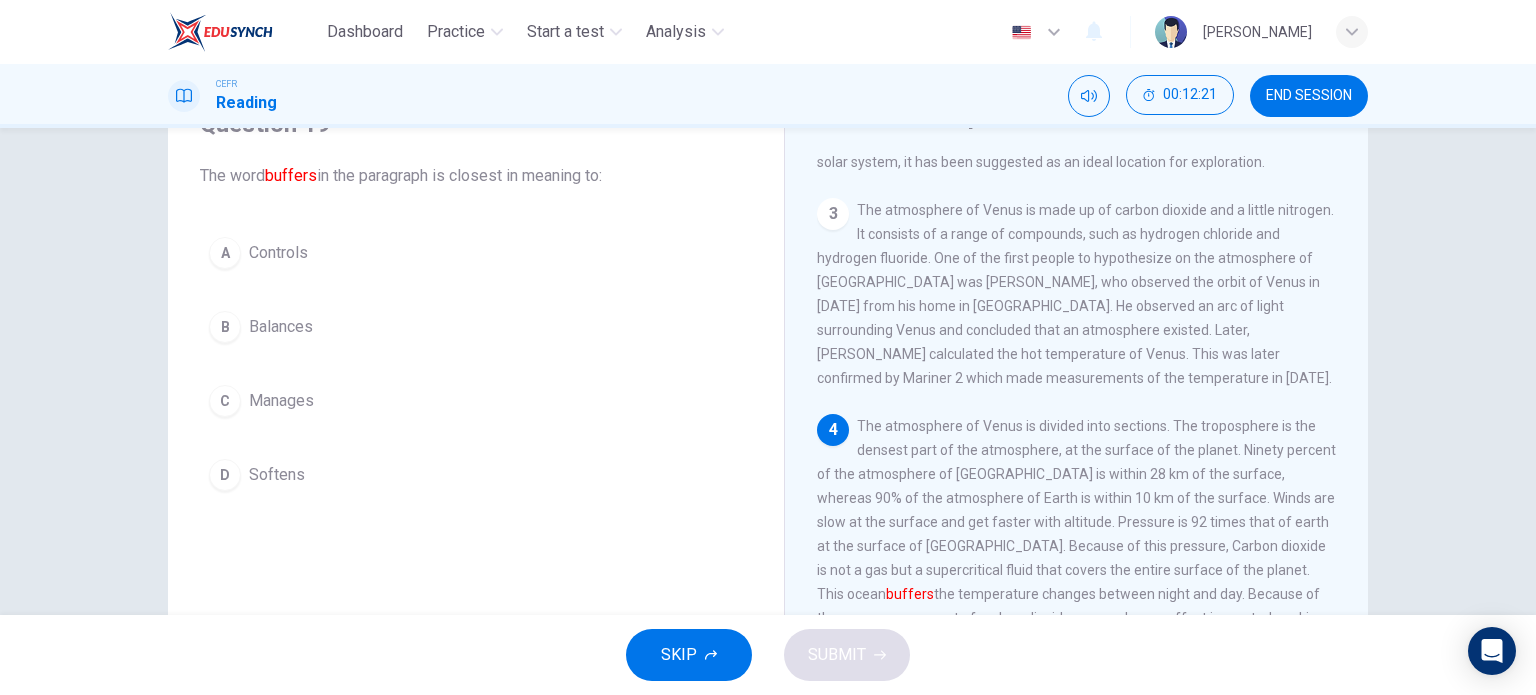 scroll, scrollTop: 400, scrollLeft: 0, axis: vertical 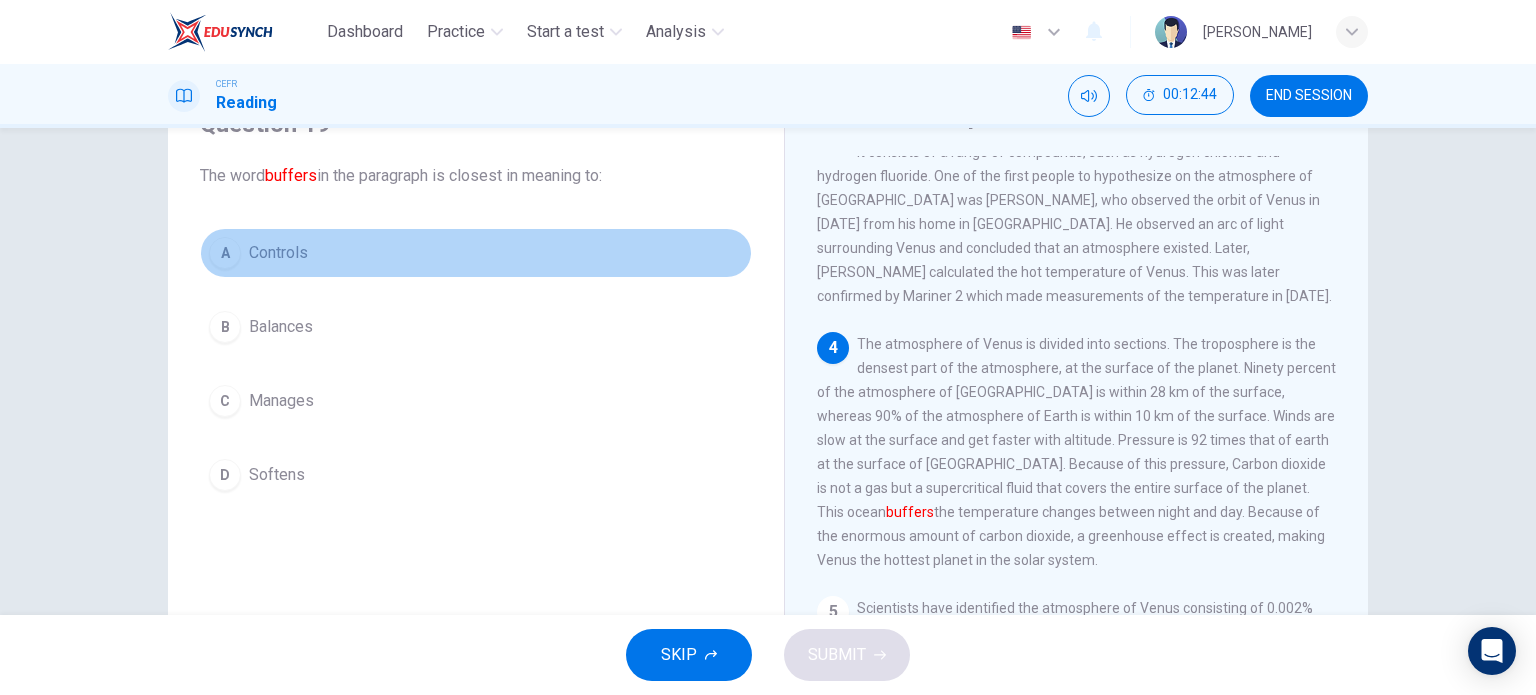 click on "Controls" at bounding box center (278, 253) 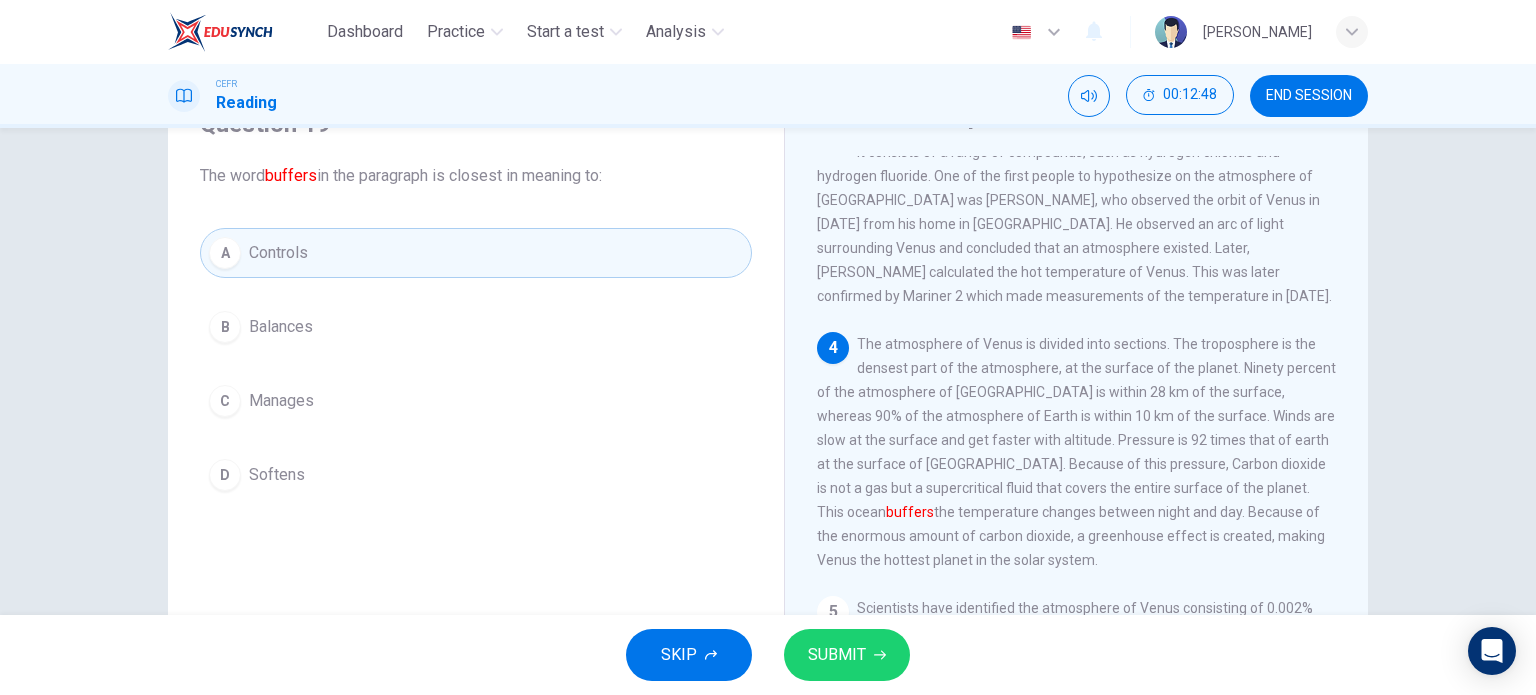 click on "SUBMIT" at bounding box center [847, 655] 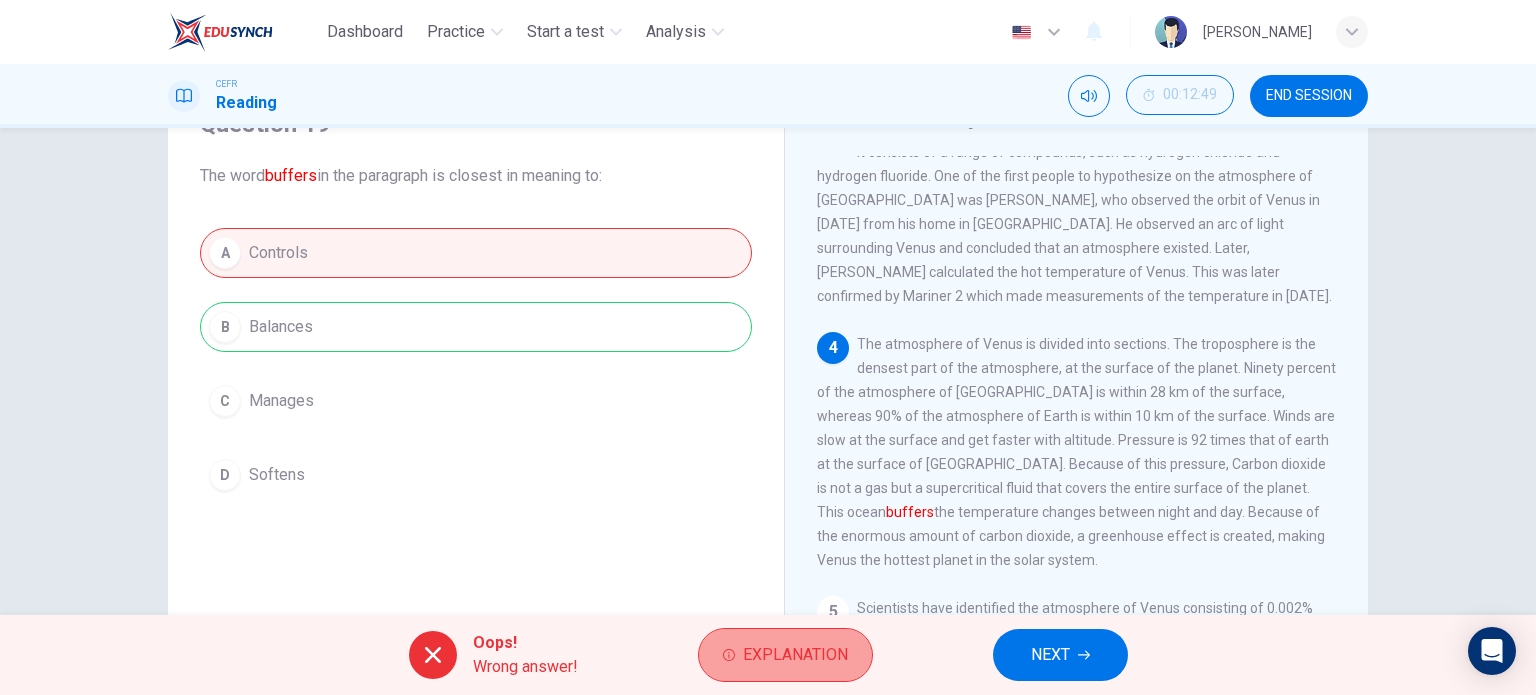 click on "Explanation" at bounding box center (785, 655) 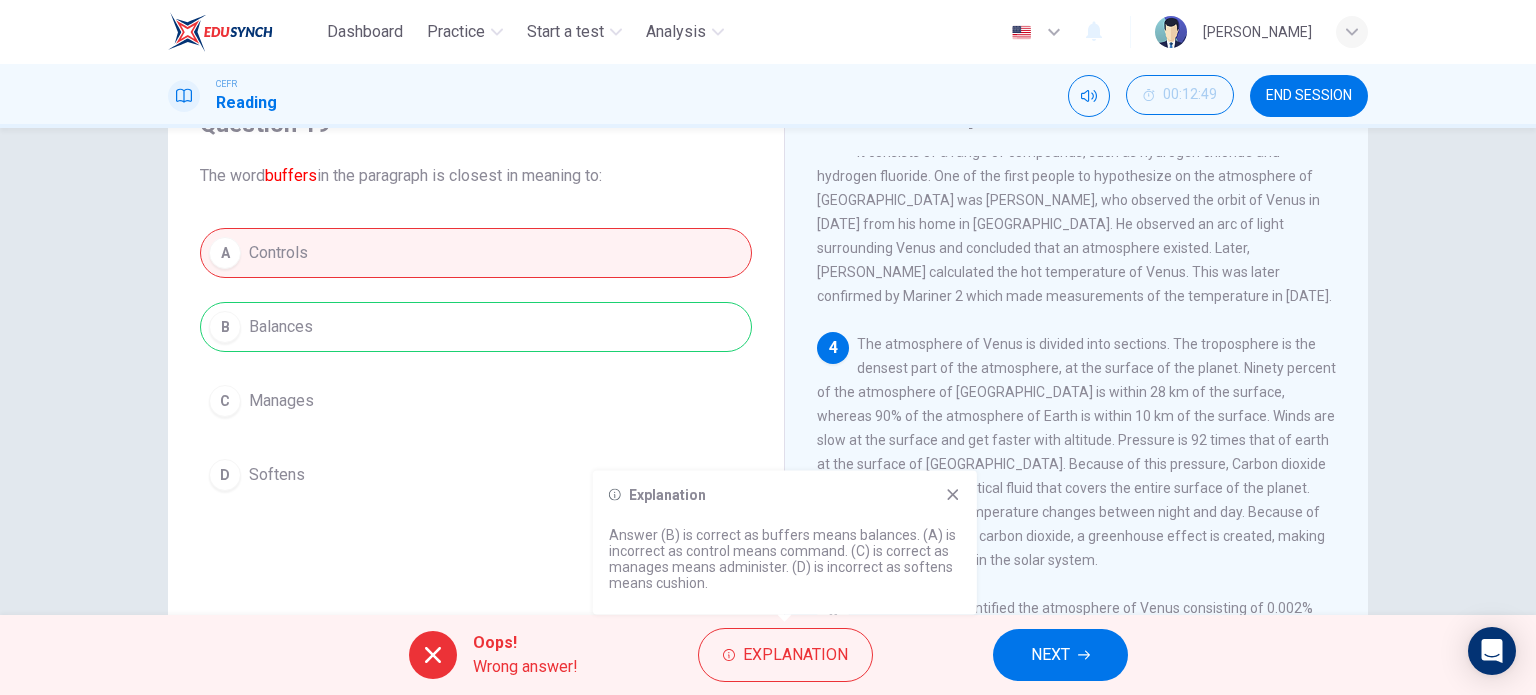 click on "NEXT" at bounding box center (1060, 655) 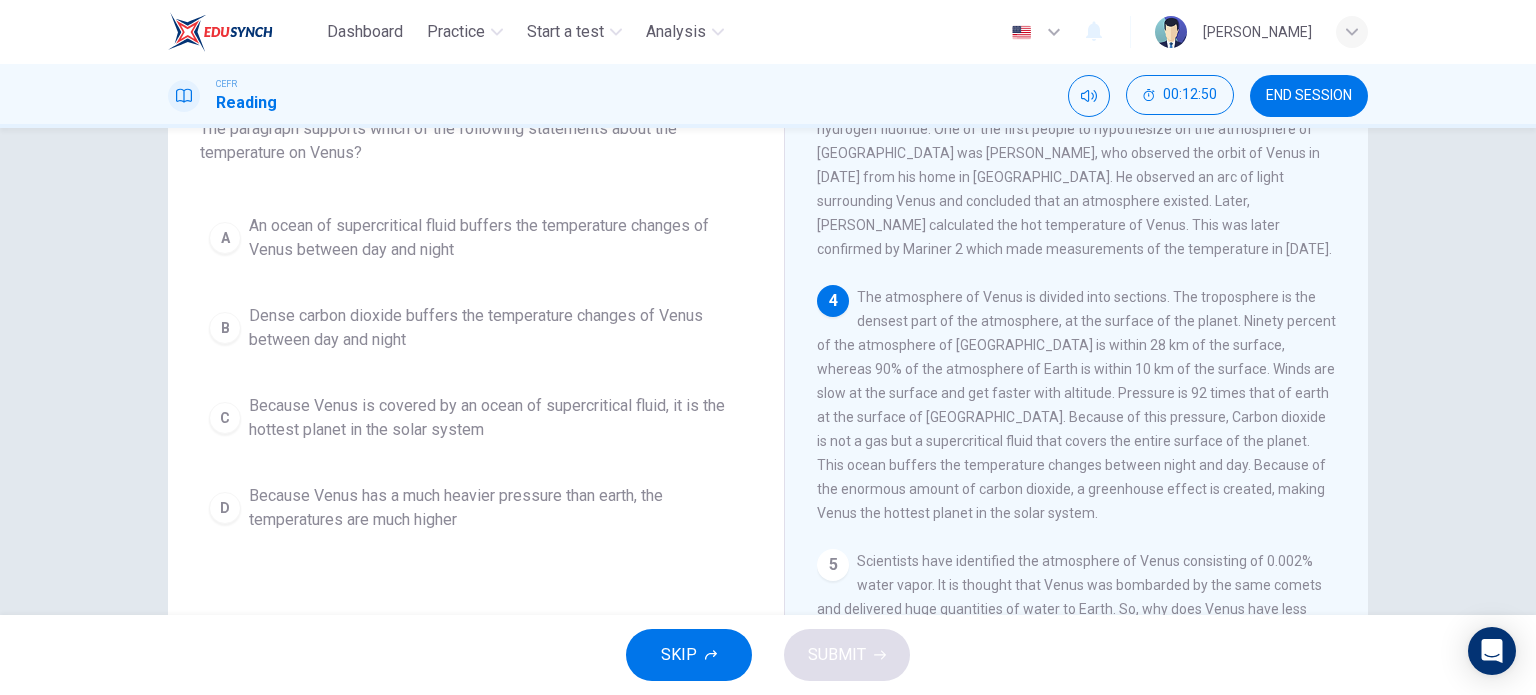 scroll, scrollTop: 200, scrollLeft: 0, axis: vertical 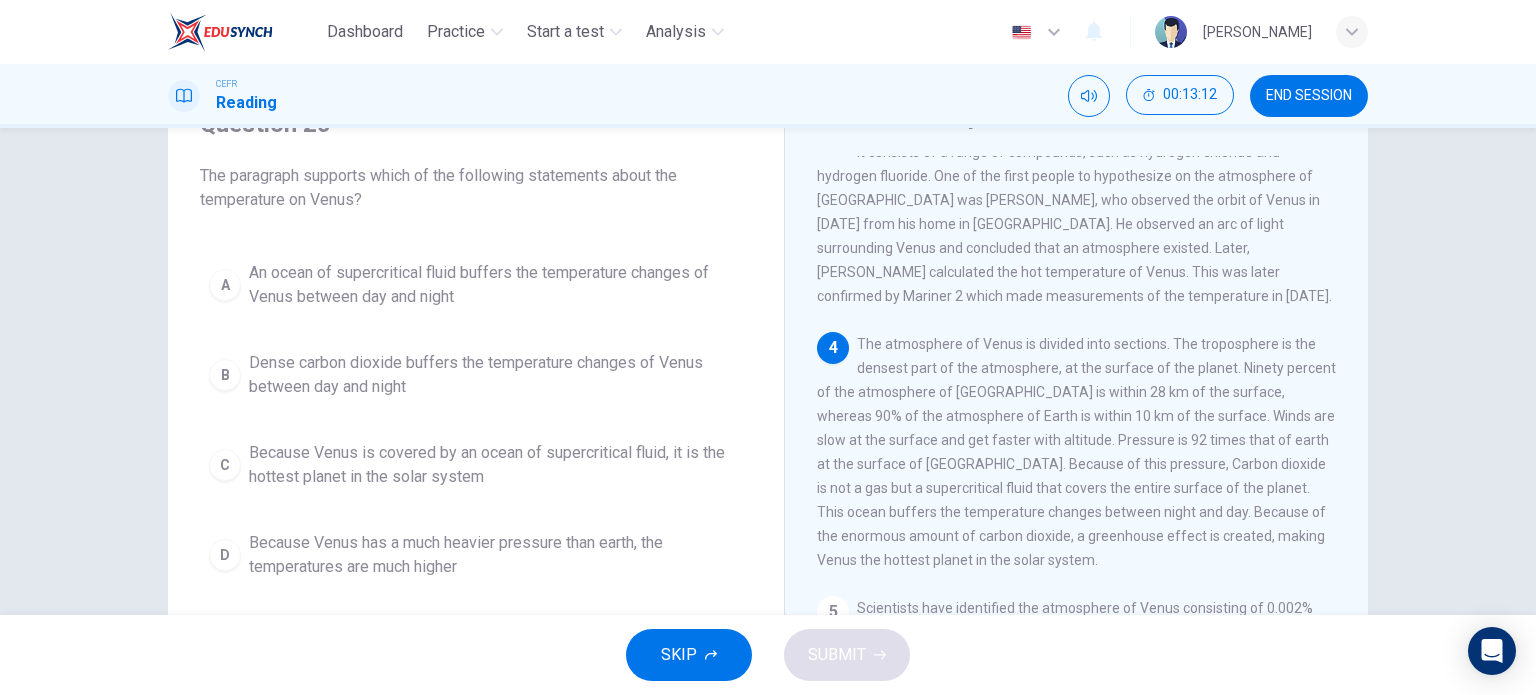 click on "Dense carbon dioxide buffers the temperature changes of Venus between day and night" at bounding box center (496, 375) 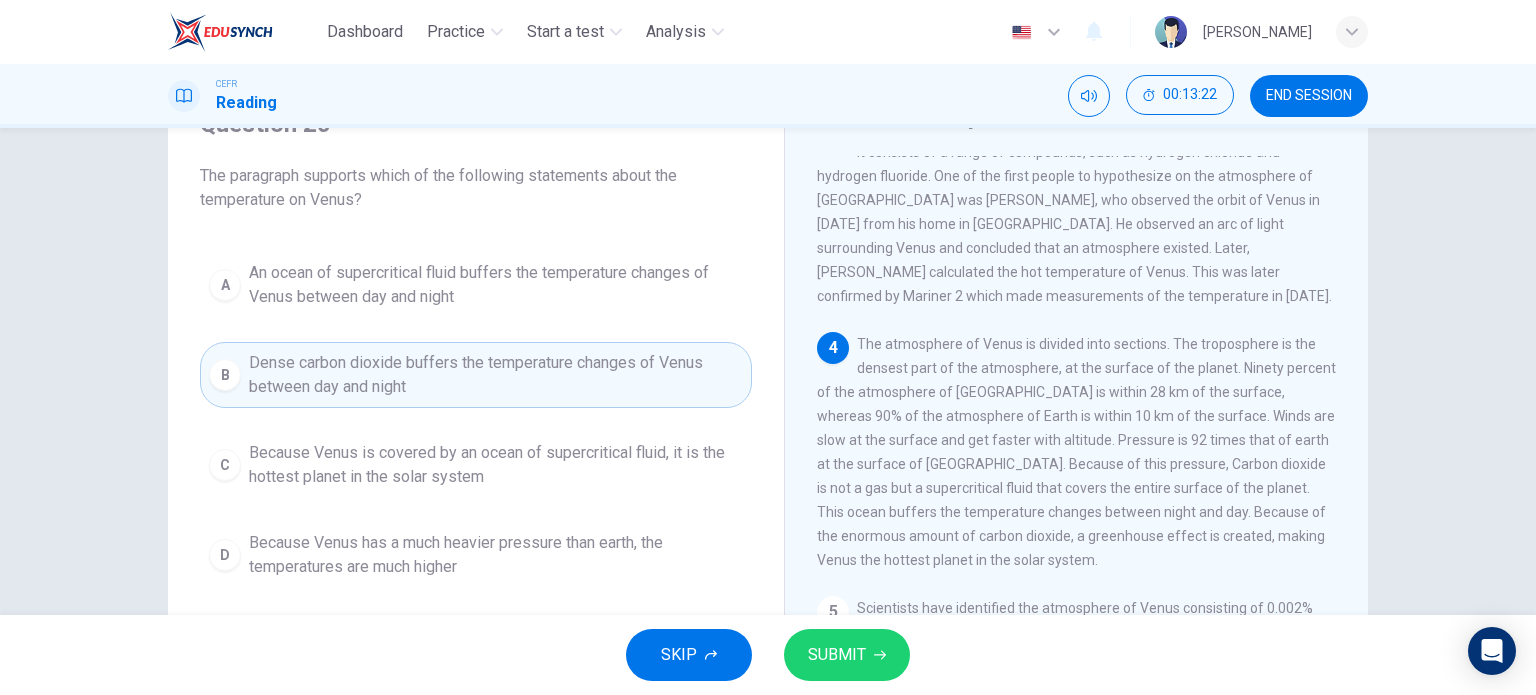 click on "SUBMIT" at bounding box center [837, 655] 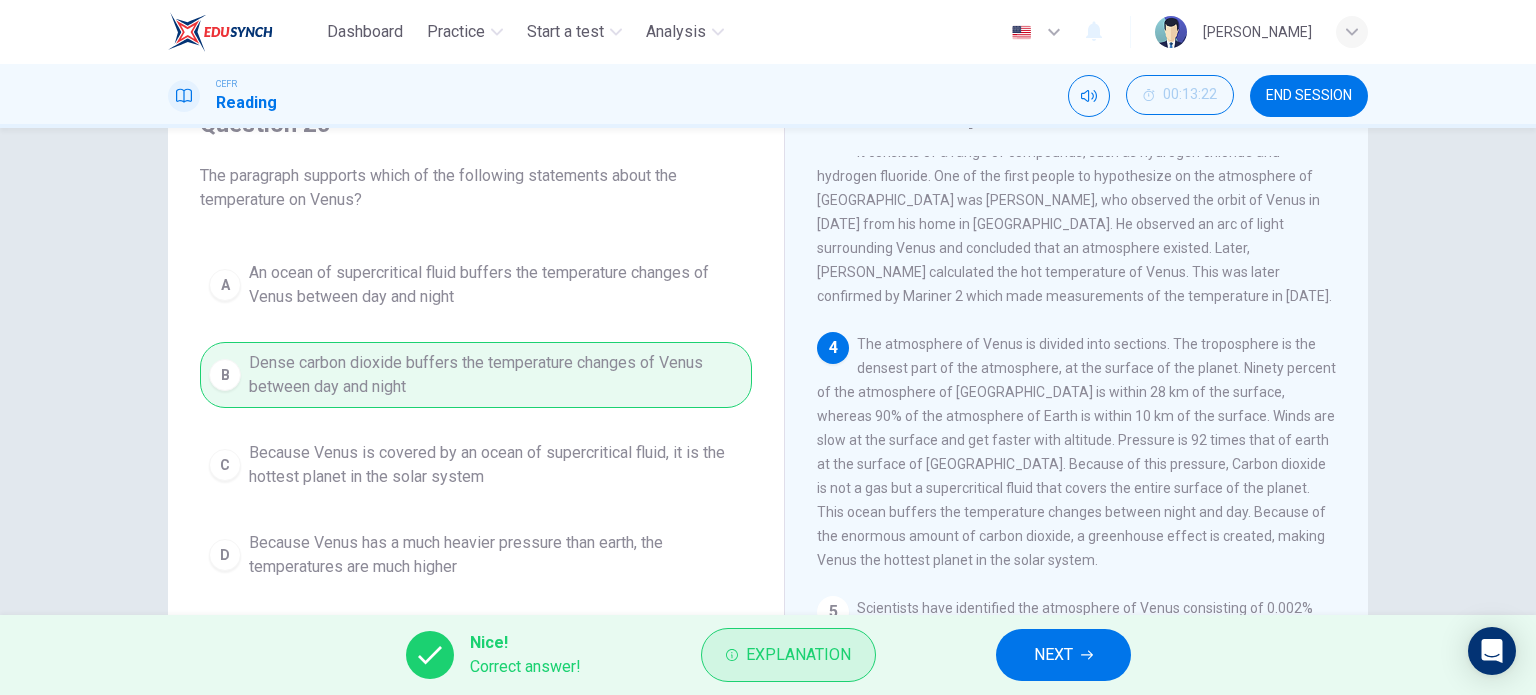 click on "Explanation" at bounding box center (788, 655) 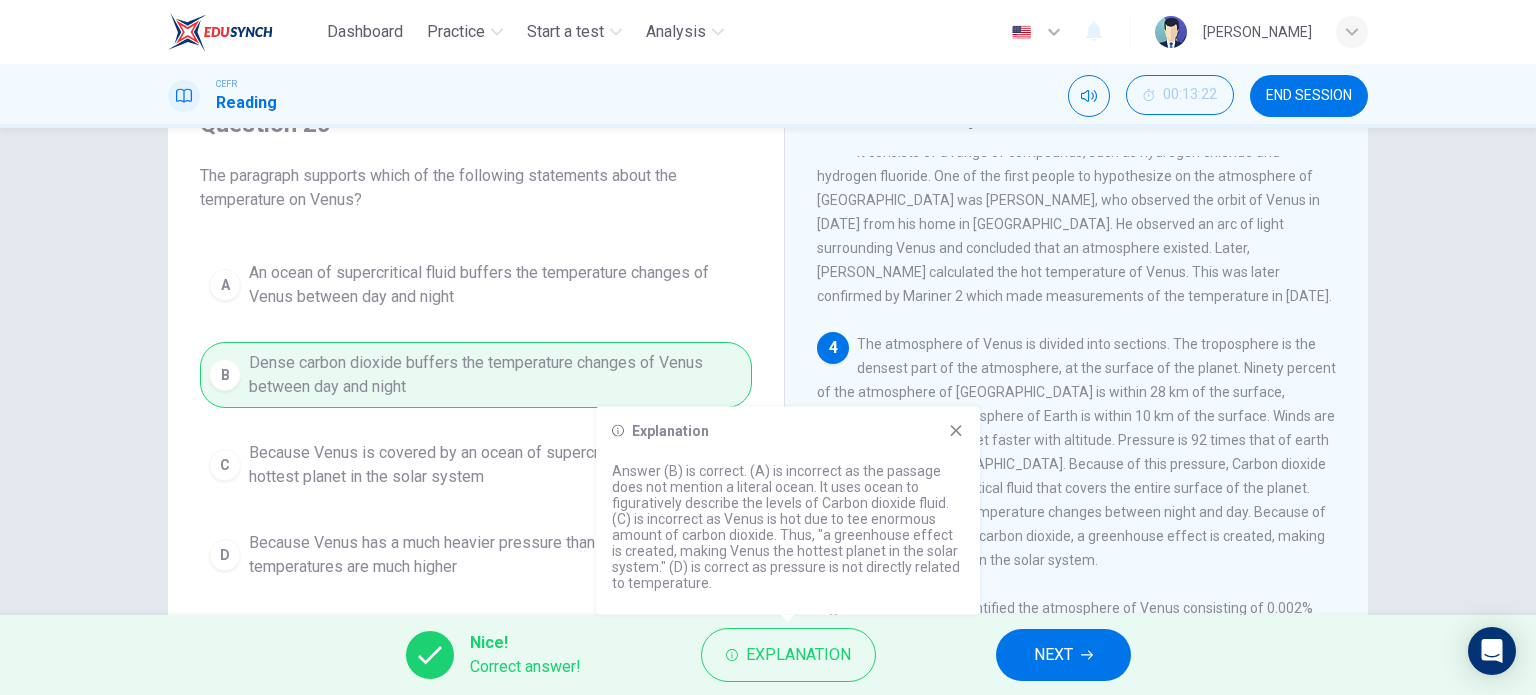 click on "The atmosphere of Venus is divided into sections. The troposphere is the densest part of the atmosphere, at the surface of the planet. Ninety percent of the atmosphere of Venus is within 28 km of the surface, whereas 90% of the atmosphere of Earth is within 10 km of the surface. Winds are slow at the surface and get faster with altitude. Pressure is 92 times that of earth at the surface of Venus. Because of this pressure, Carbon dioxide is not a gas but a supercritical fluid that covers the entire surface of the planet. This ocean buffers the temperature changes between night and day. Because of the enormous amount of carbon dioxide, a greenhouse effect is created, making Venus the hottest planet in the solar system." at bounding box center (1076, 452) 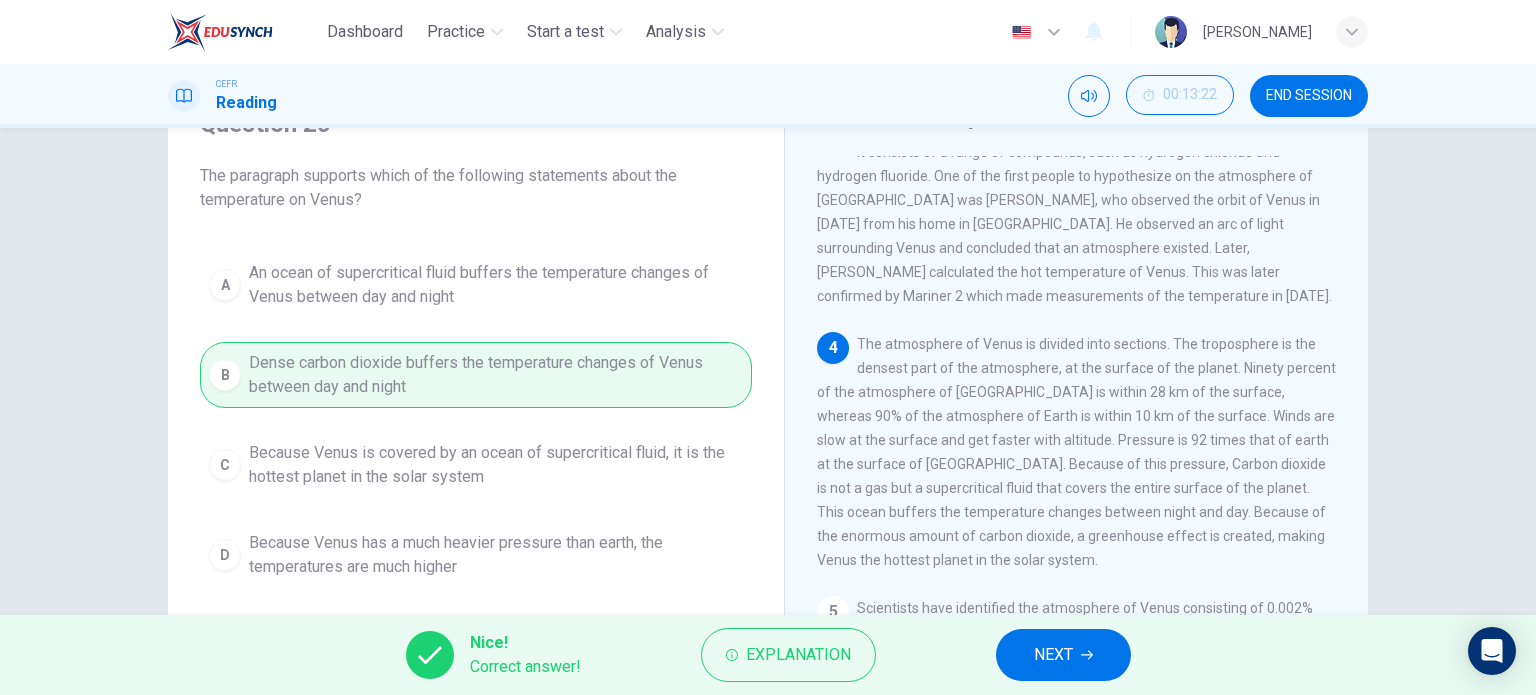 click on "NEXT" at bounding box center (1053, 655) 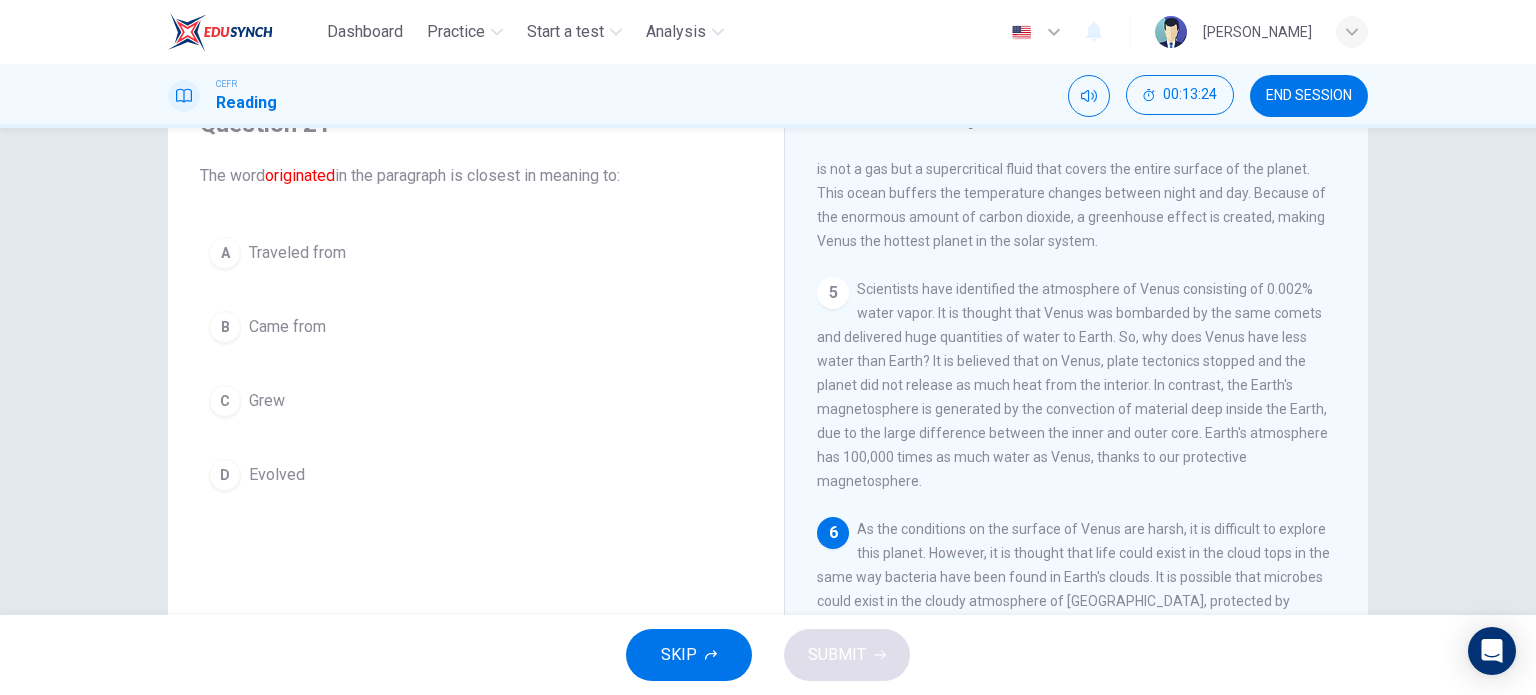 scroll, scrollTop: 752, scrollLeft: 0, axis: vertical 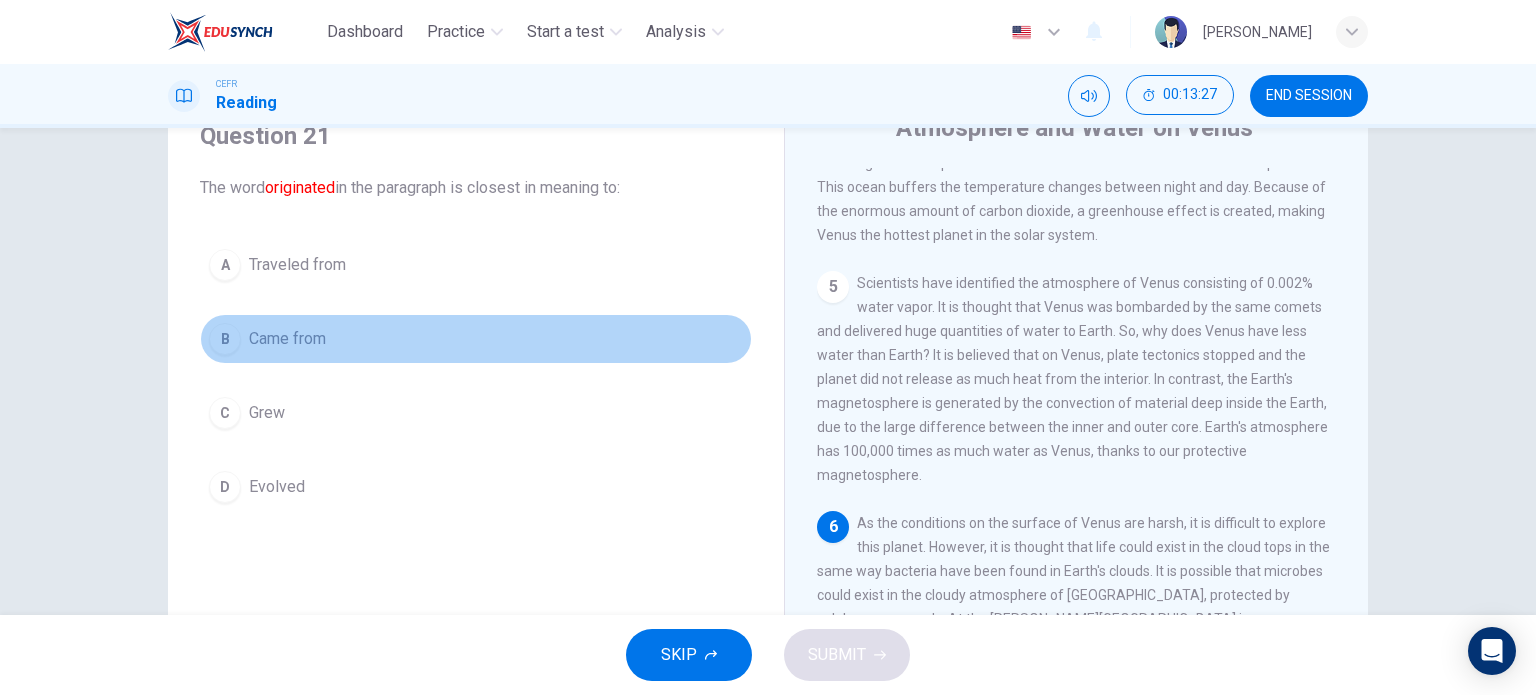 click on "Came from" at bounding box center [287, 339] 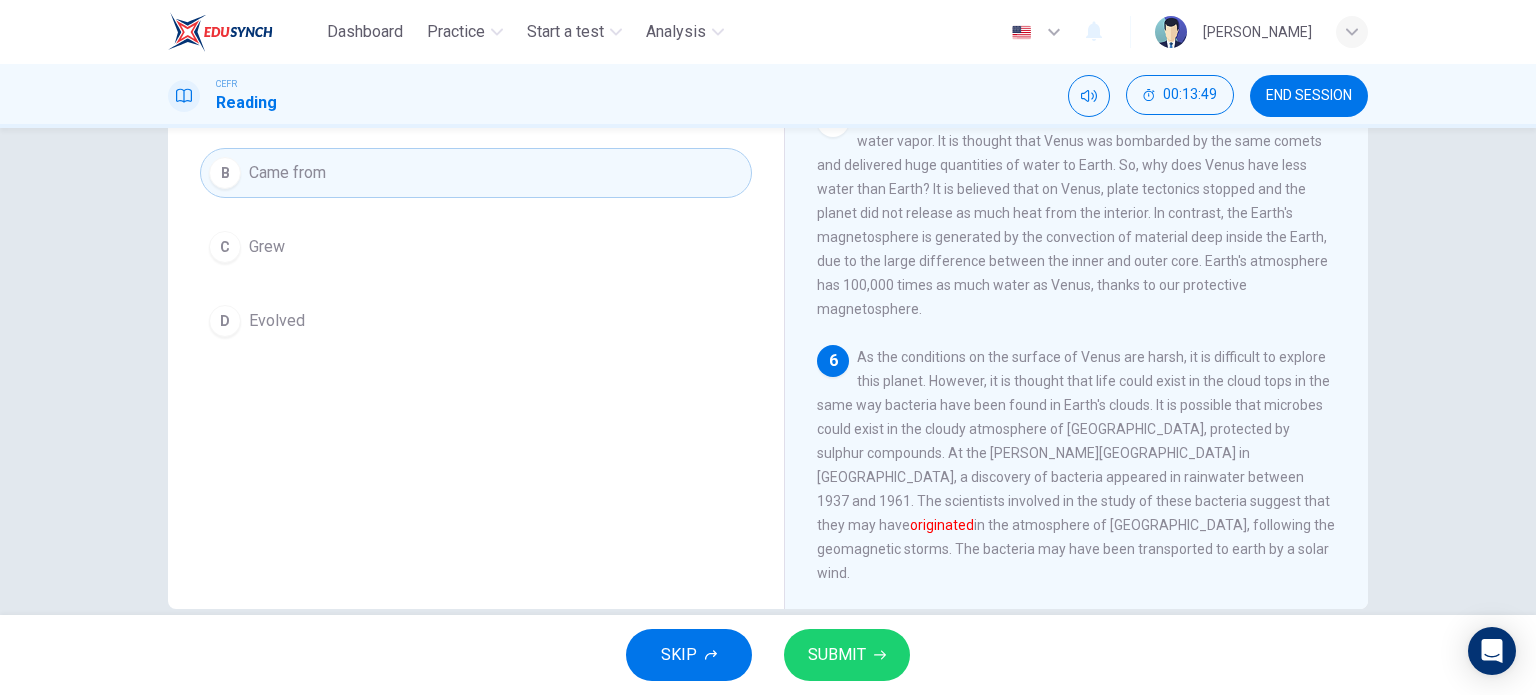 scroll, scrollTop: 288, scrollLeft: 0, axis: vertical 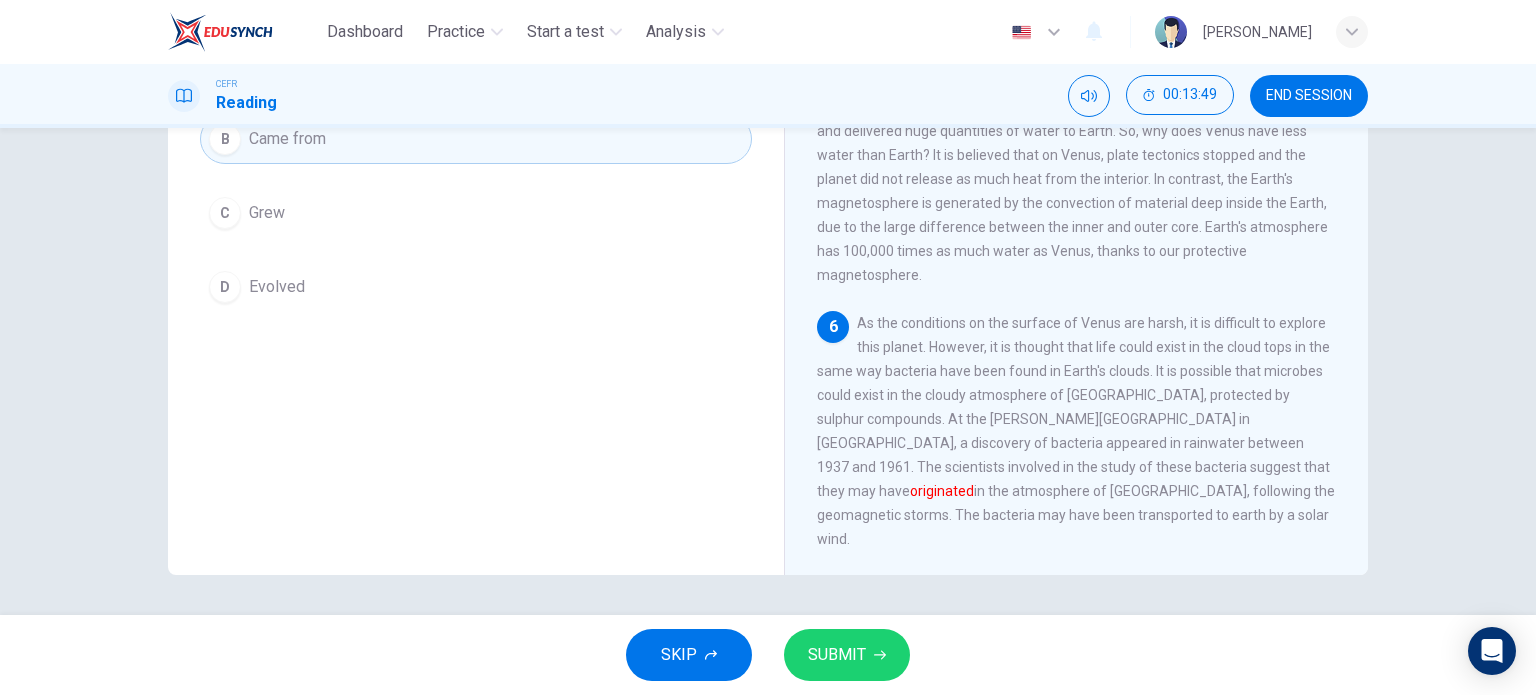 click on "SUBMIT" at bounding box center [837, 655] 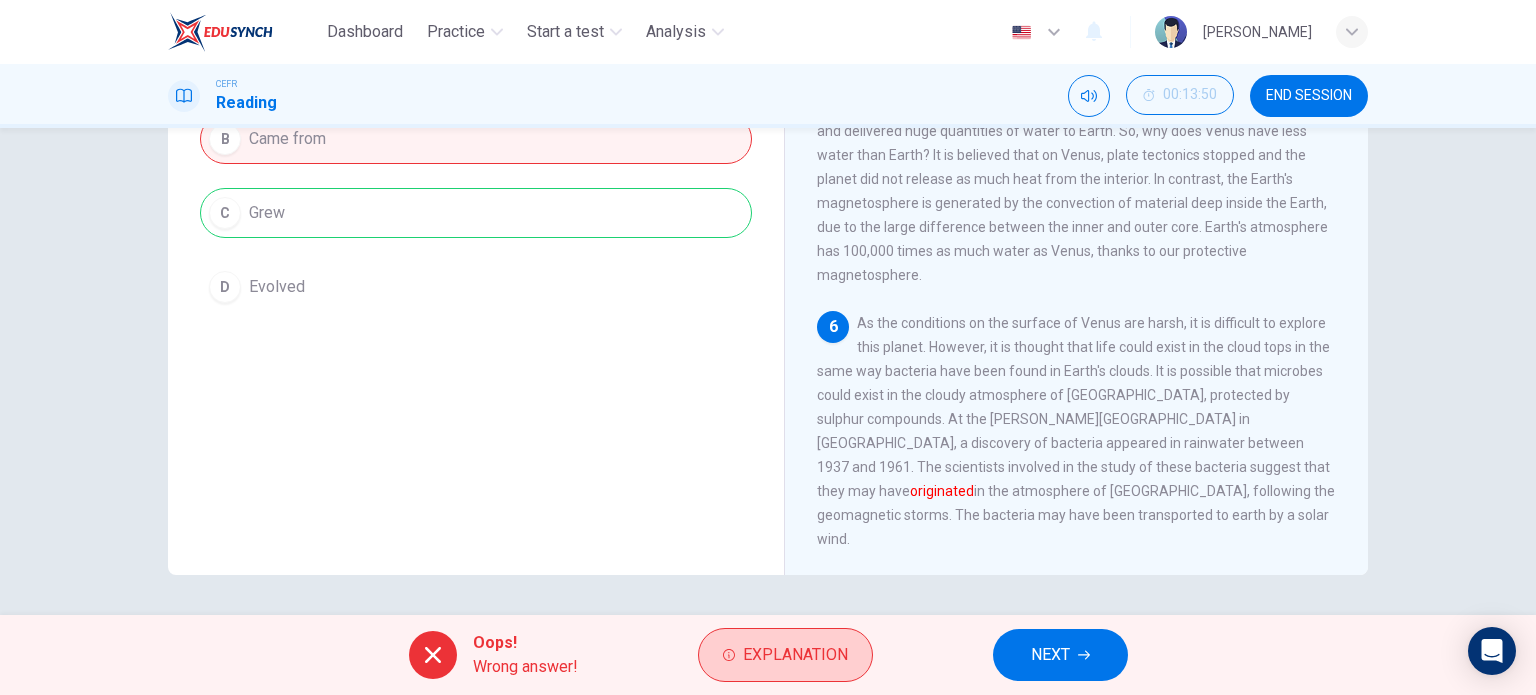 click on "Explanation" at bounding box center [785, 655] 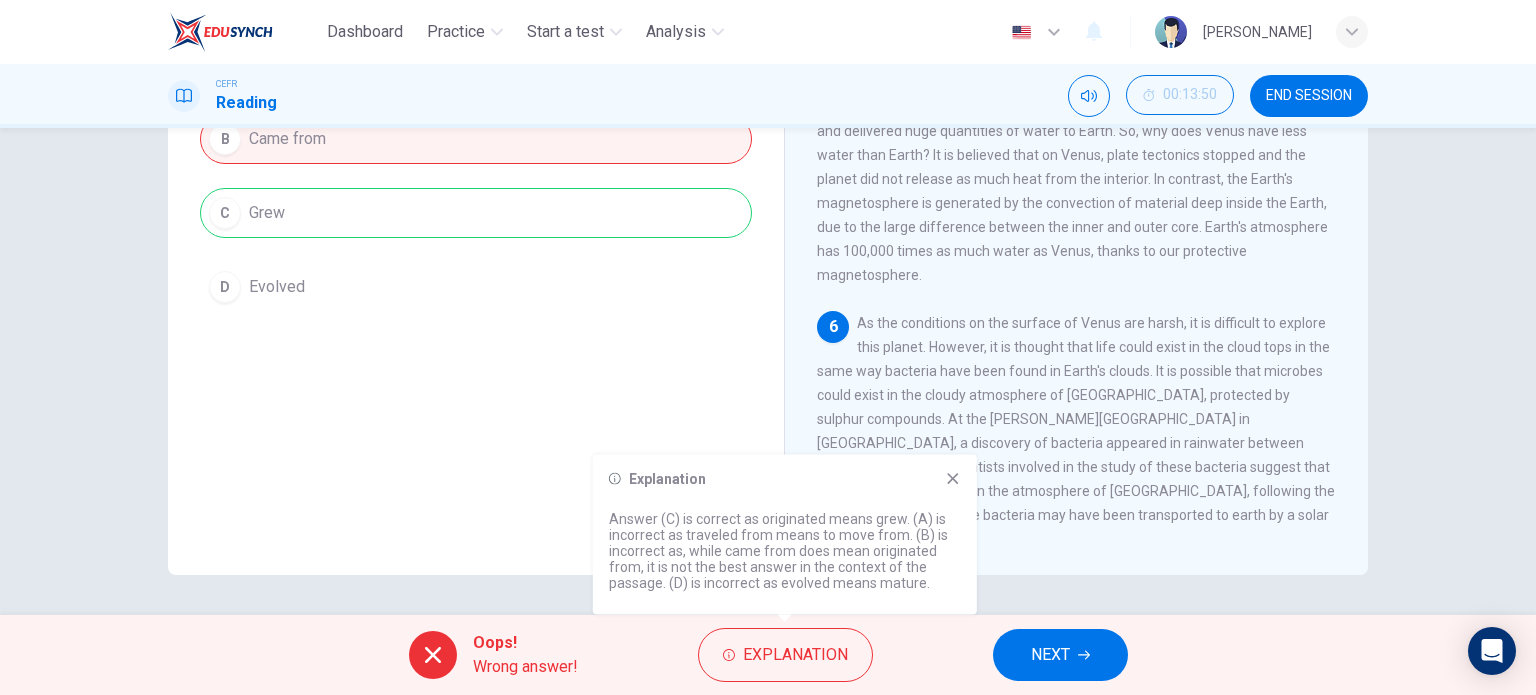 click 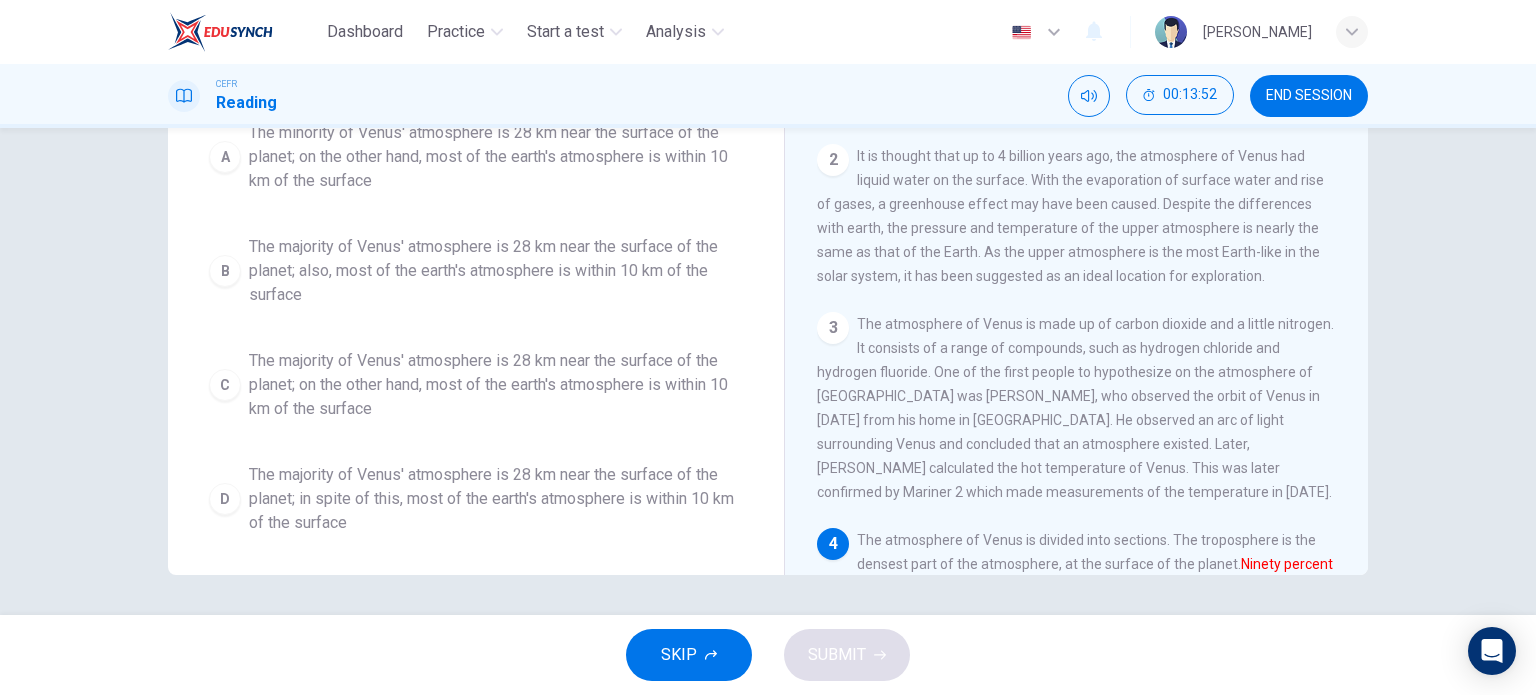scroll, scrollTop: 300, scrollLeft: 0, axis: vertical 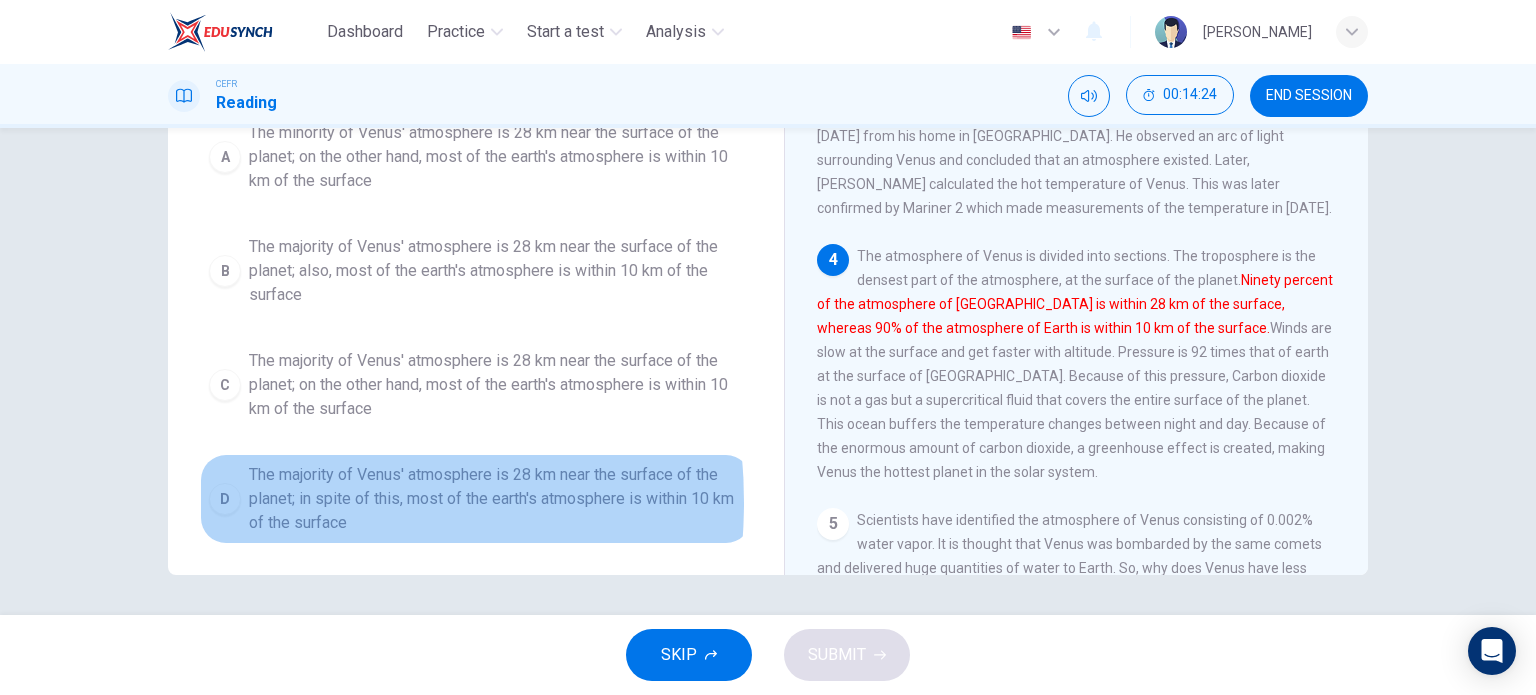 click on "D" at bounding box center [225, 499] 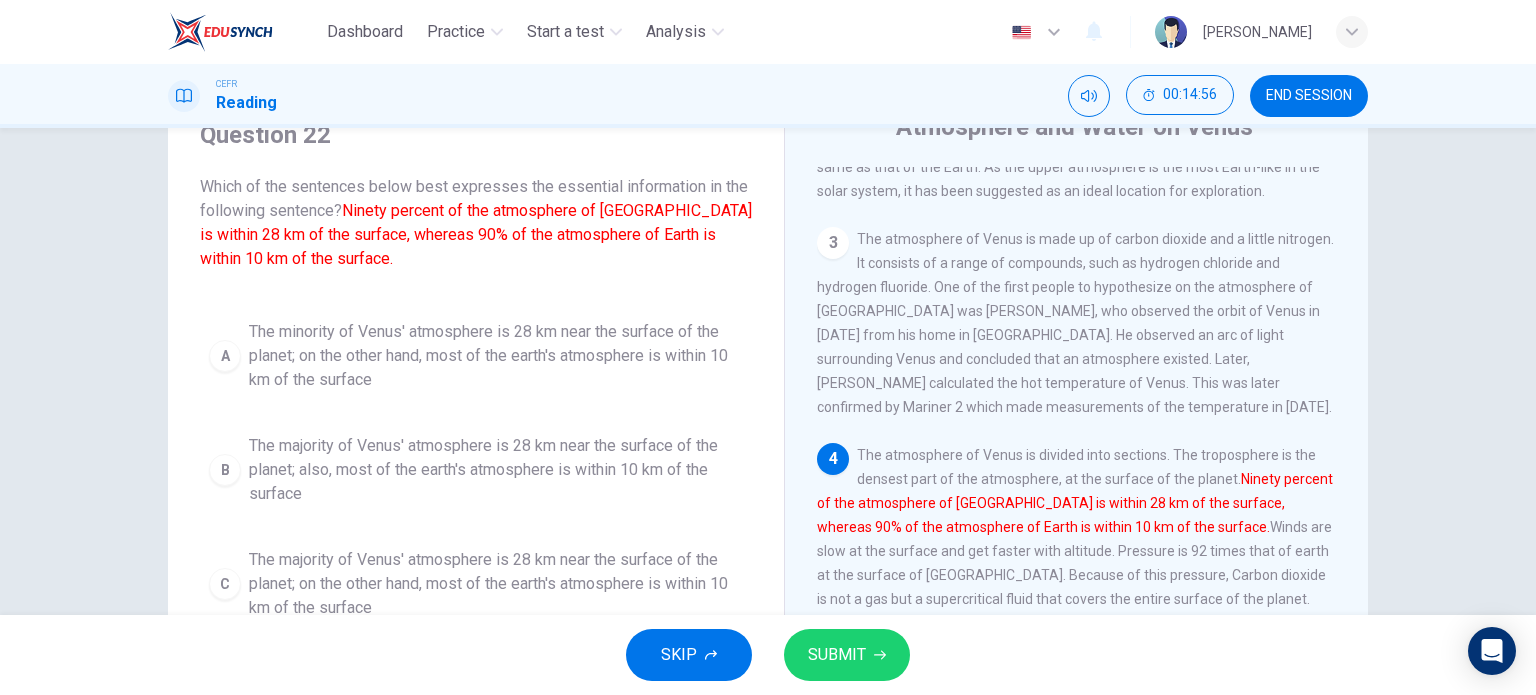 scroll, scrollTop: 88, scrollLeft: 0, axis: vertical 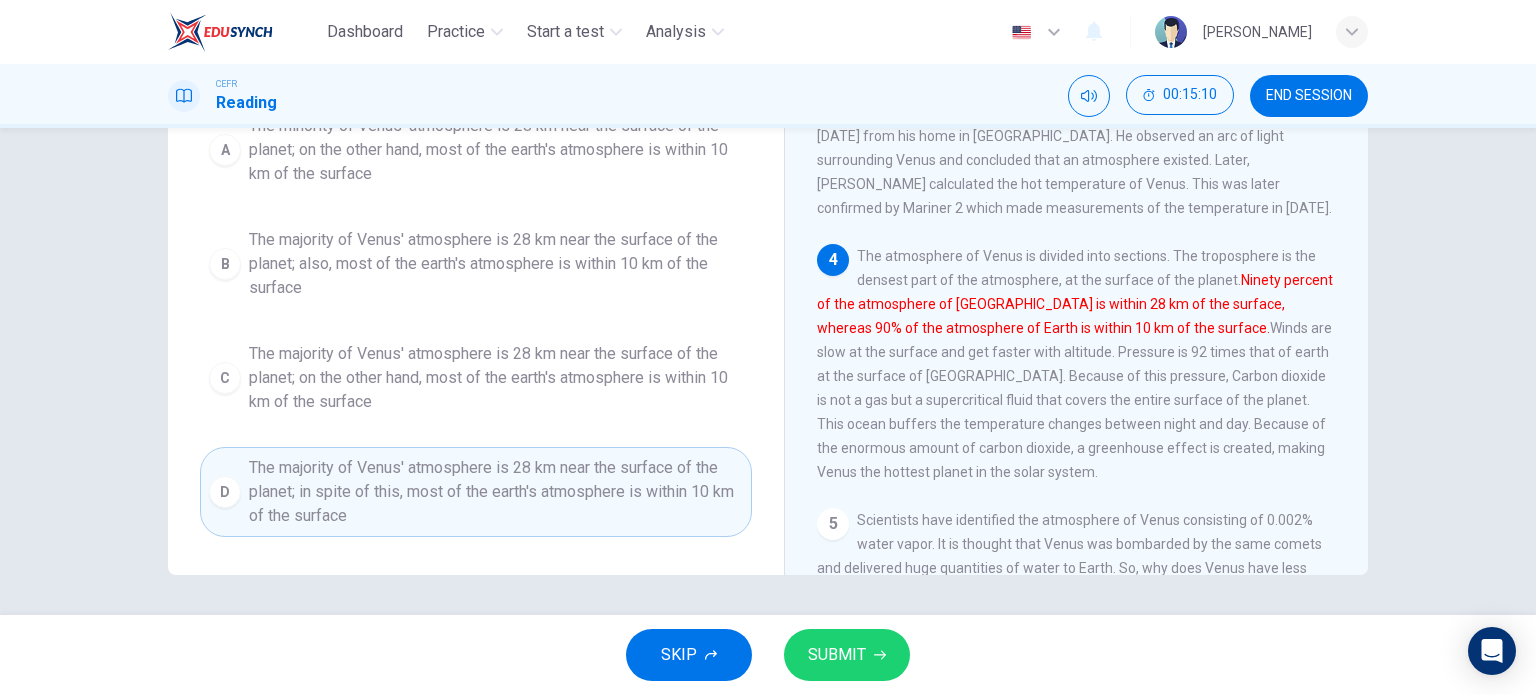 click on "The majority of Venus' atmosphere is 28 km near the surface of the planet; on the other hand, most of the earth's atmosphere is within 10 km of the surface" at bounding box center [496, 378] 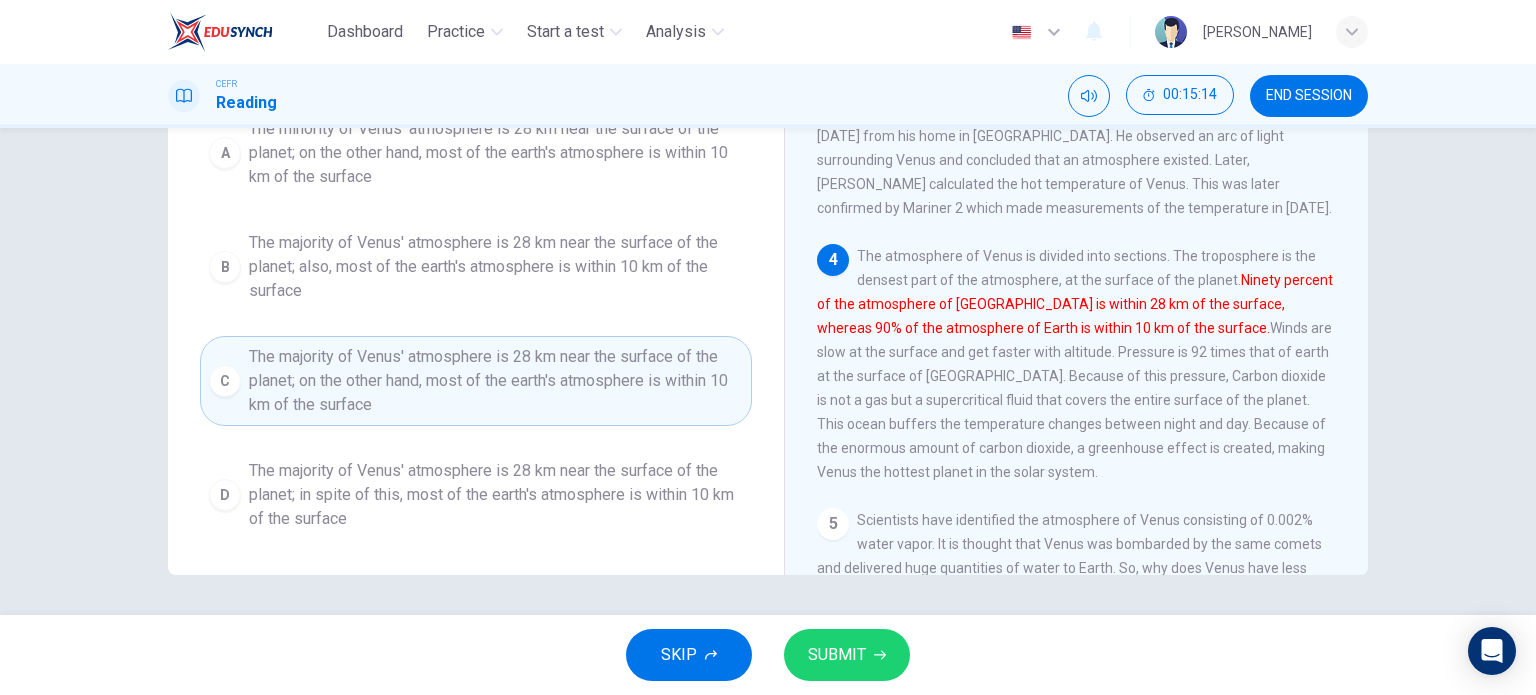 scroll, scrollTop: 0, scrollLeft: 0, axis: both 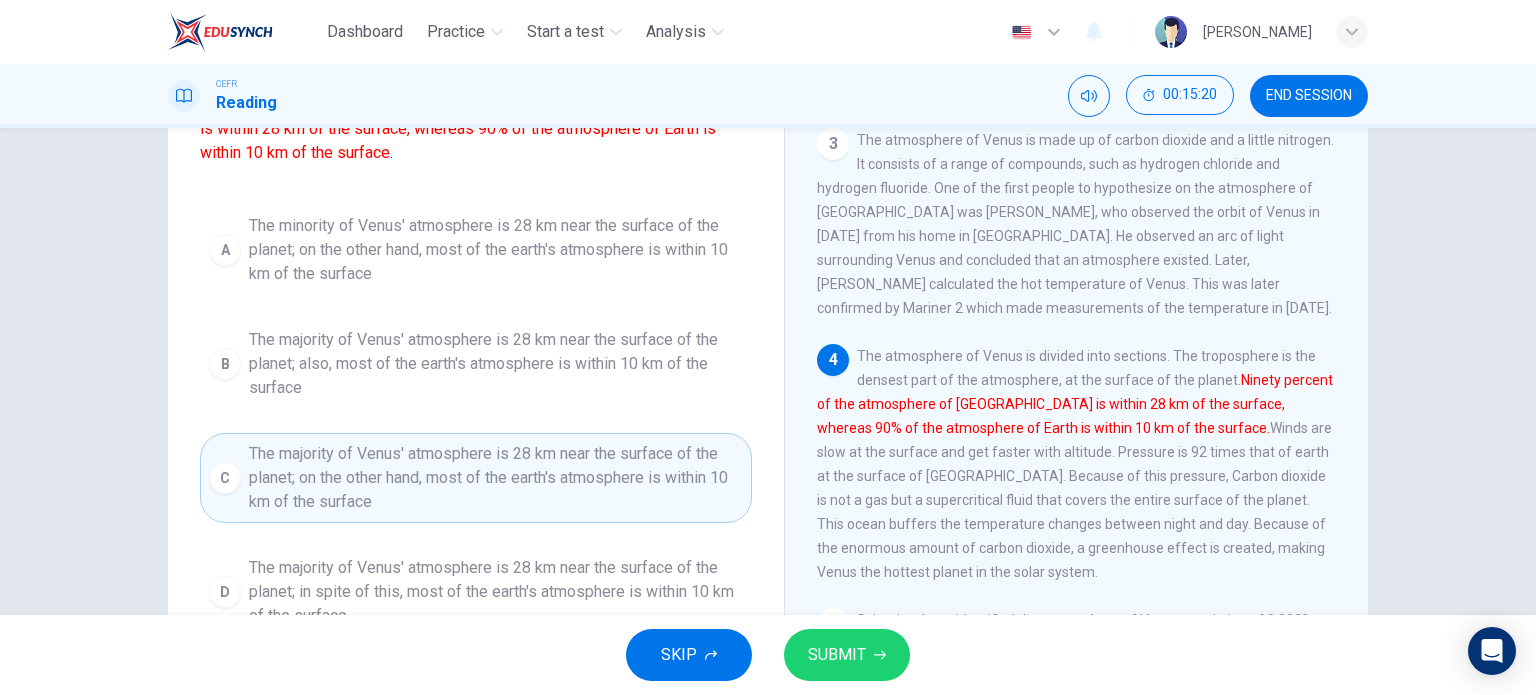 click on "SUBMIT" at bounding box center (837, 655) 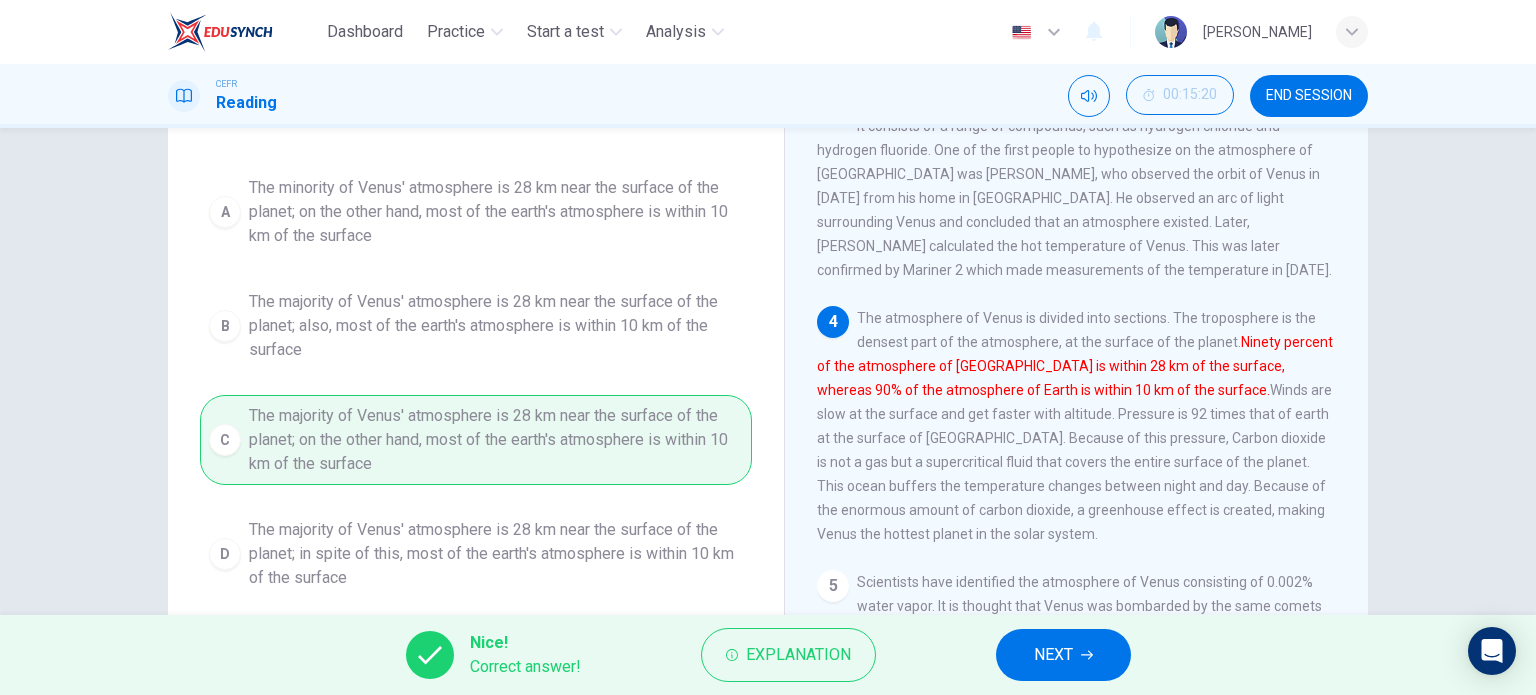 scroll, scrollTop: 288, scrollLeft: 0, axis: vertical 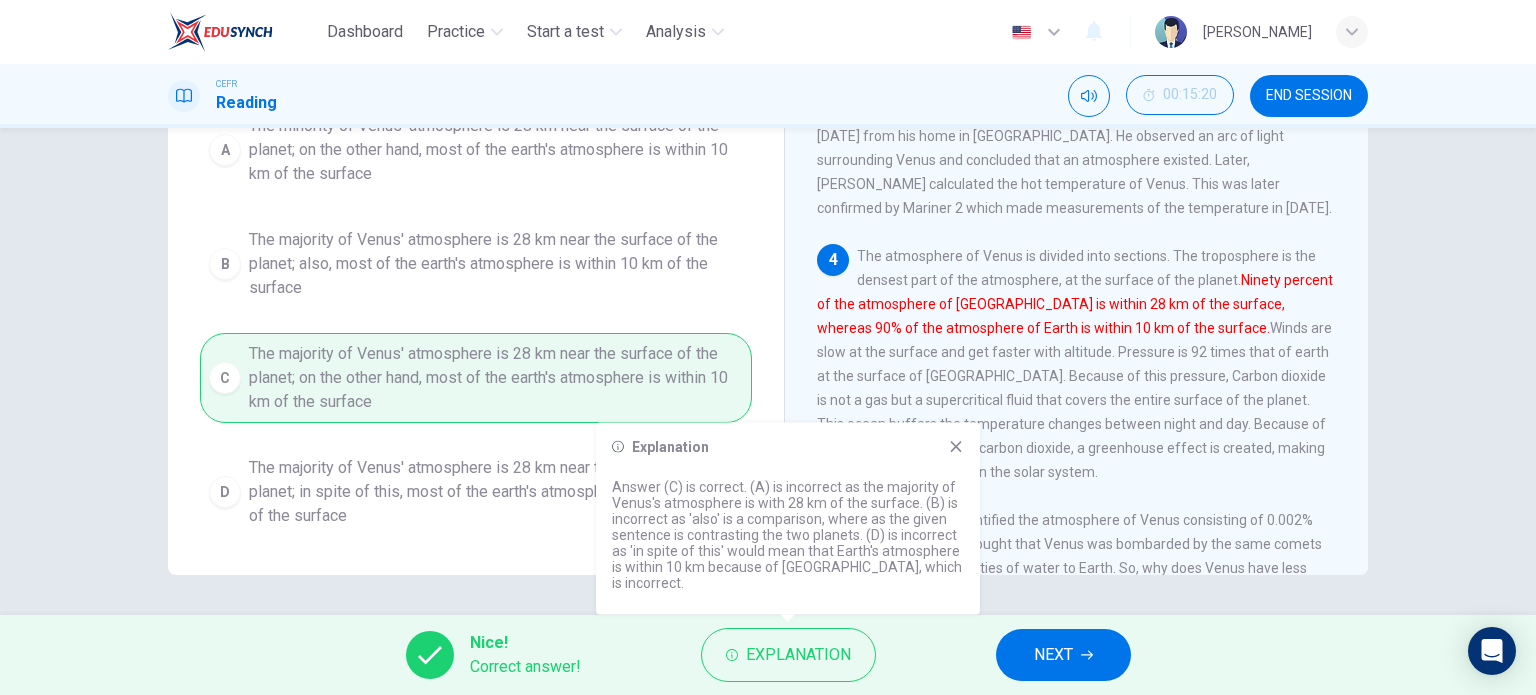 click on "NEXT" at bounding box center (1053, 655) 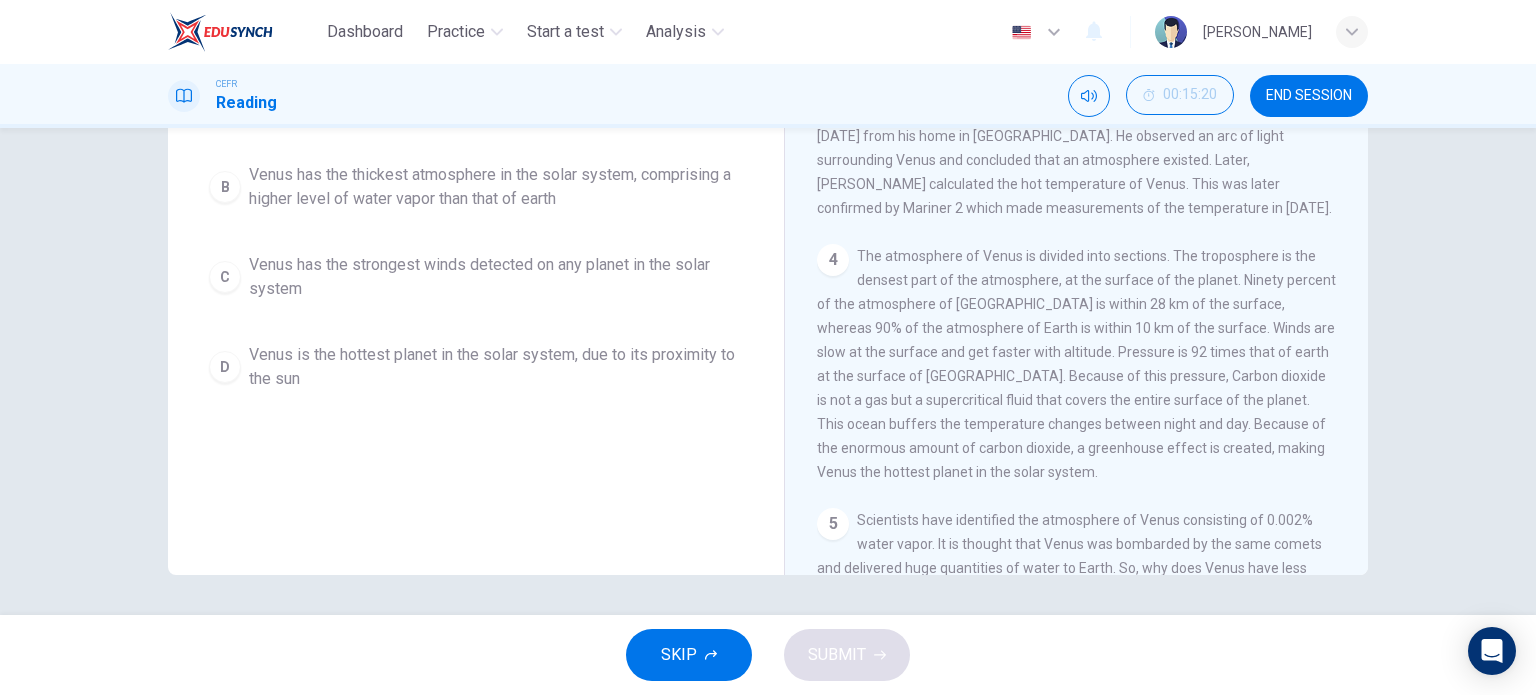 scroll, scrollTop: 0, scrollLeft: 0, axis: both 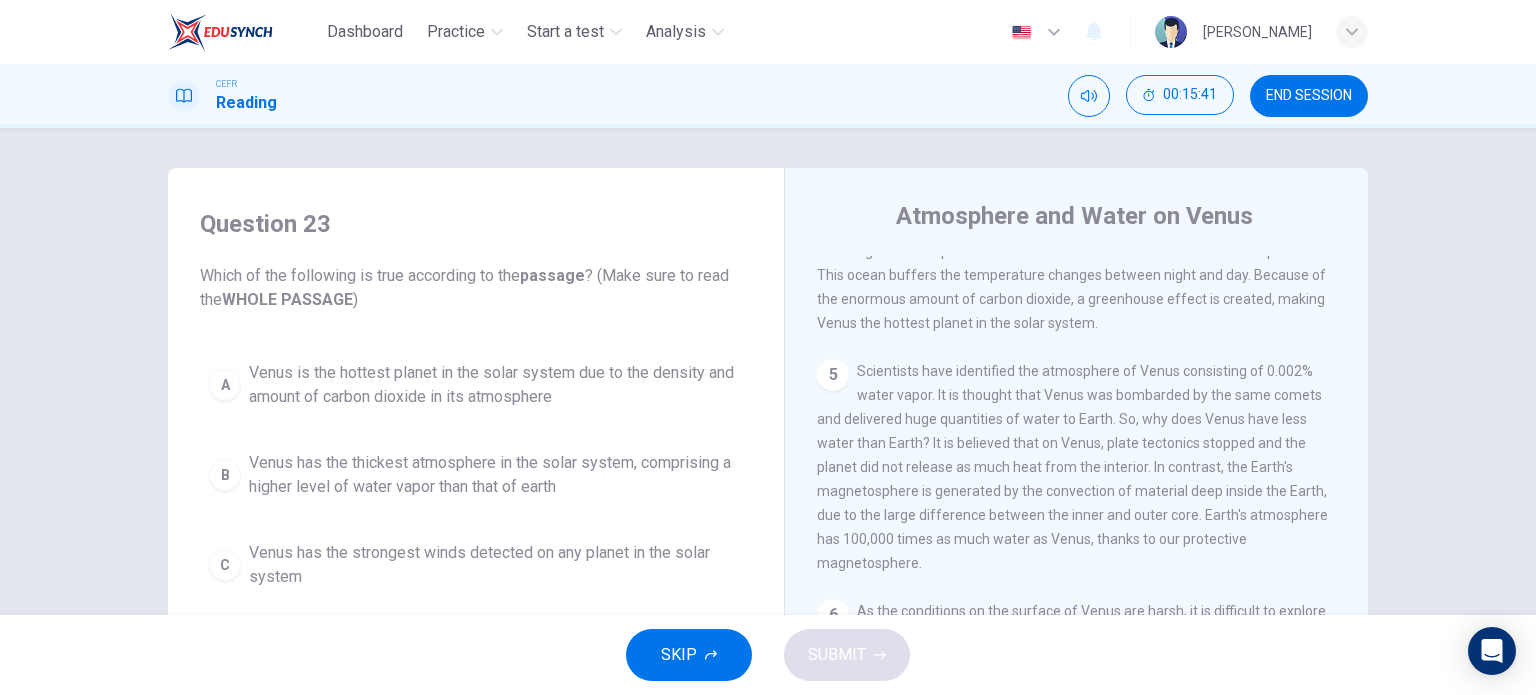 click on "Venus is the hottest planet in the solar system due to the density and amount of carbon dioxide in its atmosphere" at bounding box center [496, 385] 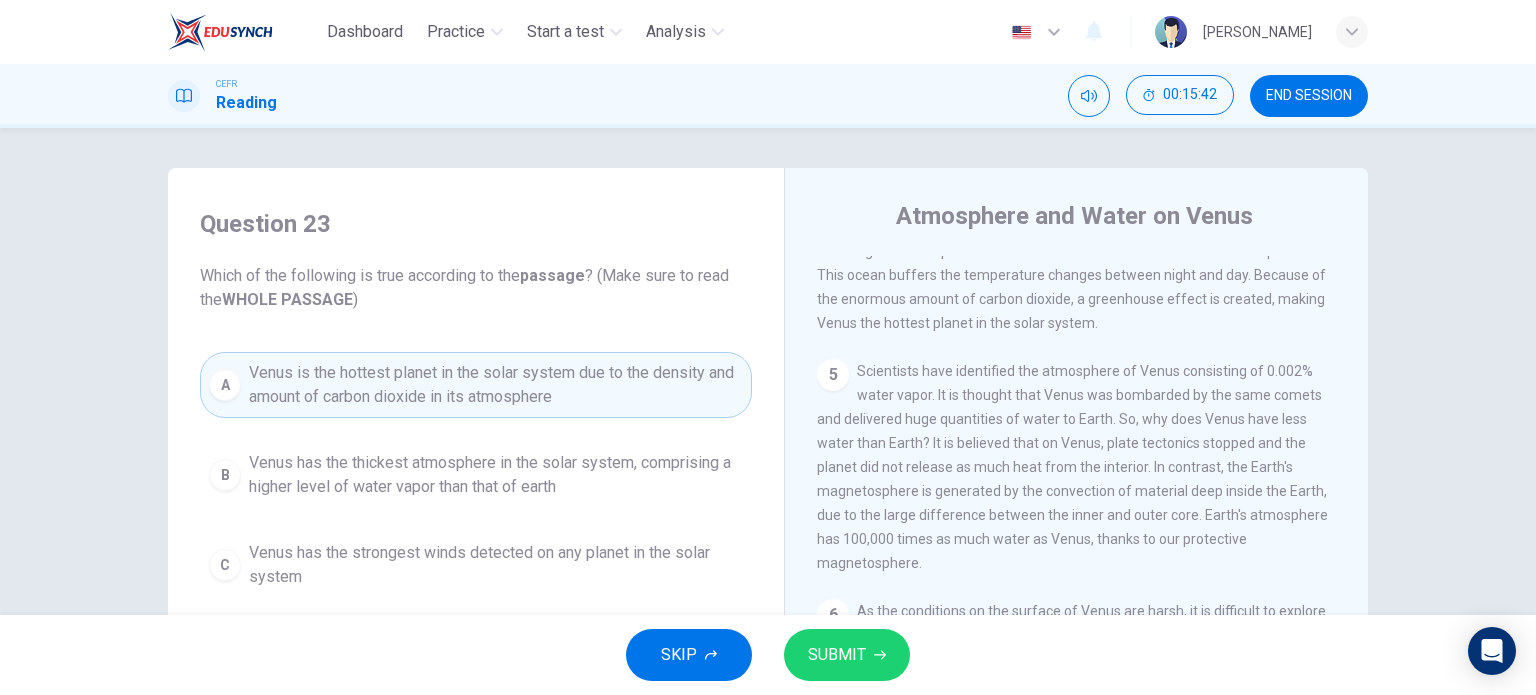 click on "SUBMIT" at bounding box center (837, 655) 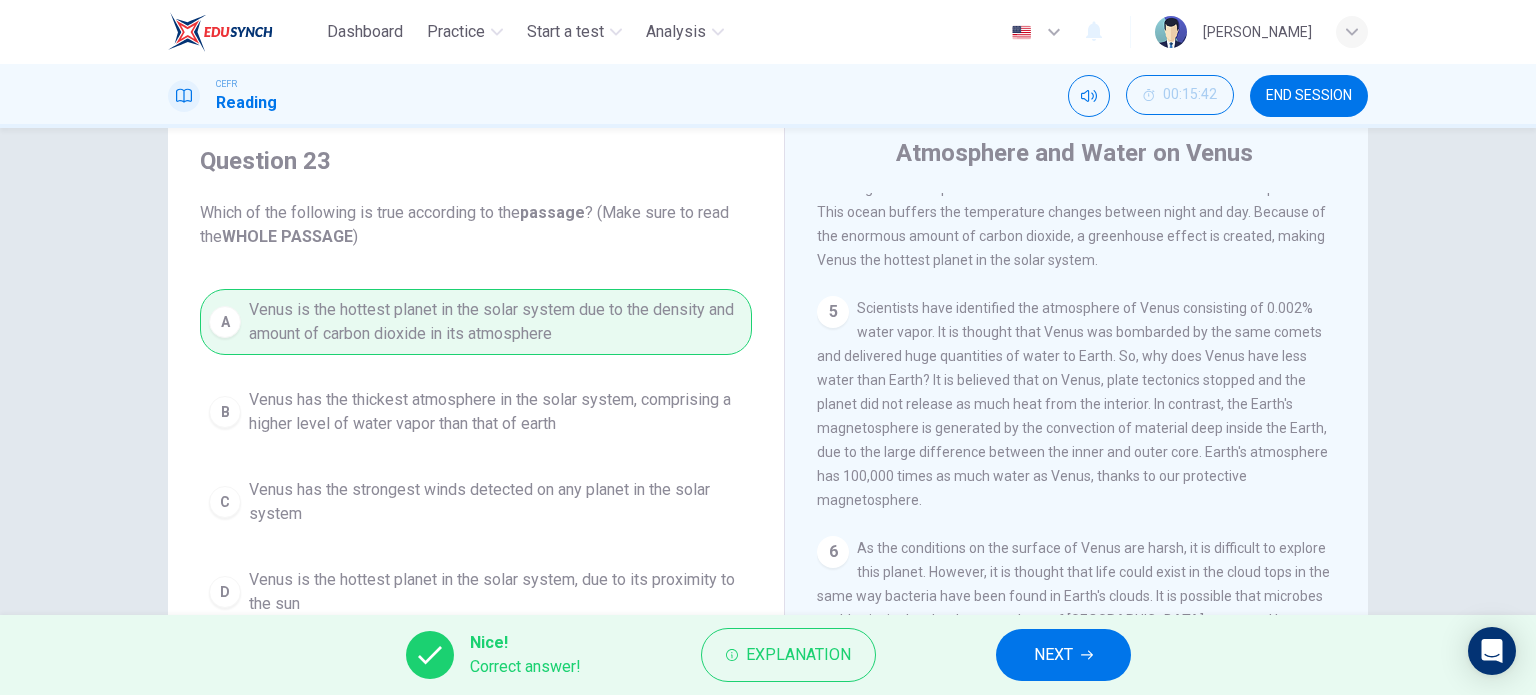 scroll, scrollTop: 288, scrollLeft: 0, axis: vertical 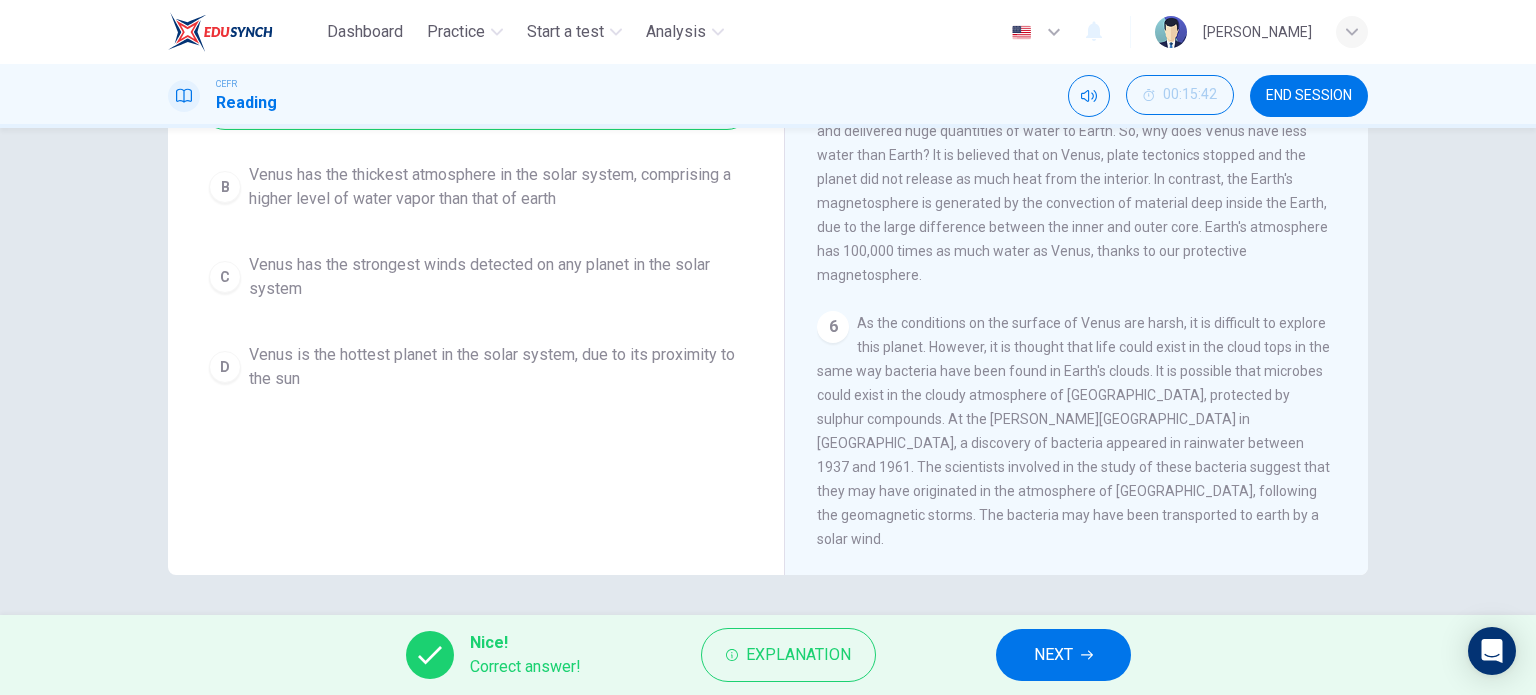 click on "END SESSION" at bounding box center [1309, 96] 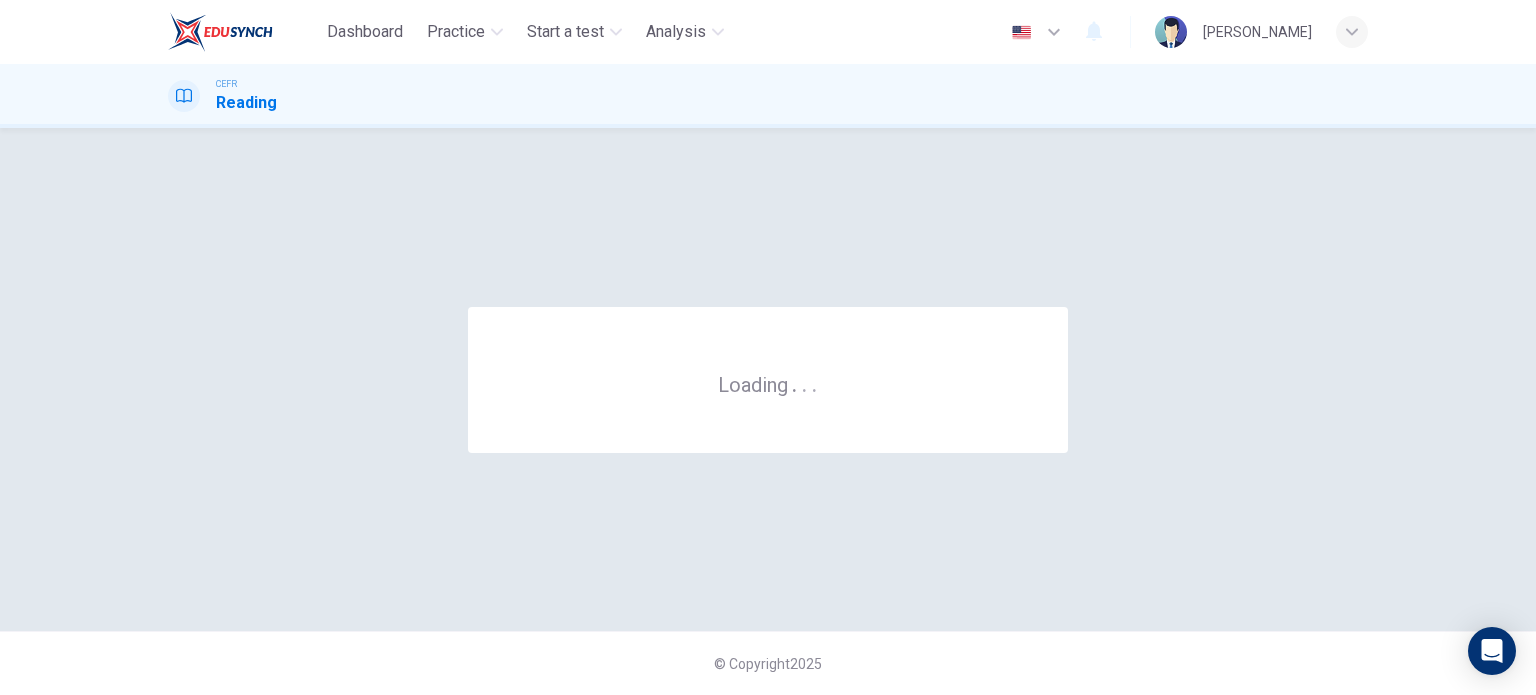 scroll, scrollTop: 0, scrollLeft: 0, axis: both 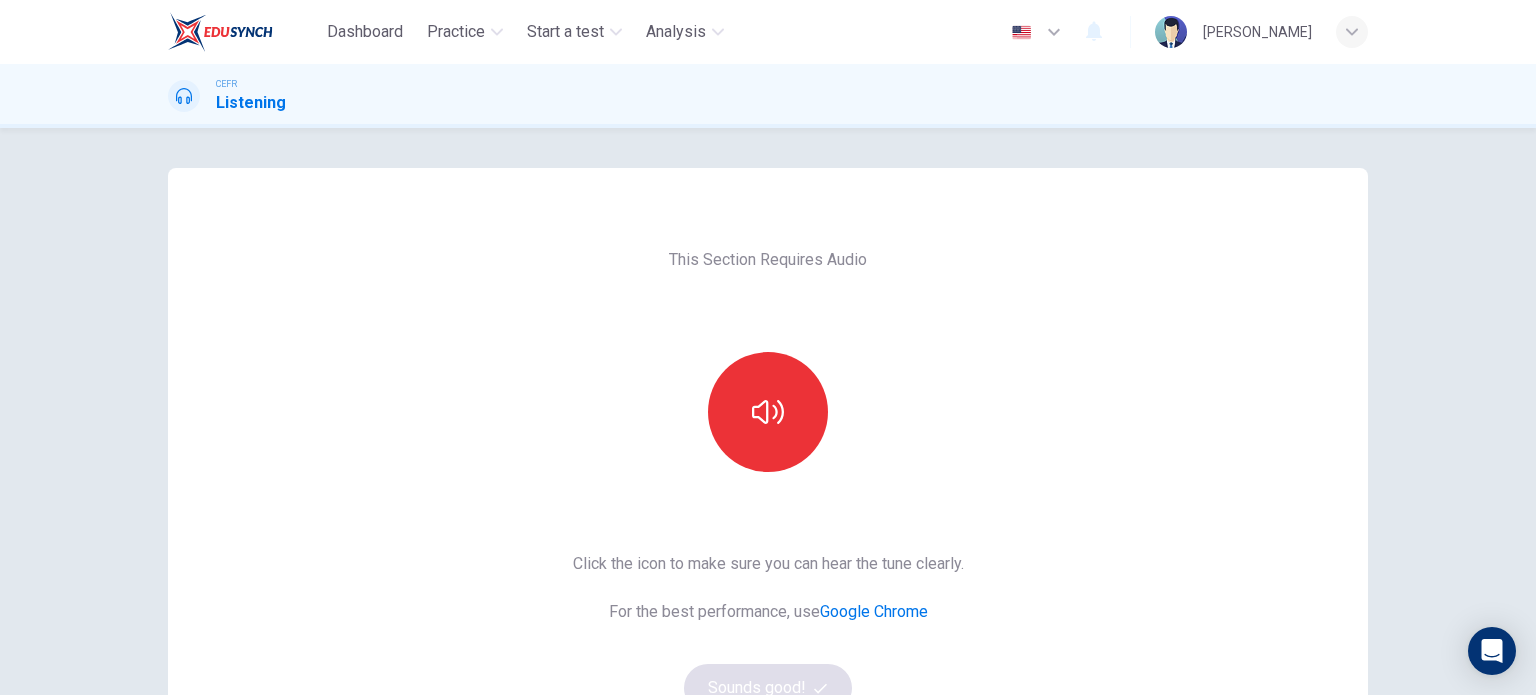 drag, startPoint x: 1485, startPoint y: 189, endPoint x: 1475, endPoint y: 195, distance: 11.661903 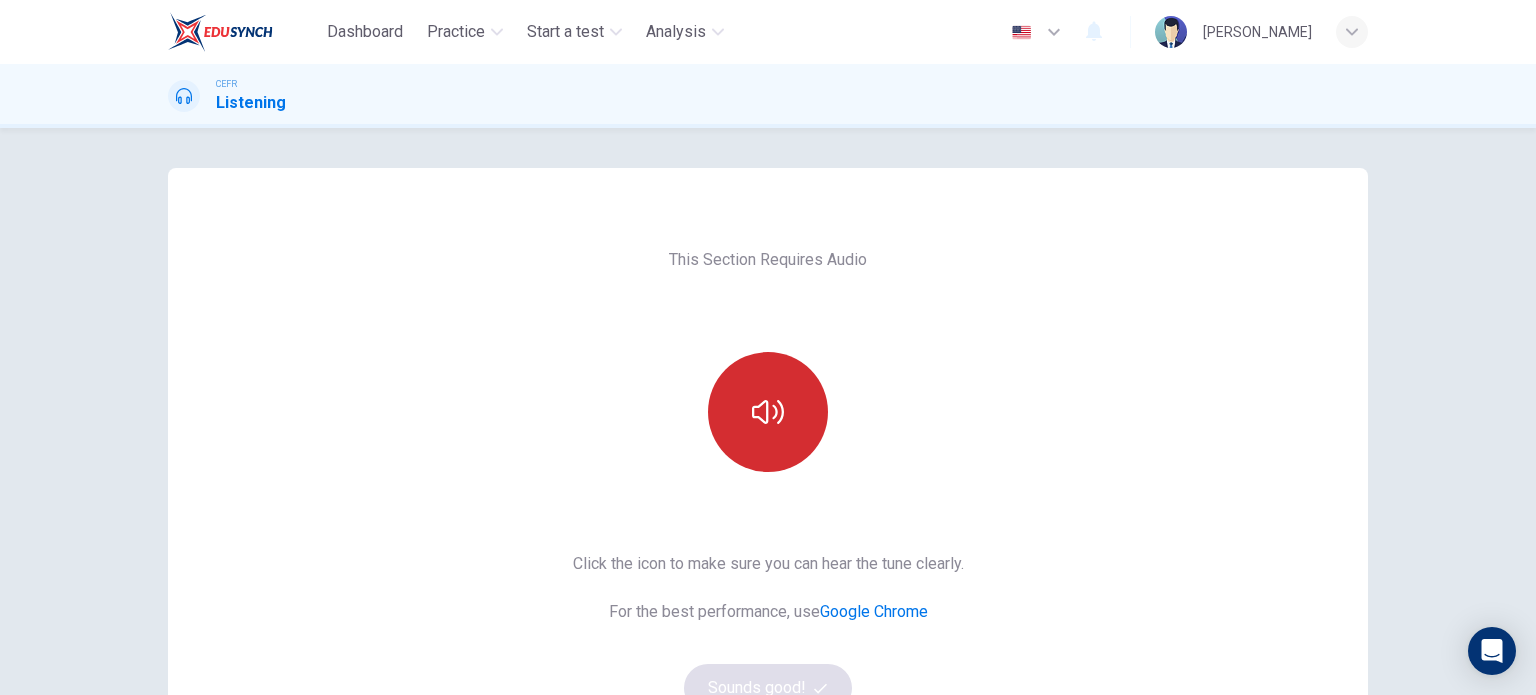 click 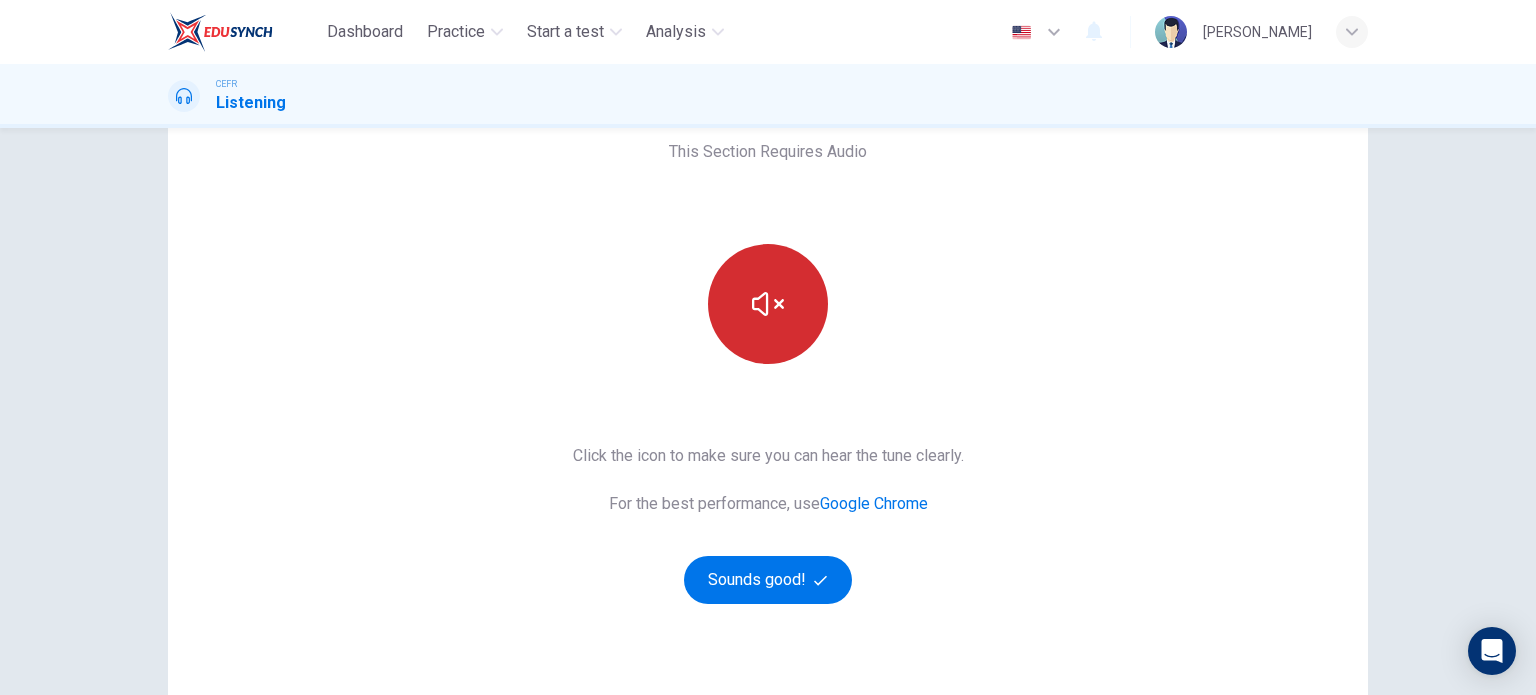 scroll, scrollTop: 100, scrollLeft: 0, axis: vertical 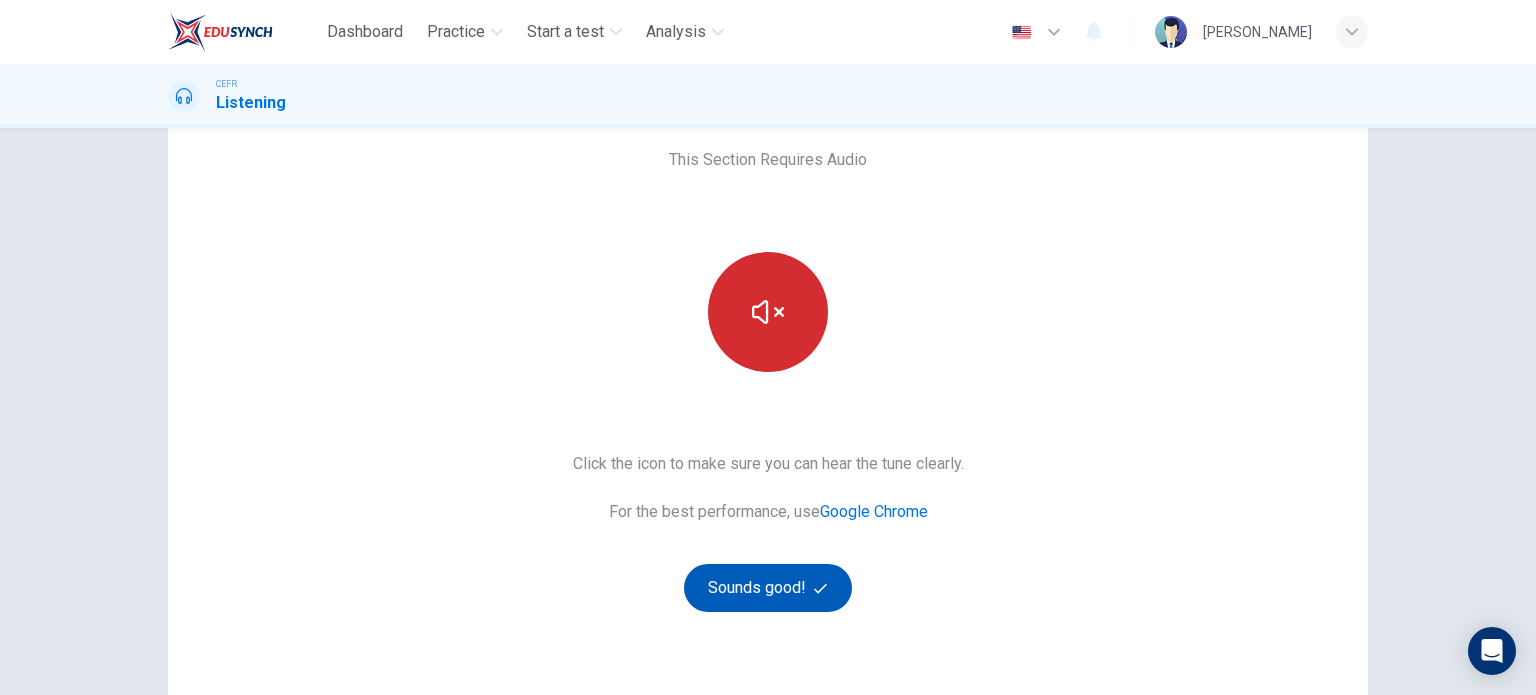 click on "Sounds good!" at bounding box center [768, 588] 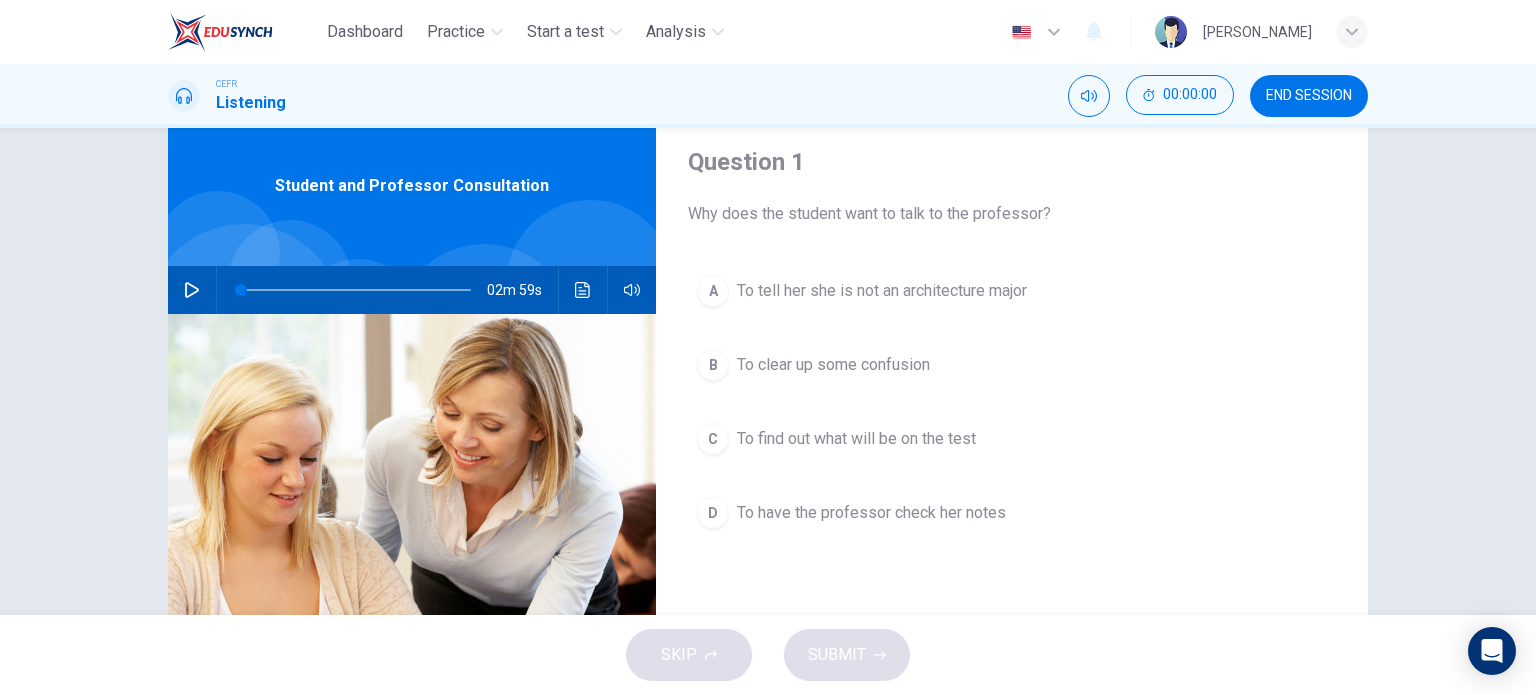 scroll, scrollTop: 0, scrollLeft: 0, axis: both 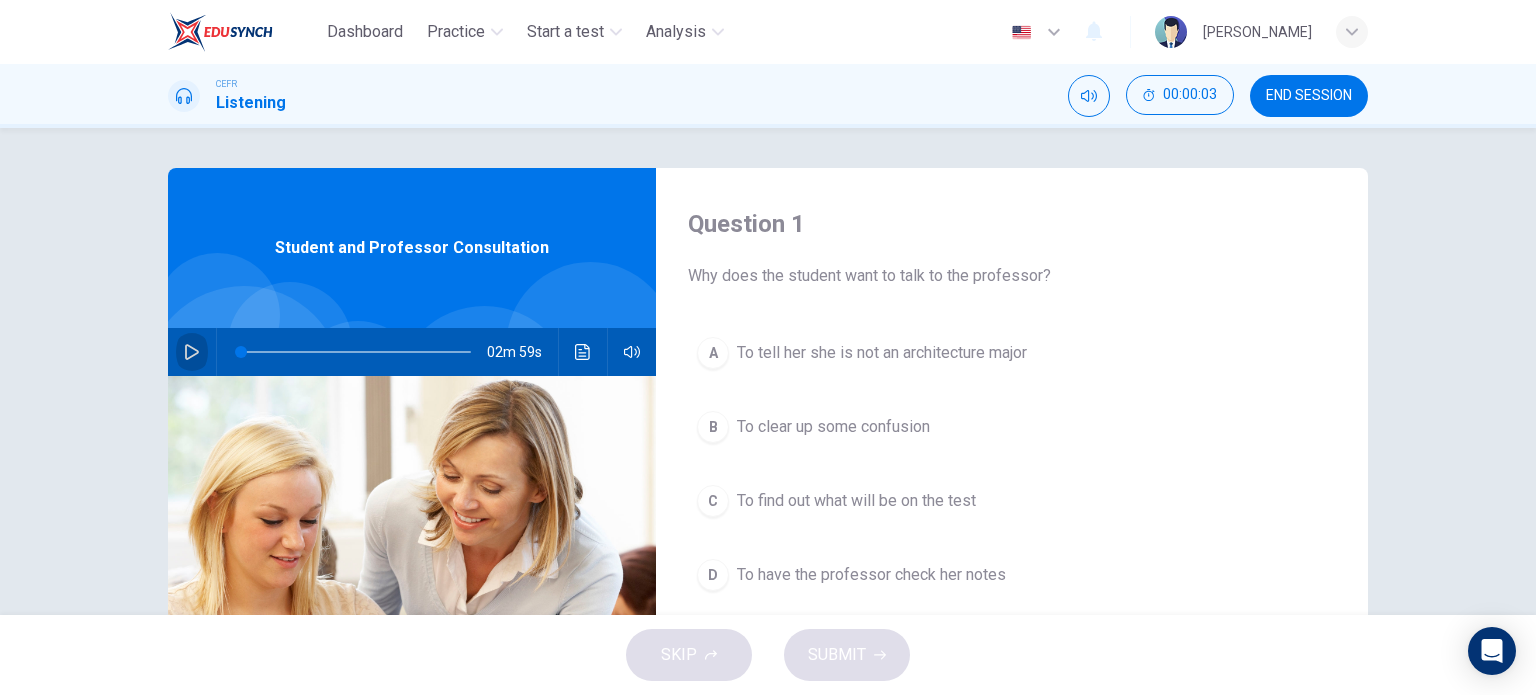 click 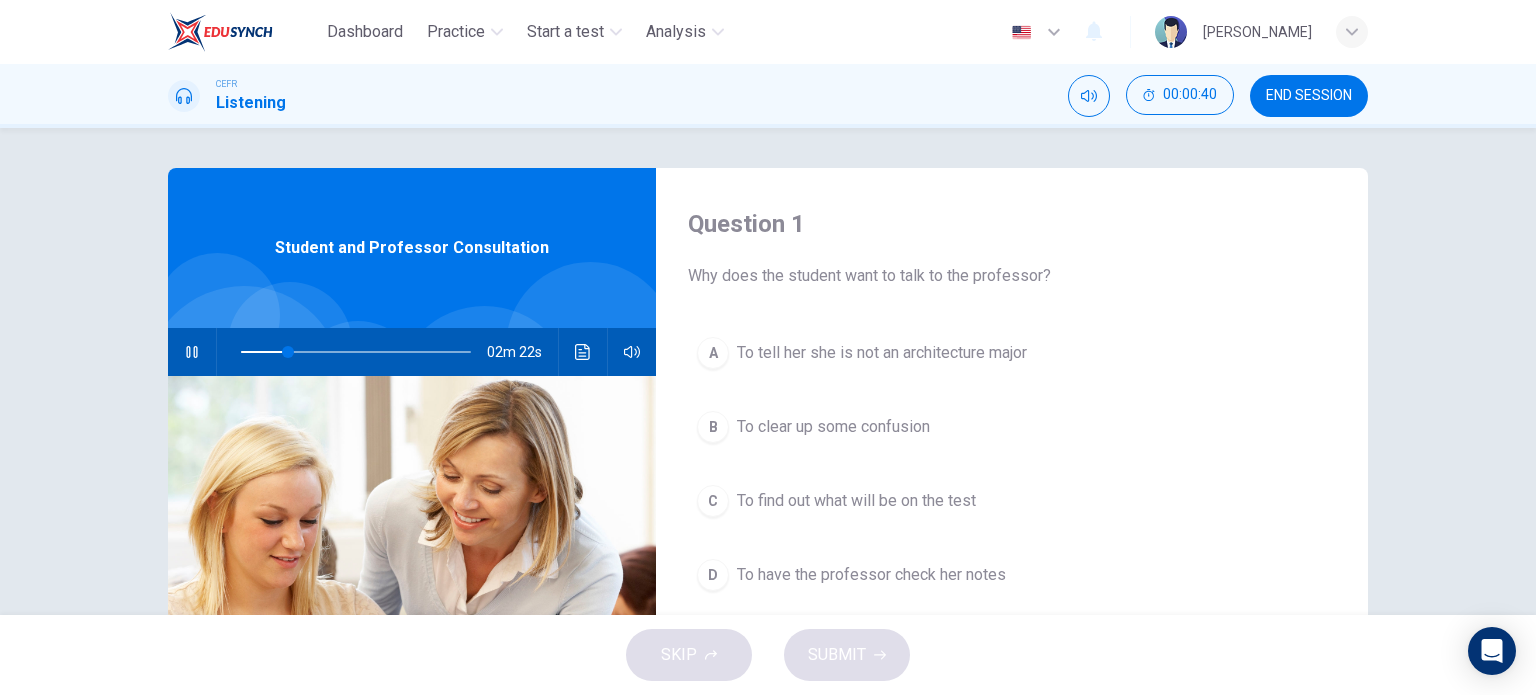 click 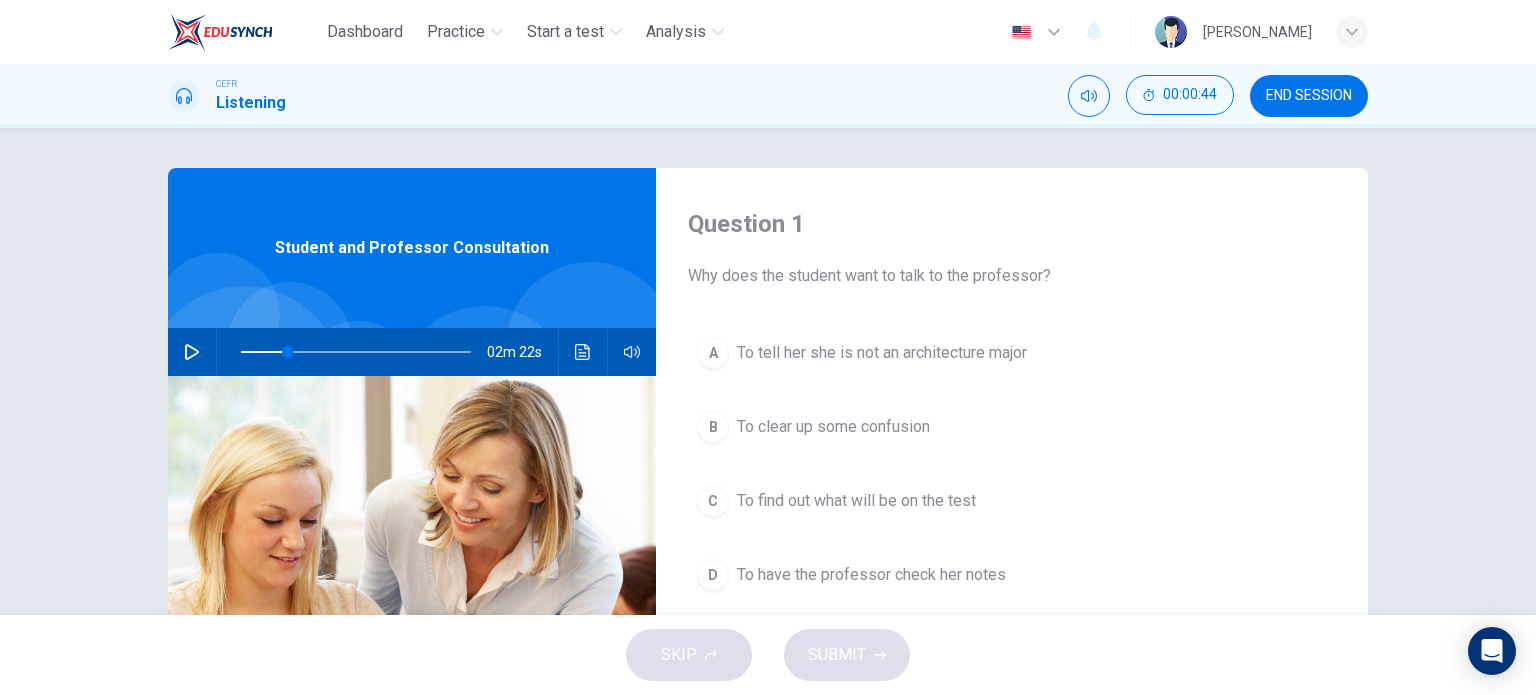 click 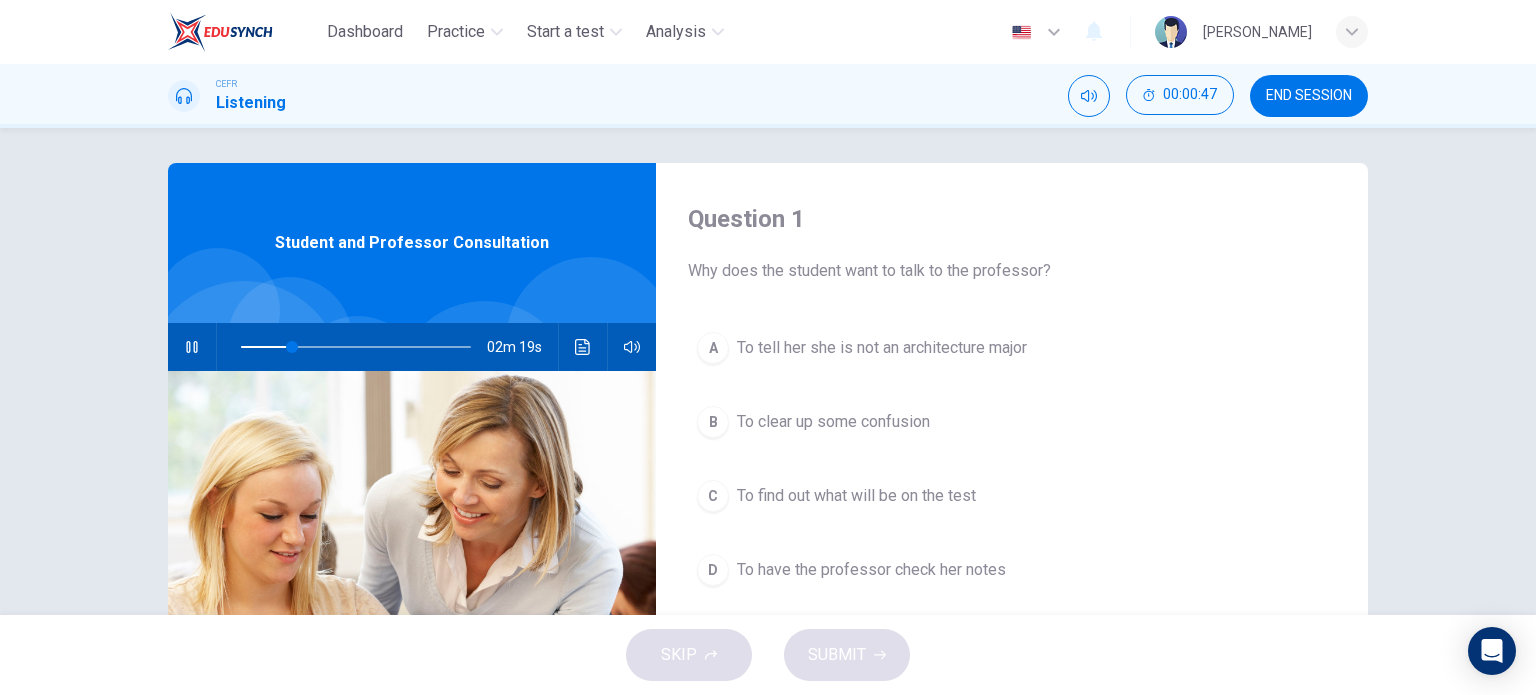 scroll, scrollTop: 0, scrollLeft: 0, axis: both 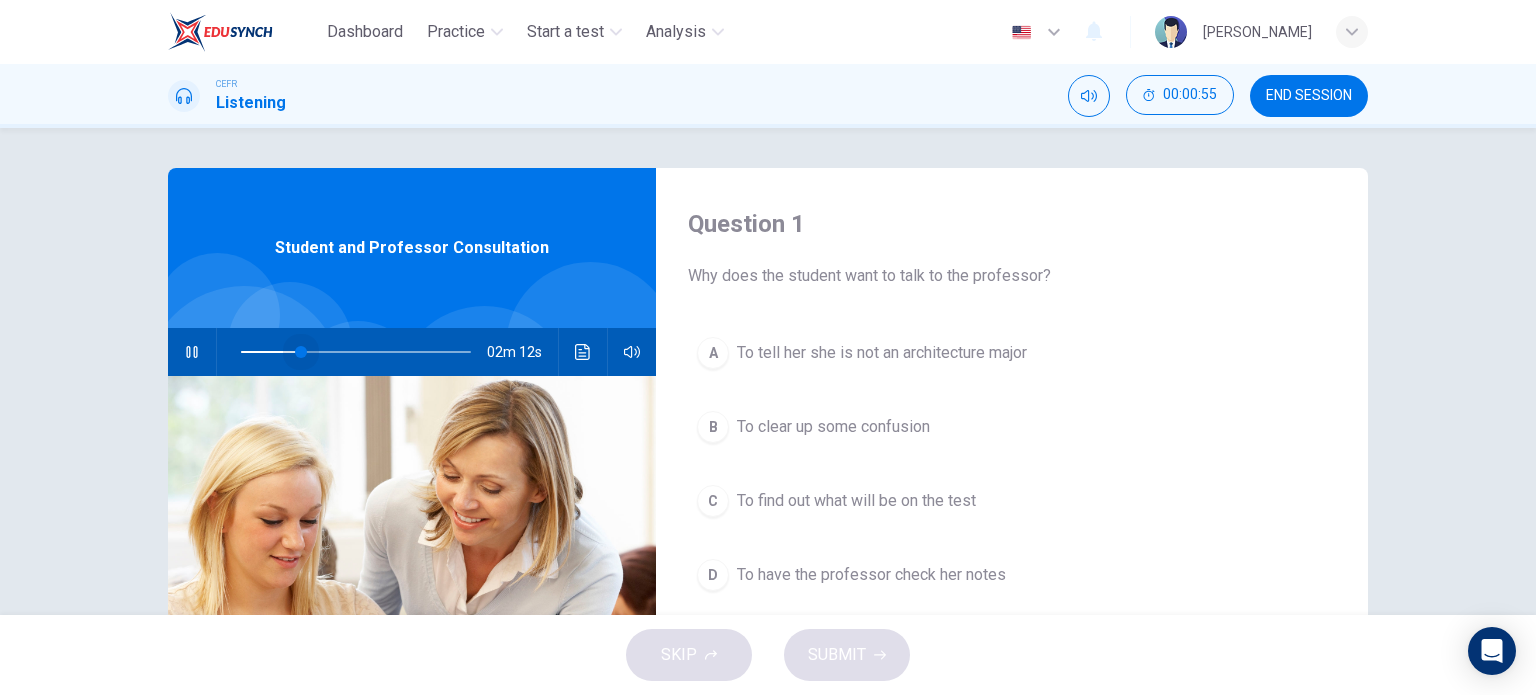 drag, startPoint x: 296, startPoint y: 348, endPoint x: 34, endPoint y: 349, distance: 262.00192 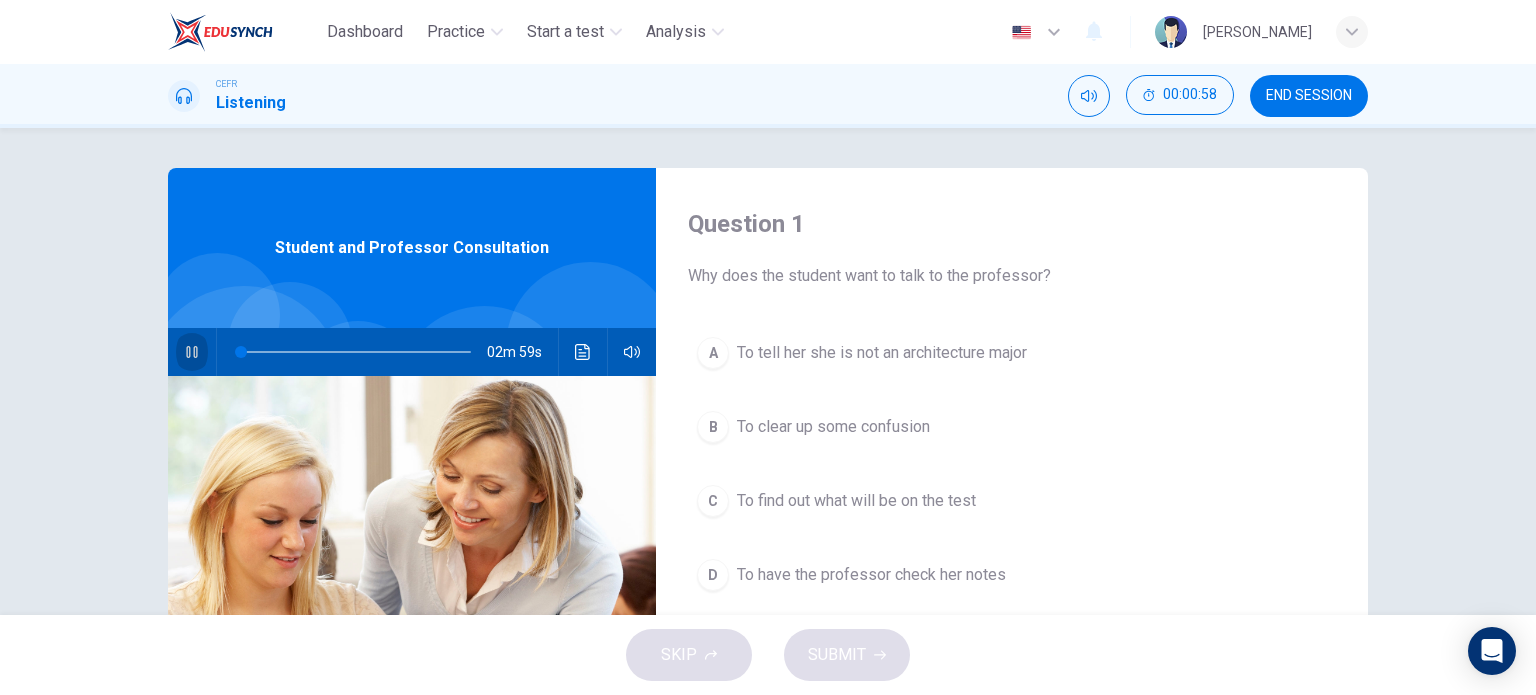 click at bounding box center [192, 352] 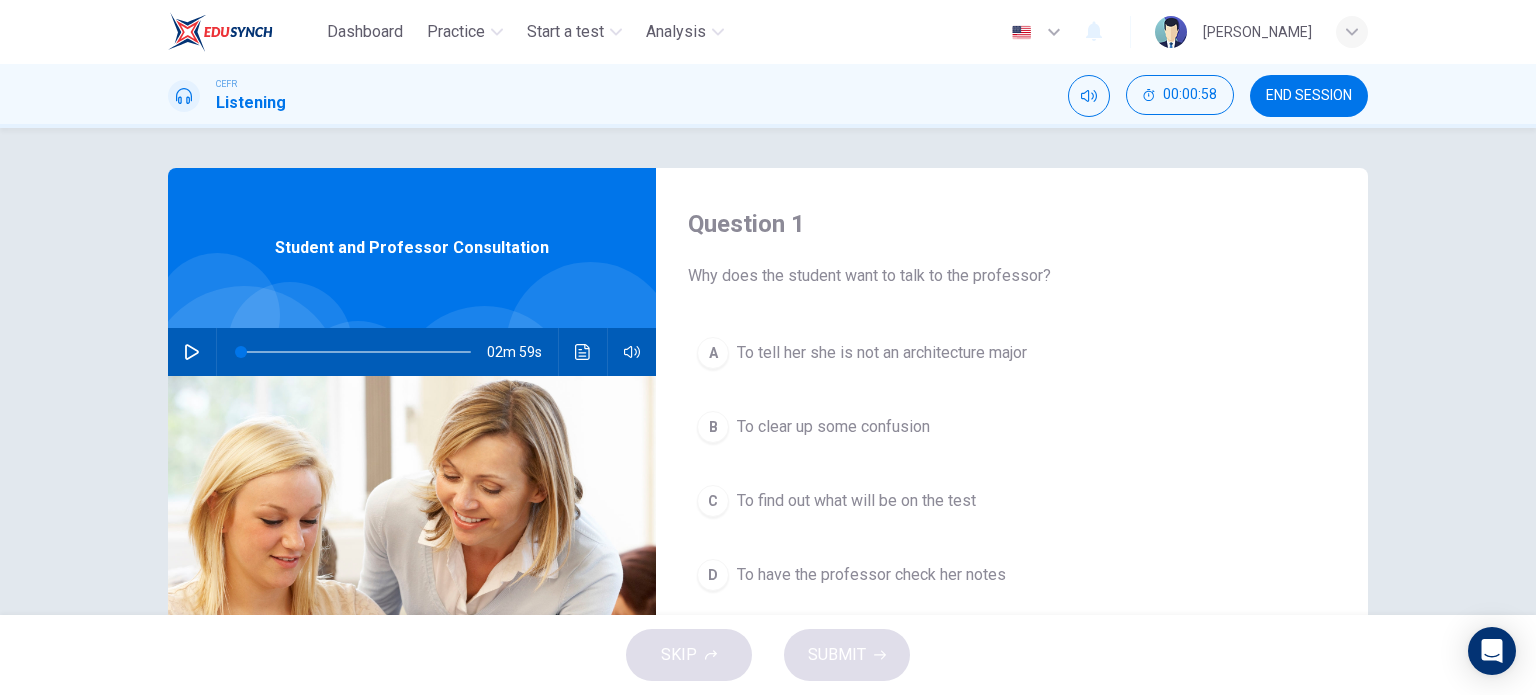 click at bounding box center [192, 352] 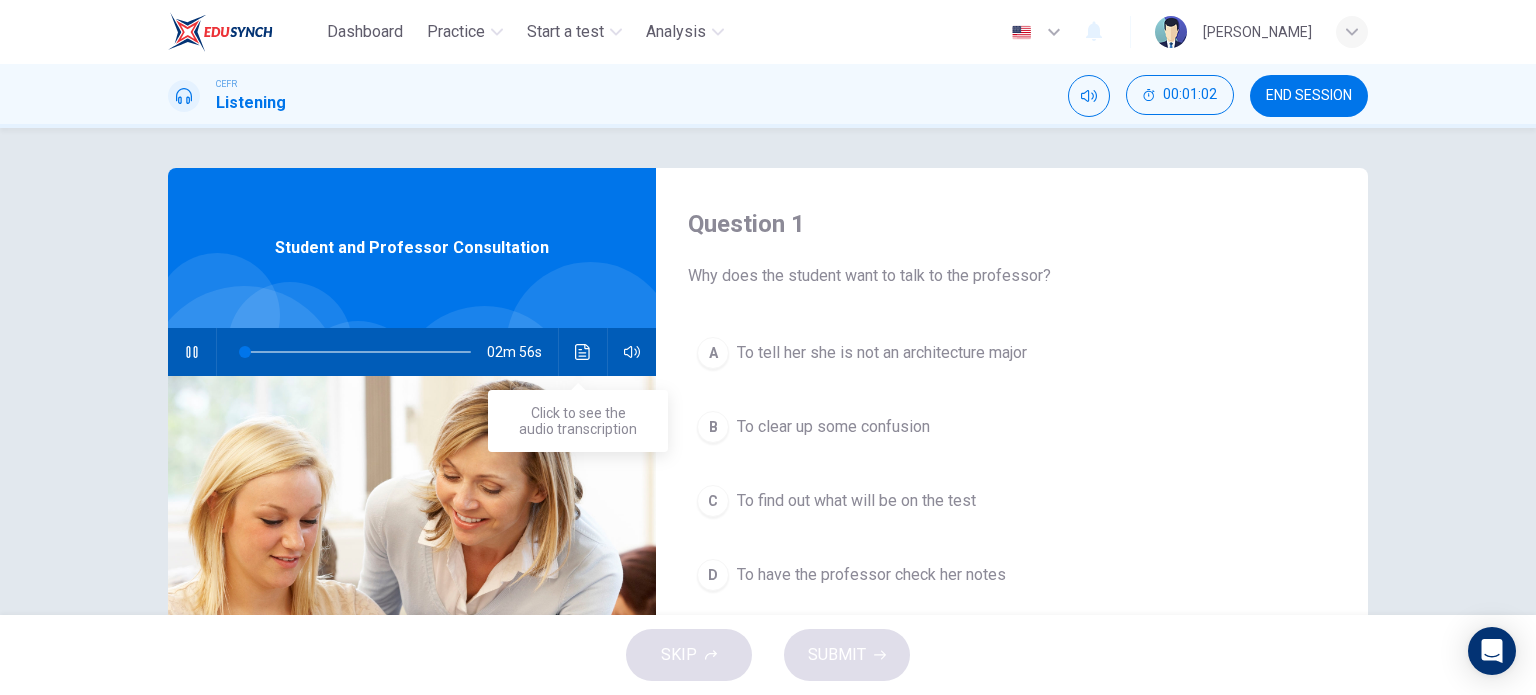 click at bounding box center [583, 352] 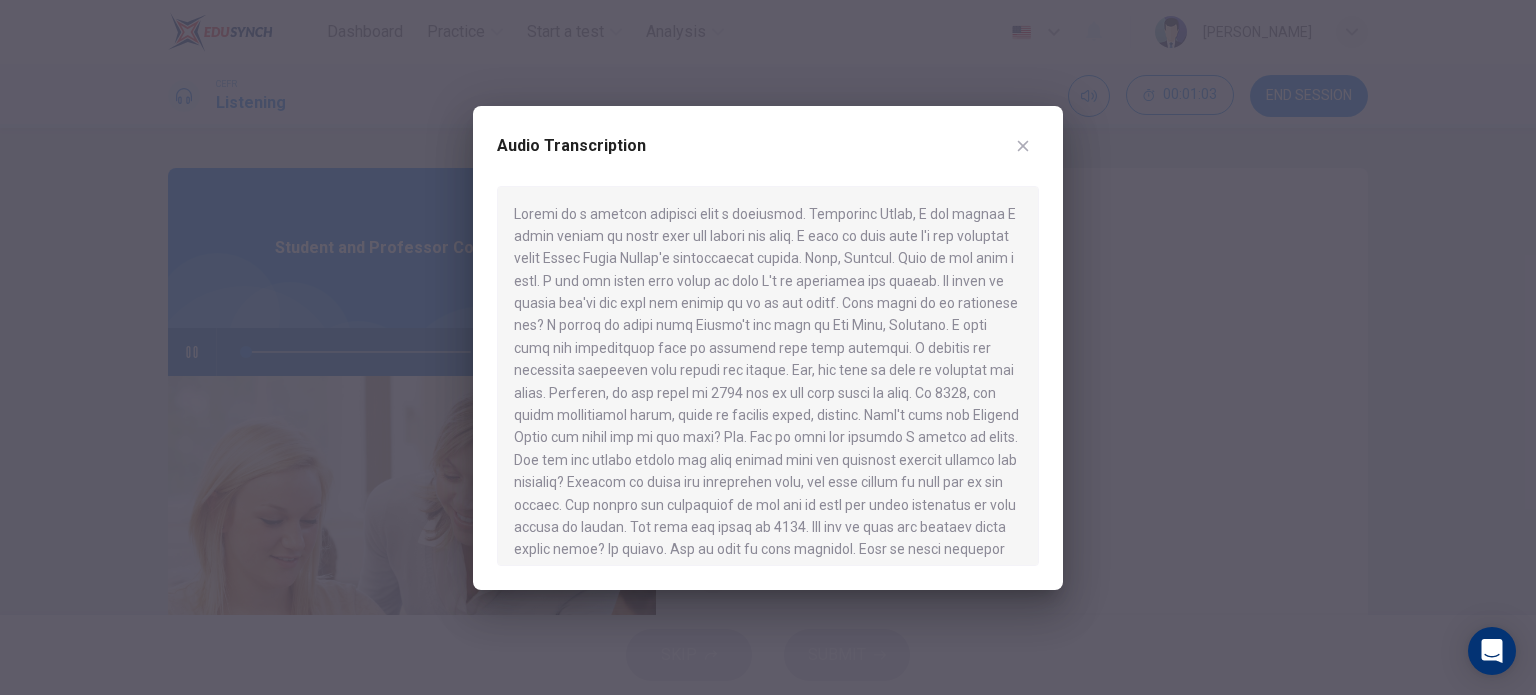 click 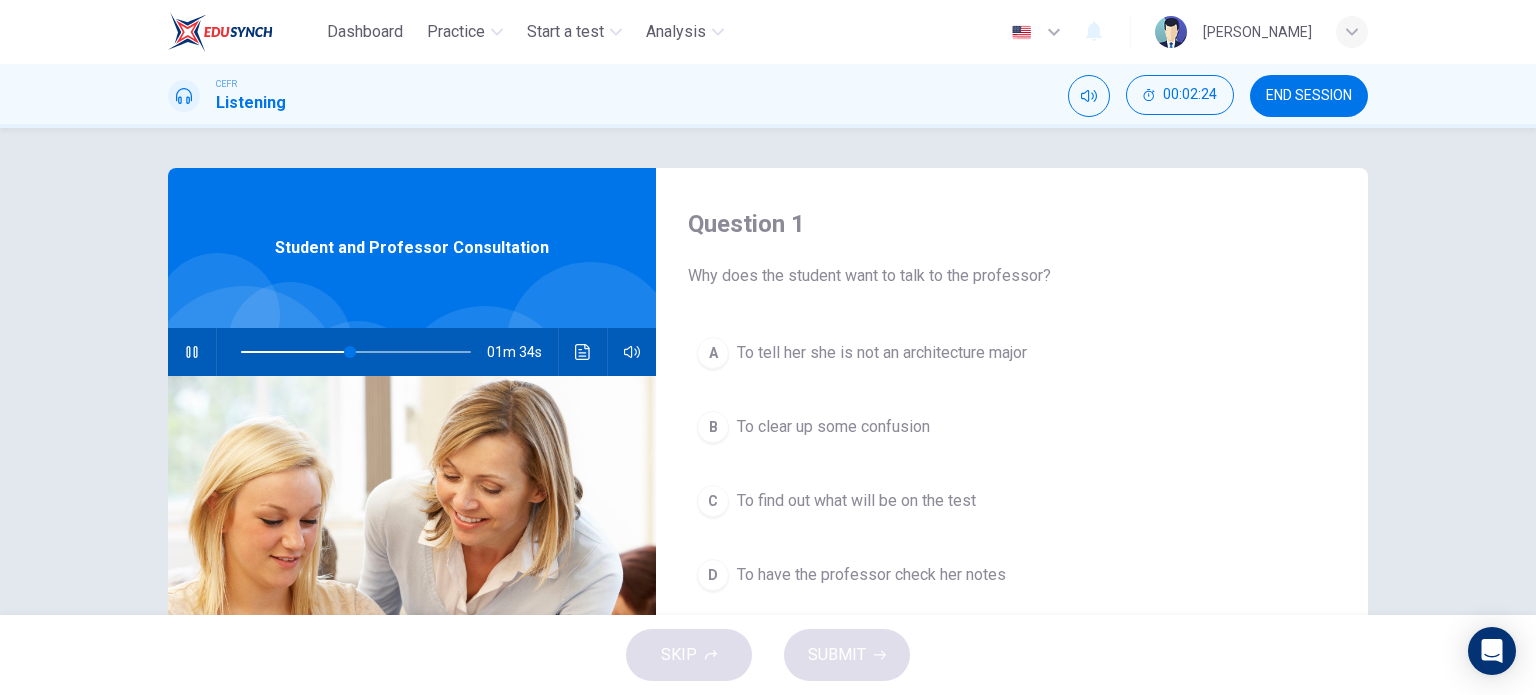 click on "B" at bounding box center (713, 427) 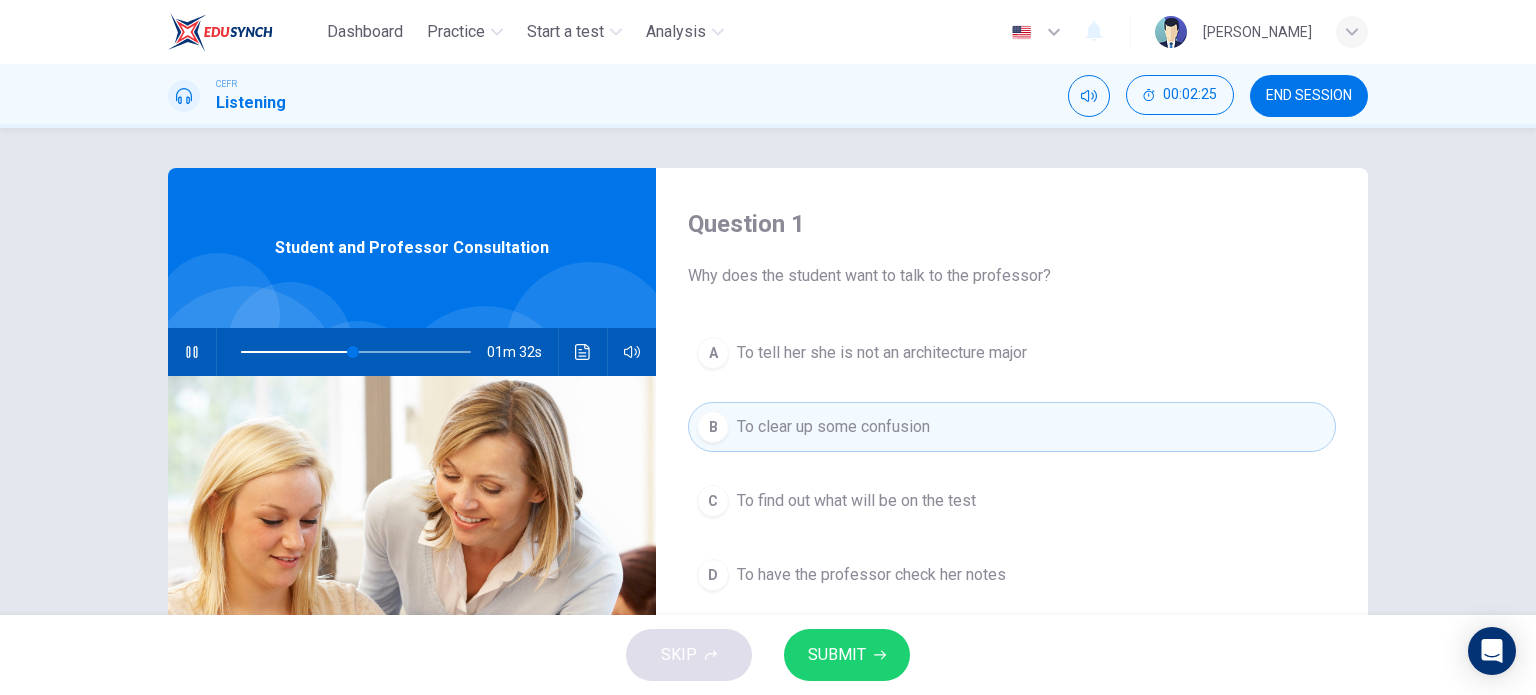 click on "SUBMIT" at bounding box center (837, 655) 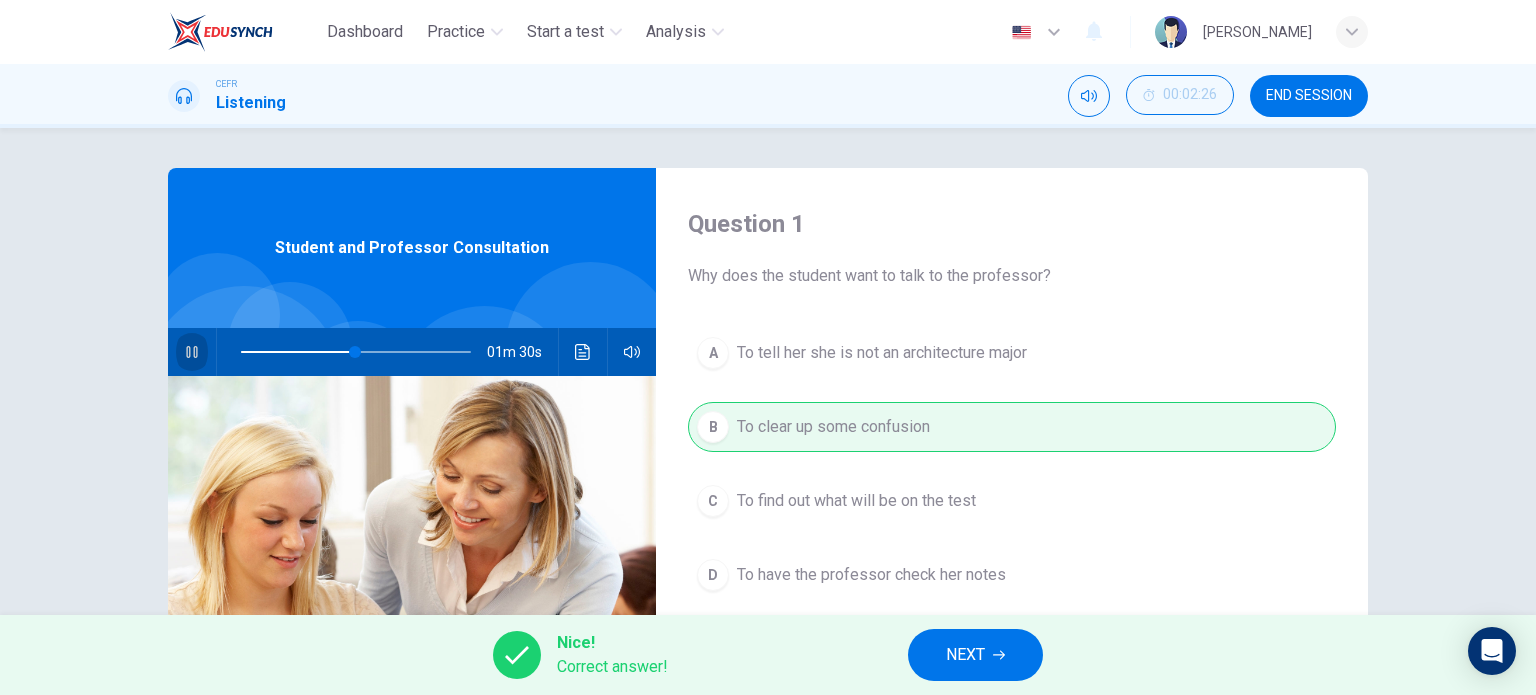 click 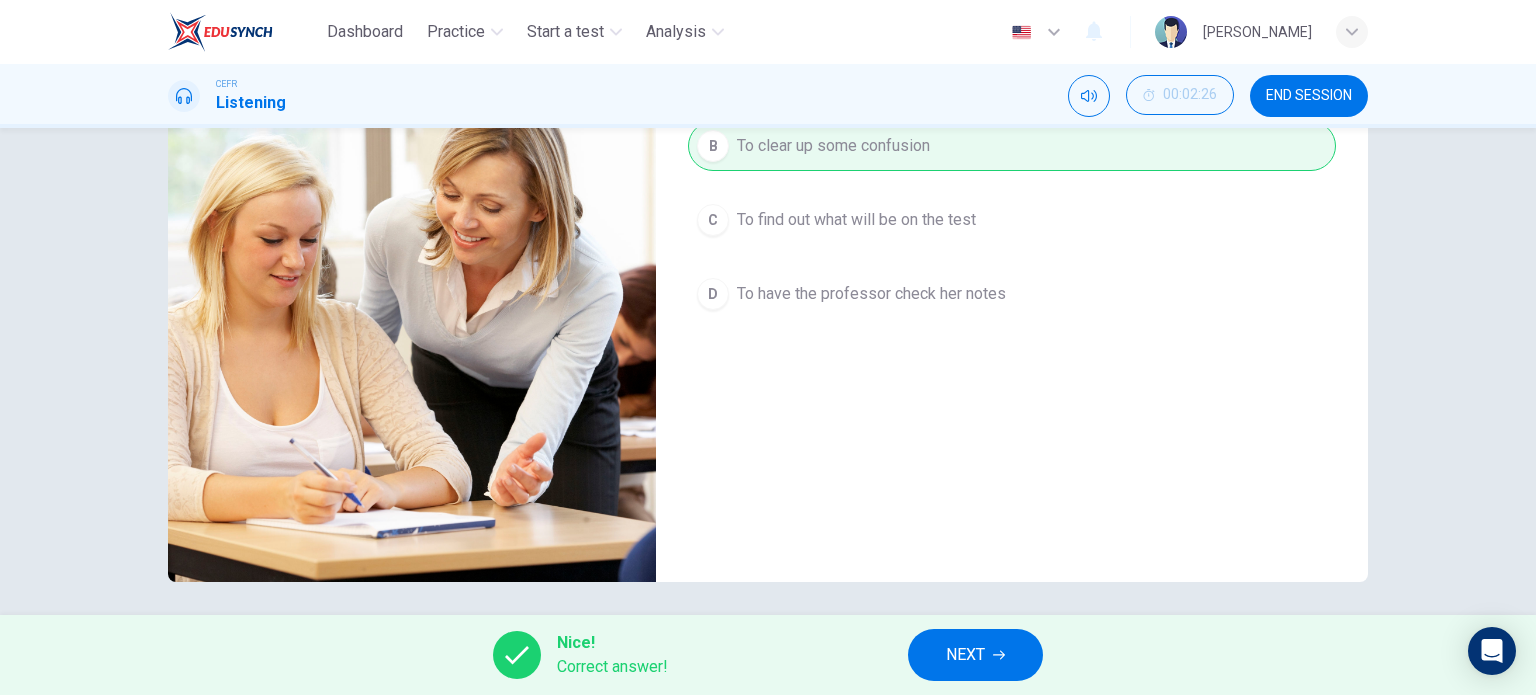 scroll, scrollTop: 288, scrollLeft: 0, axis: vertical 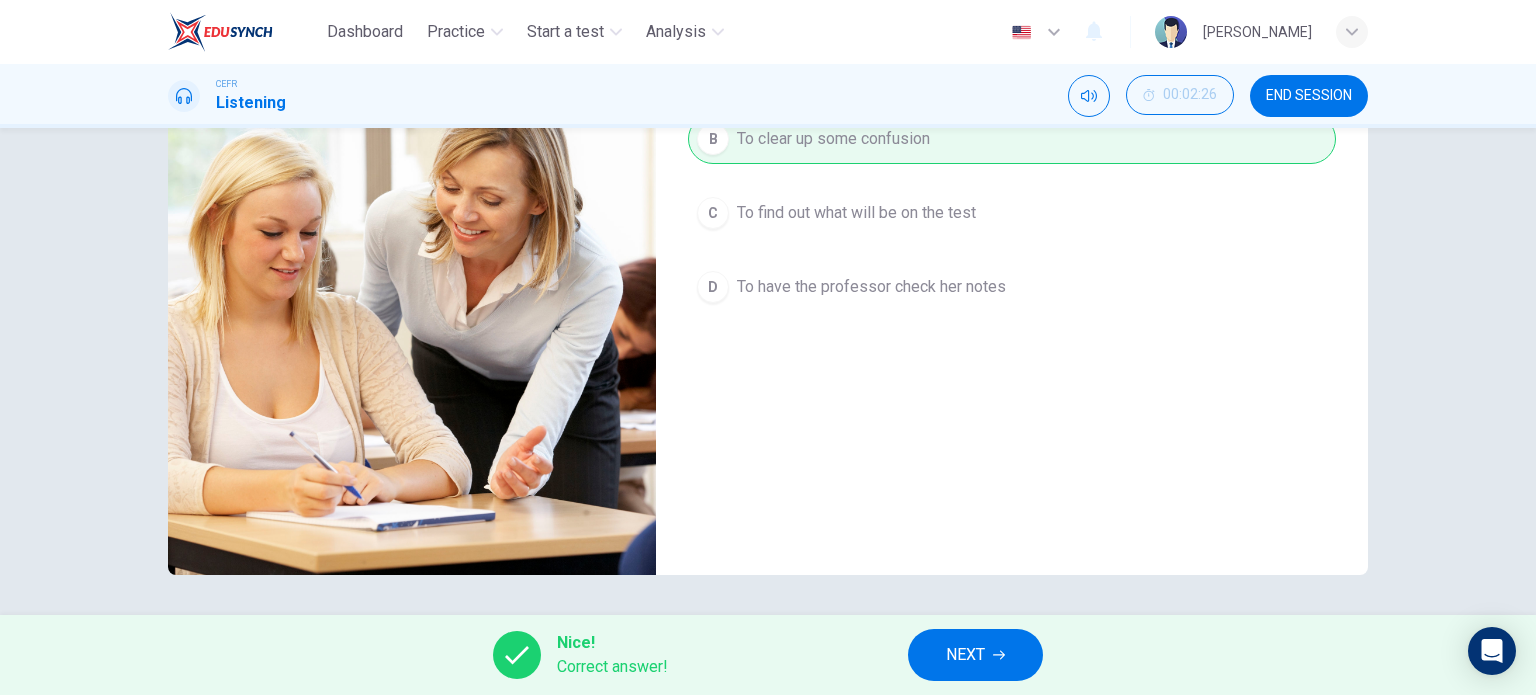 click on "NEXT" at bounding box center (965, 655) 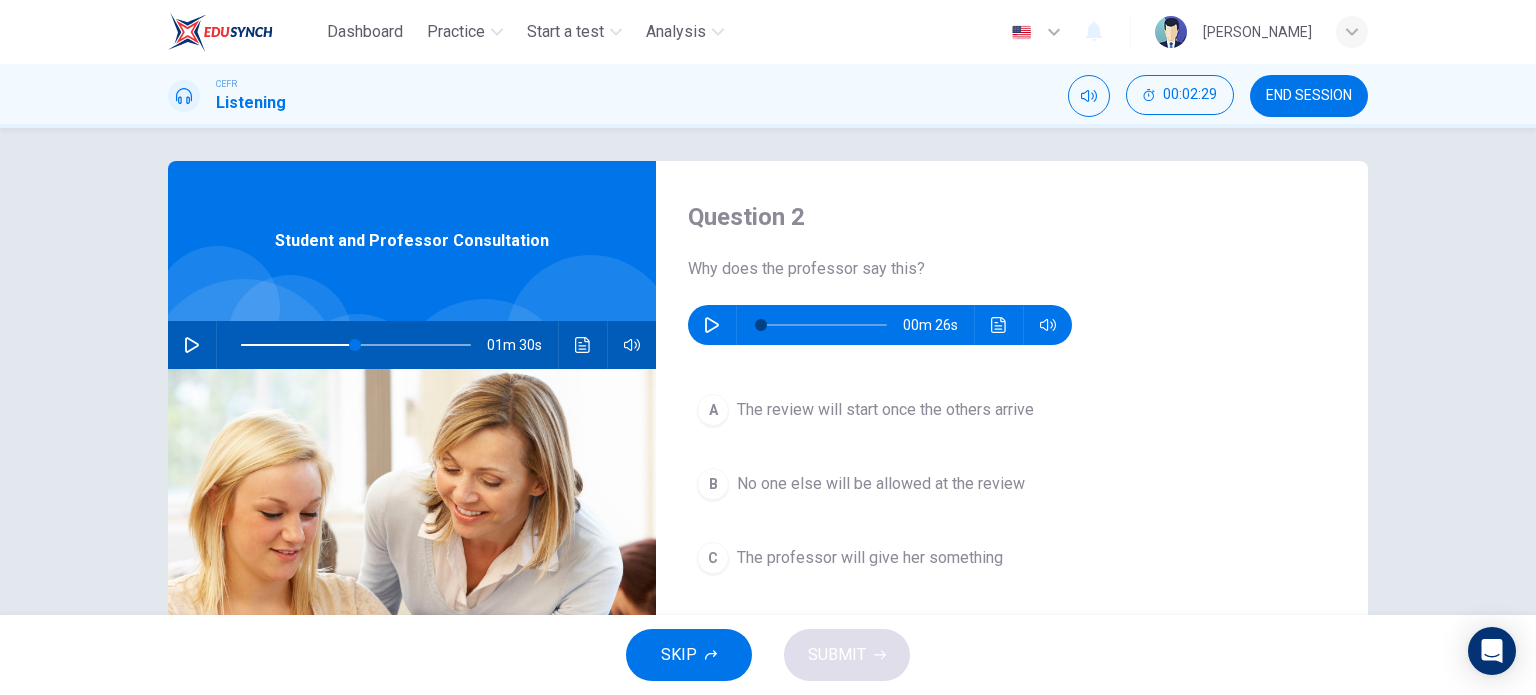 scroll, scrollTop: 0, scrollLeft: 0, axis: both 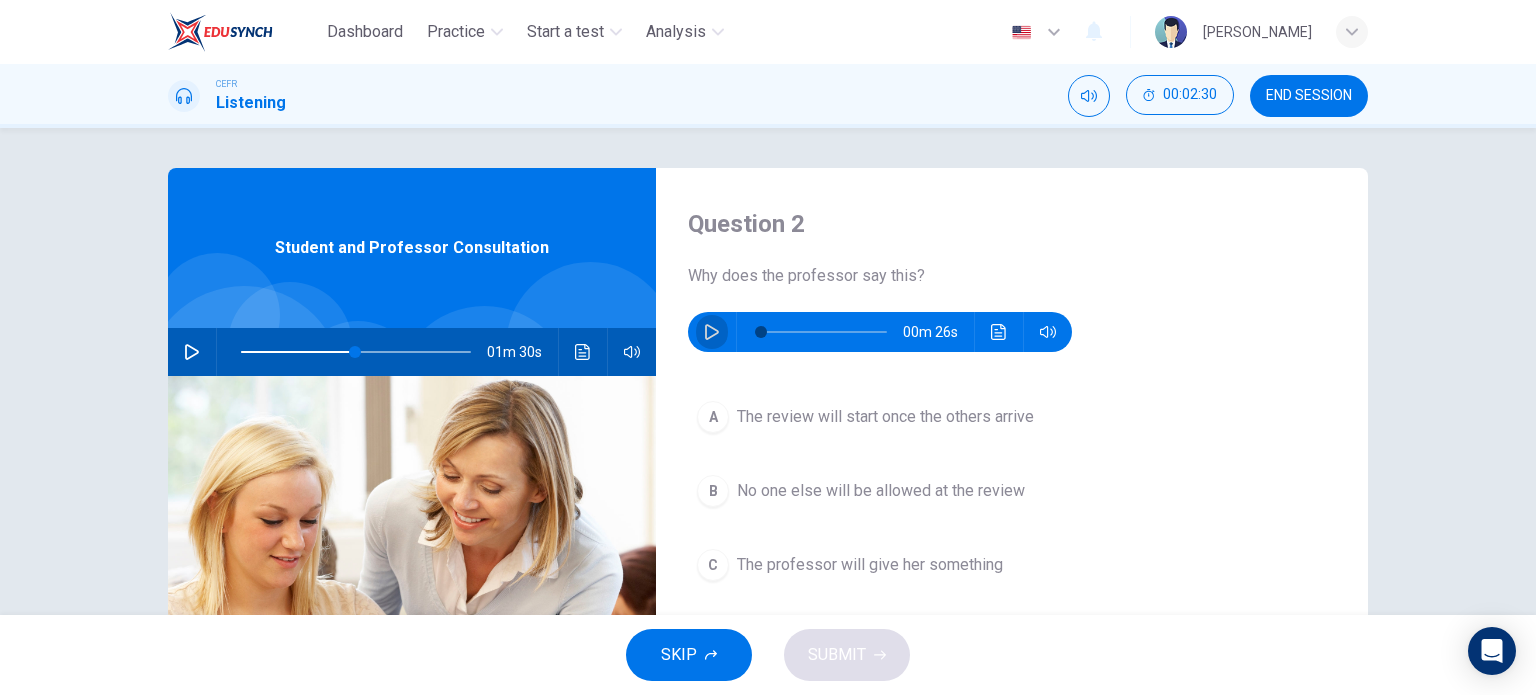 click 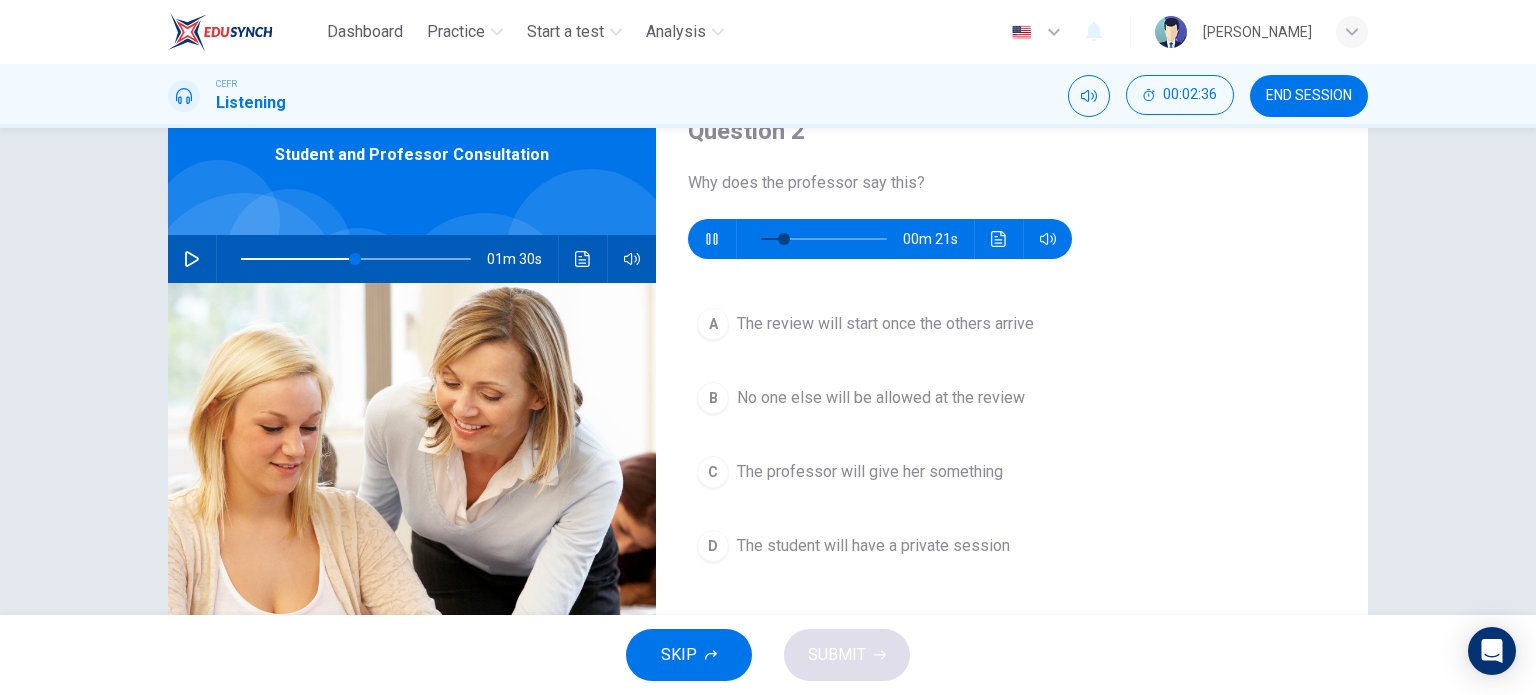 scroll, scrollTop: 100, scrollLeft: 0, axis: vertical 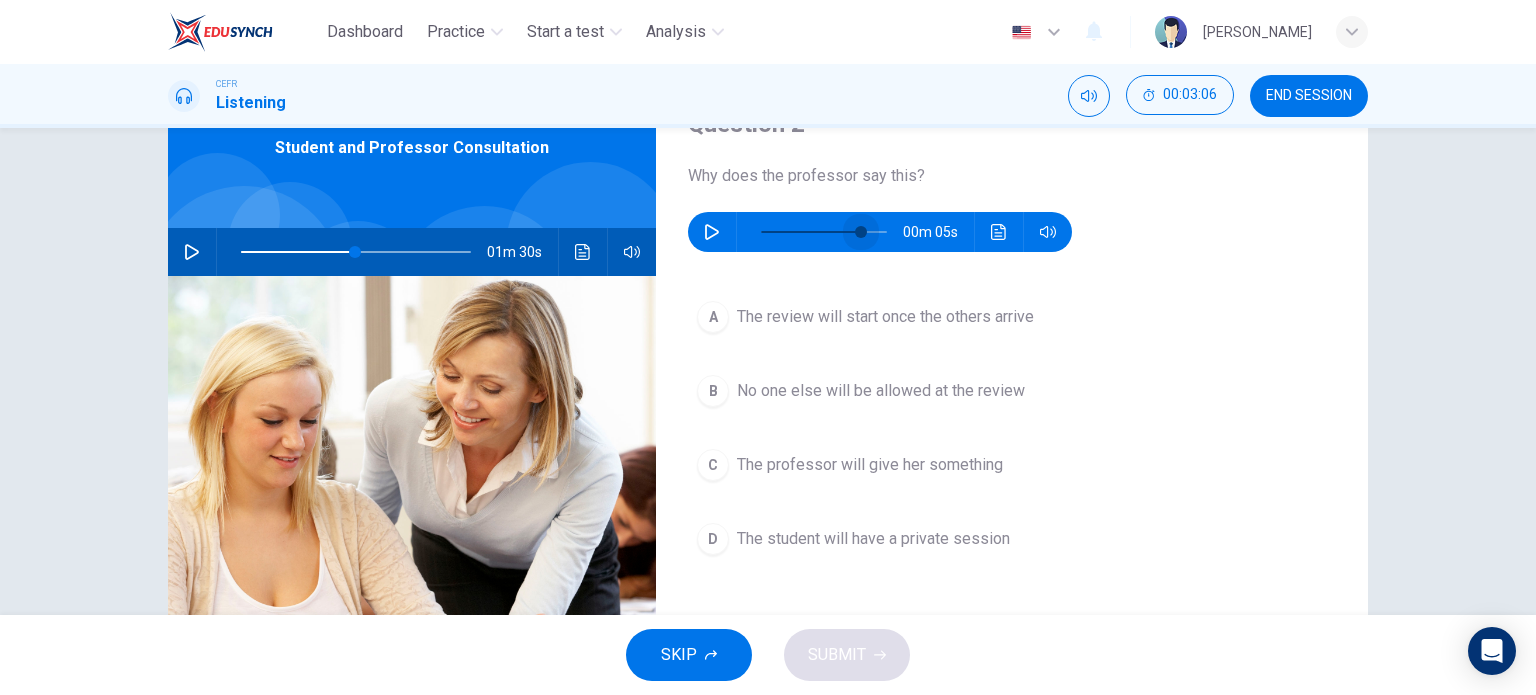drag, startPoint x: 845, startPoint y: 241, endPoint x: 856, endPoint y: 255, distance: 17.804493 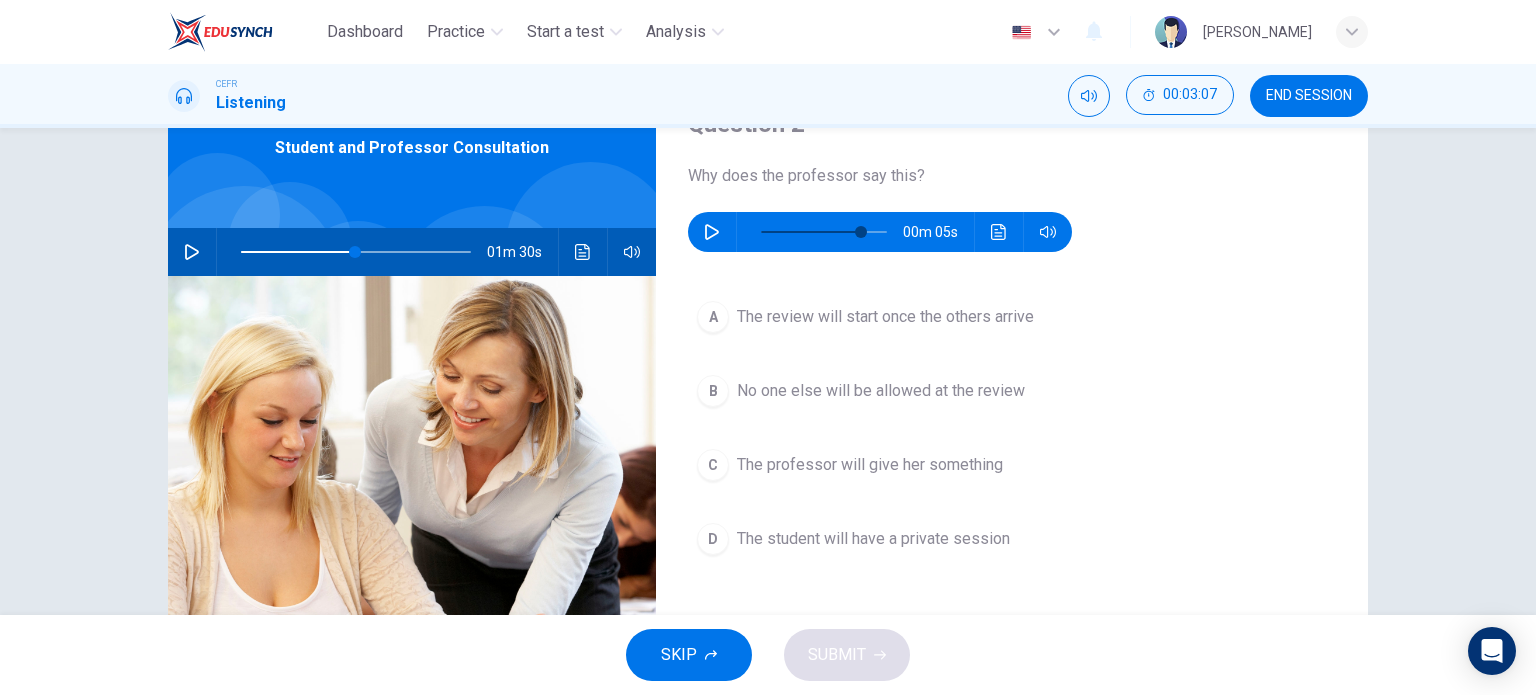 click 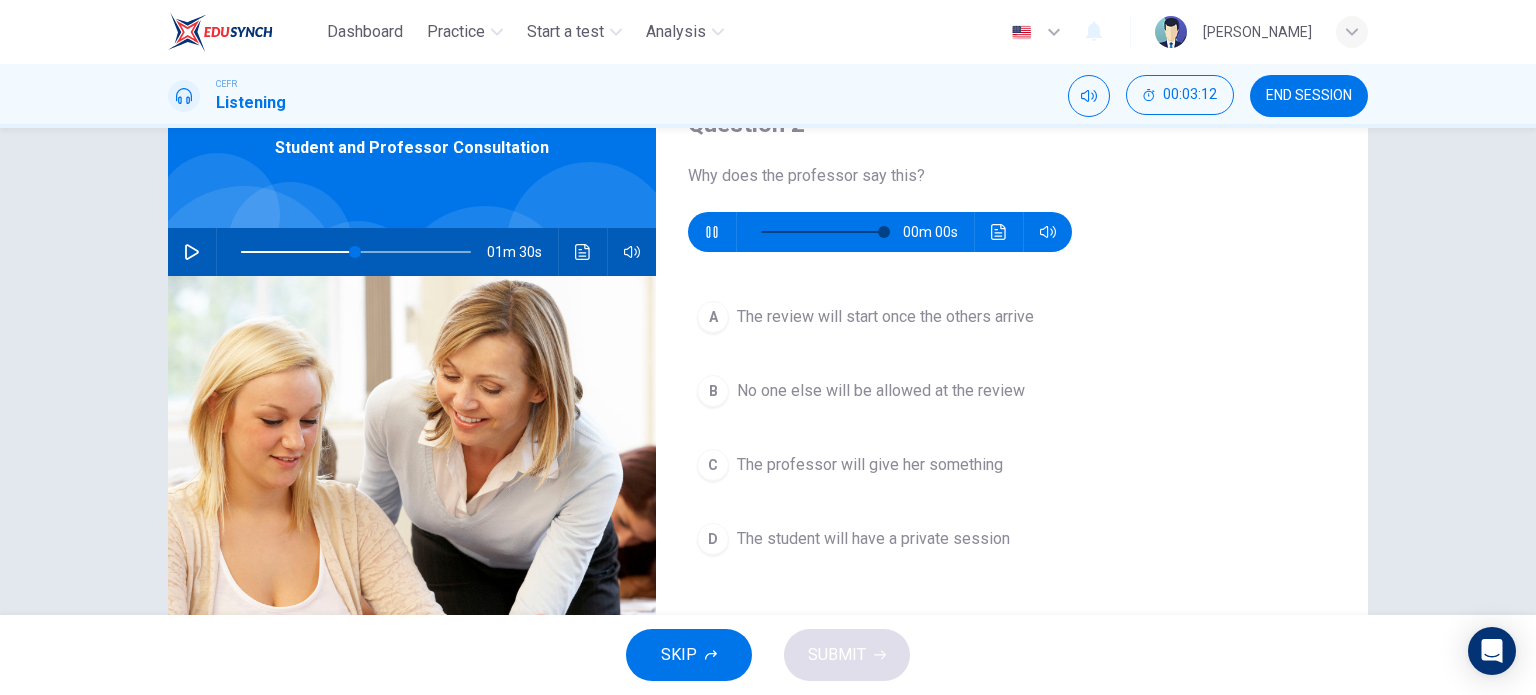 type on "0" 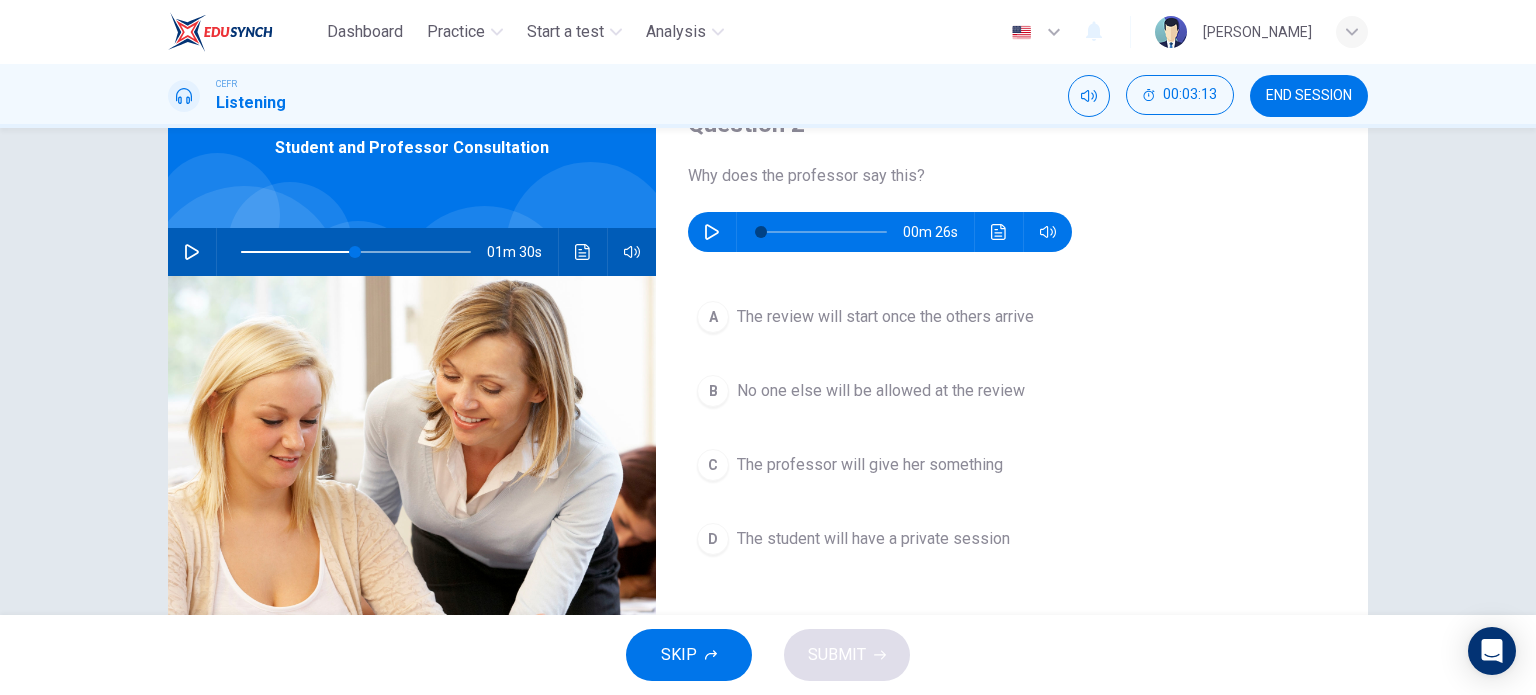 click at bounding box center [192, 252] 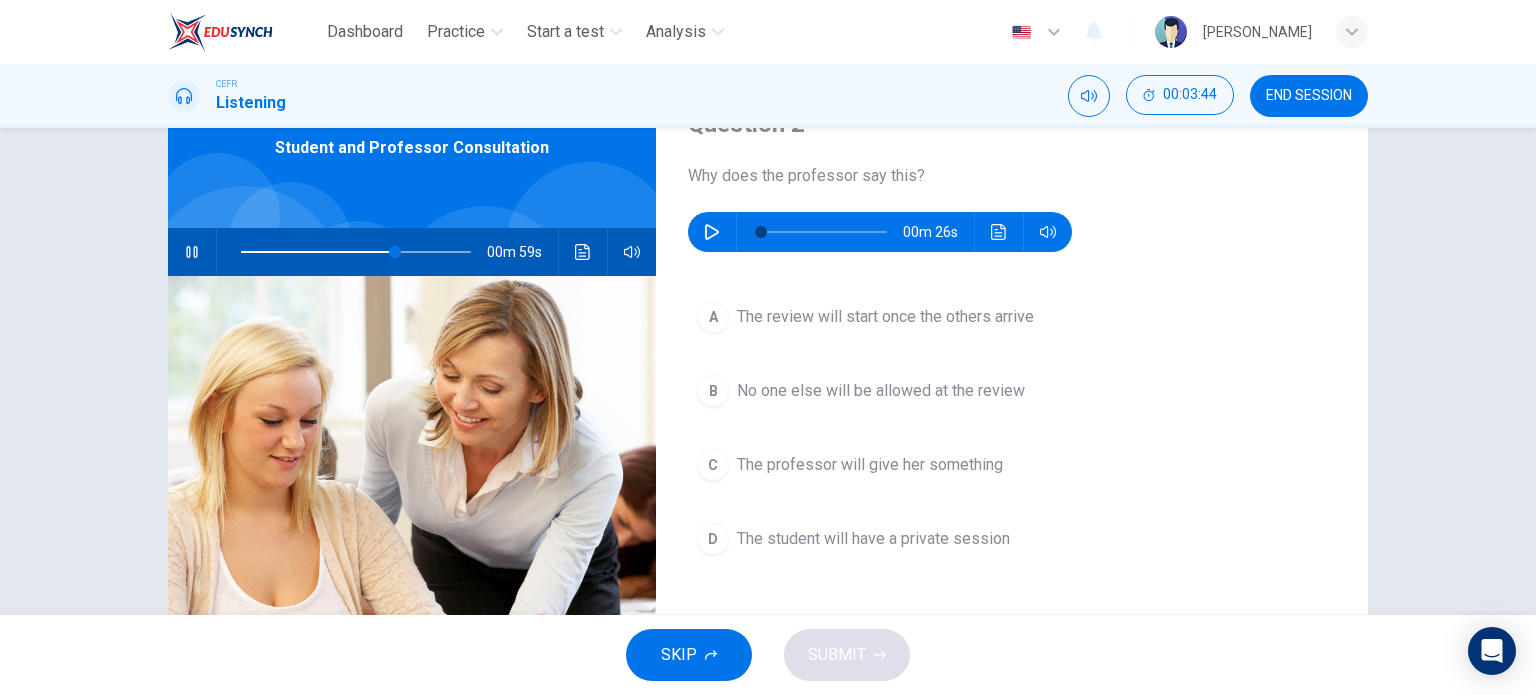 click 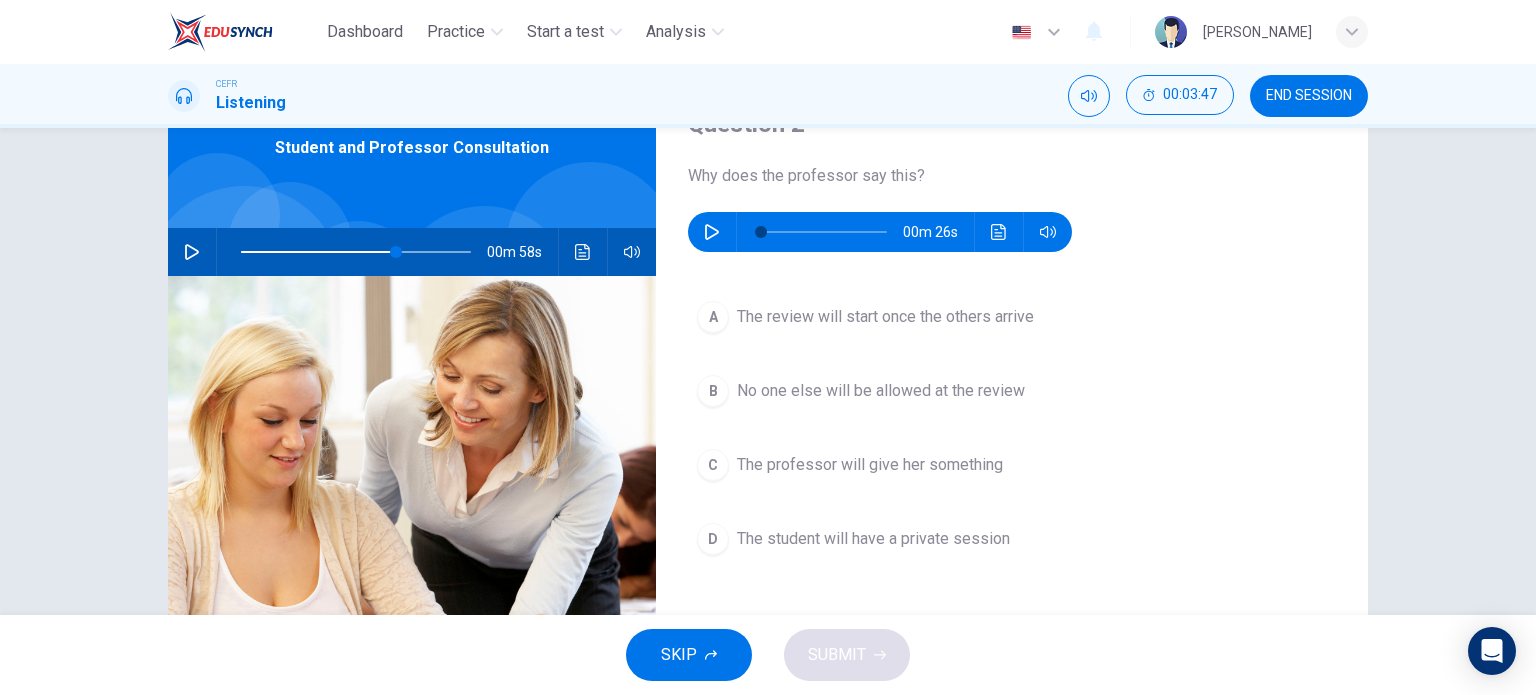 click on "A" at bounding box center [713, 317] 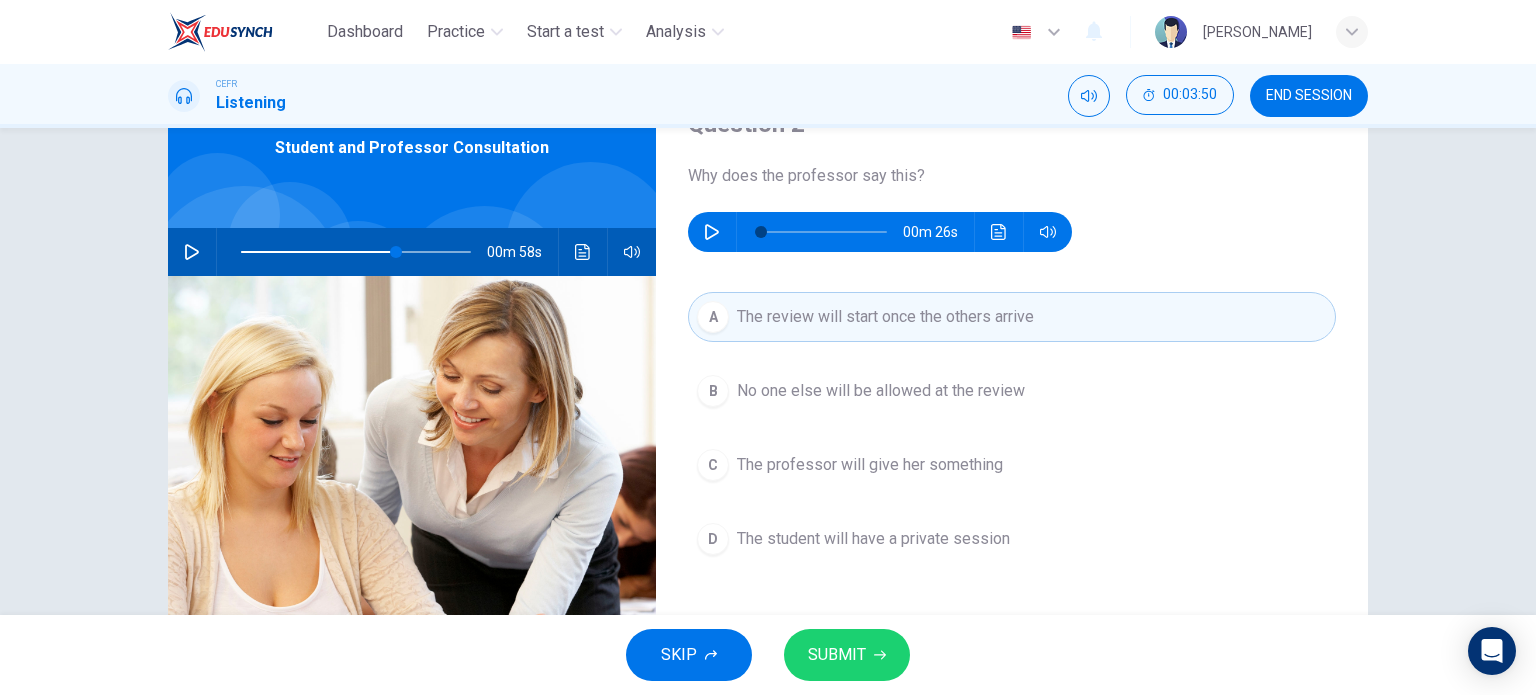 click on "B" at bounding box center [713, 391] 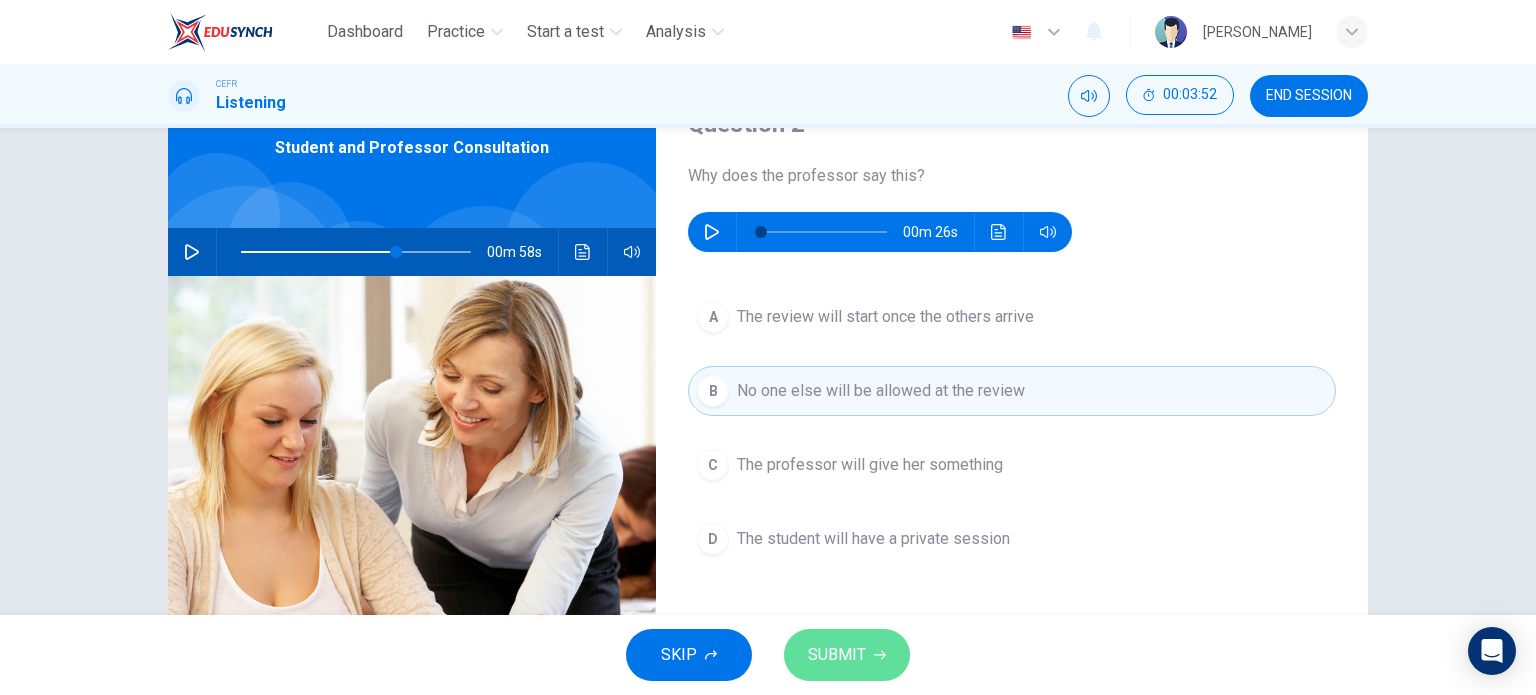 click on "SUBMIT" at bounding box center [837, 655] 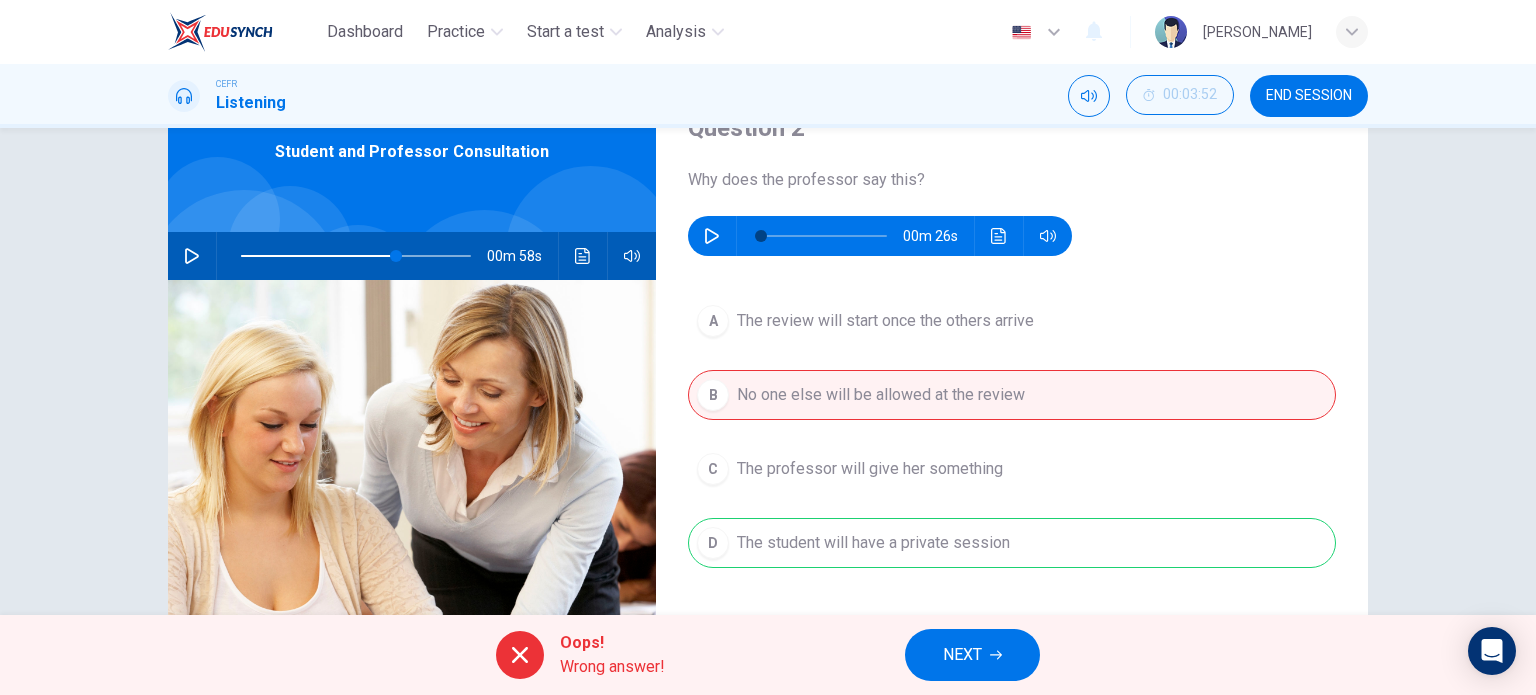 scroll, scrollTop: 0, scrollLeft: 0, axis: both 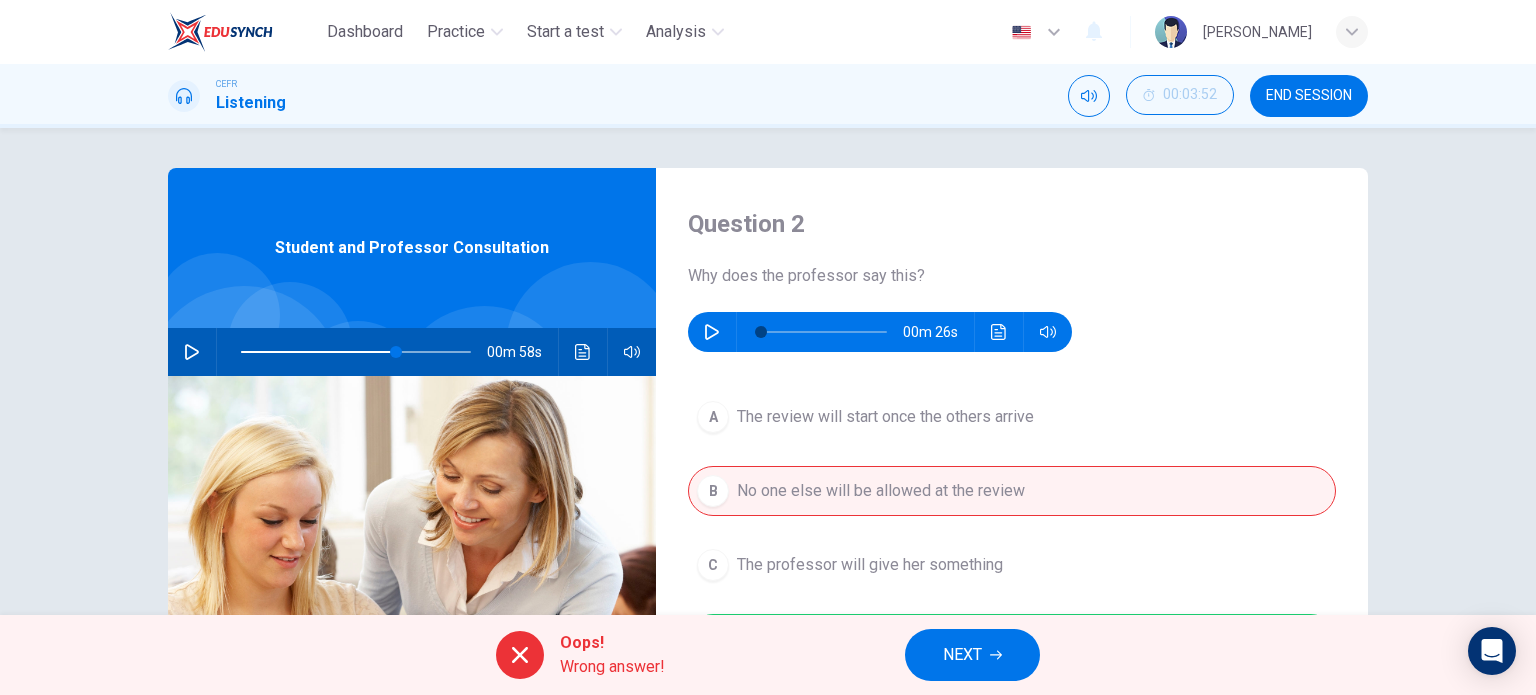 click 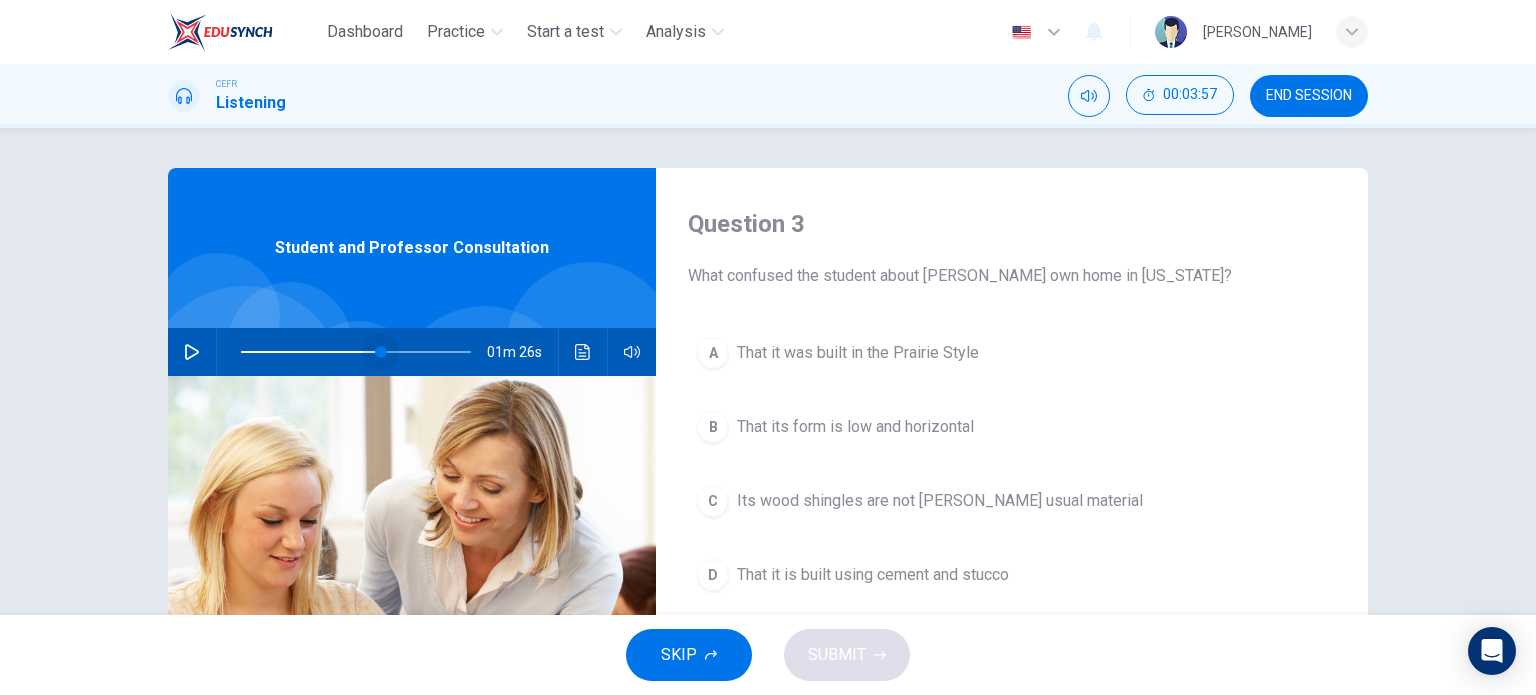 drag, startPoint x: 326, startPoint y: 347, endPoint x: 193, endPoint y: 336, distance: 133.45412 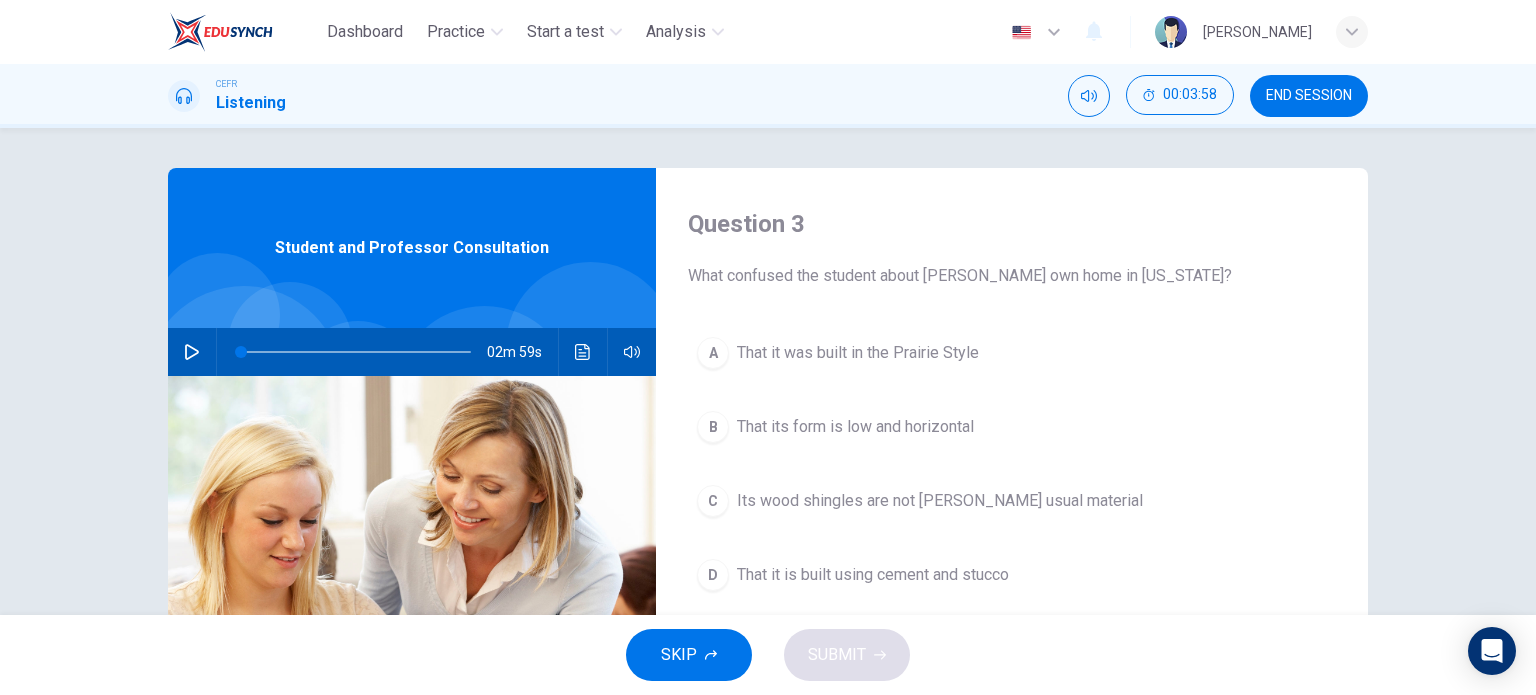 click 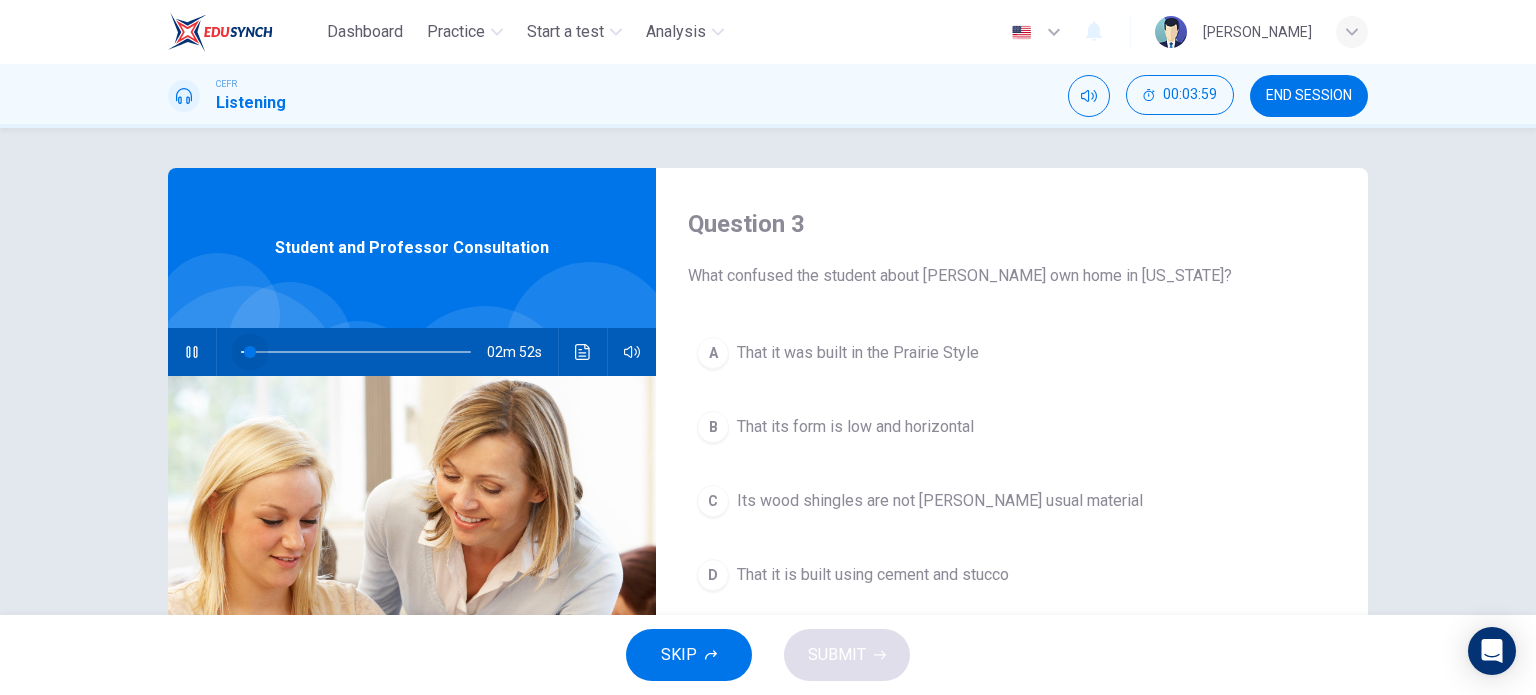 click at bounding box center (250, 352) 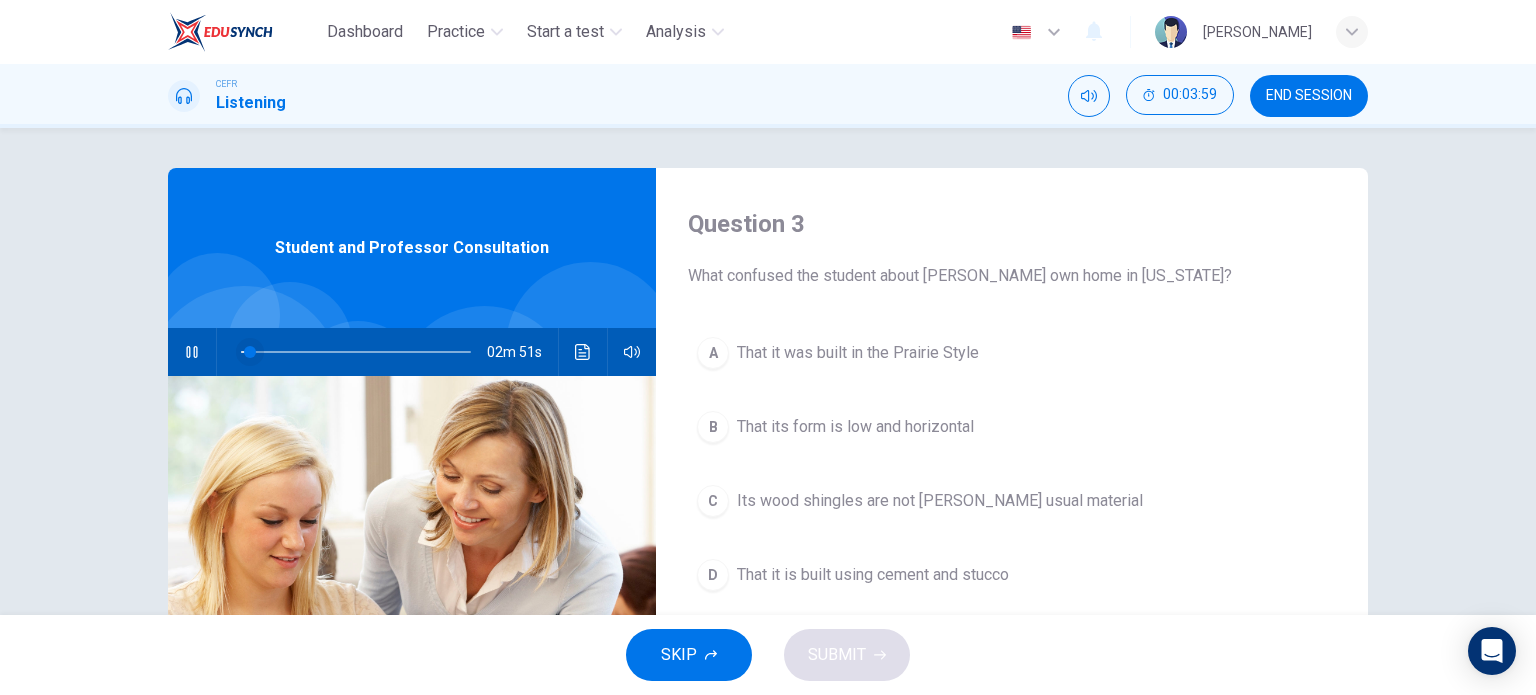 click at bounding box center (250, 352) 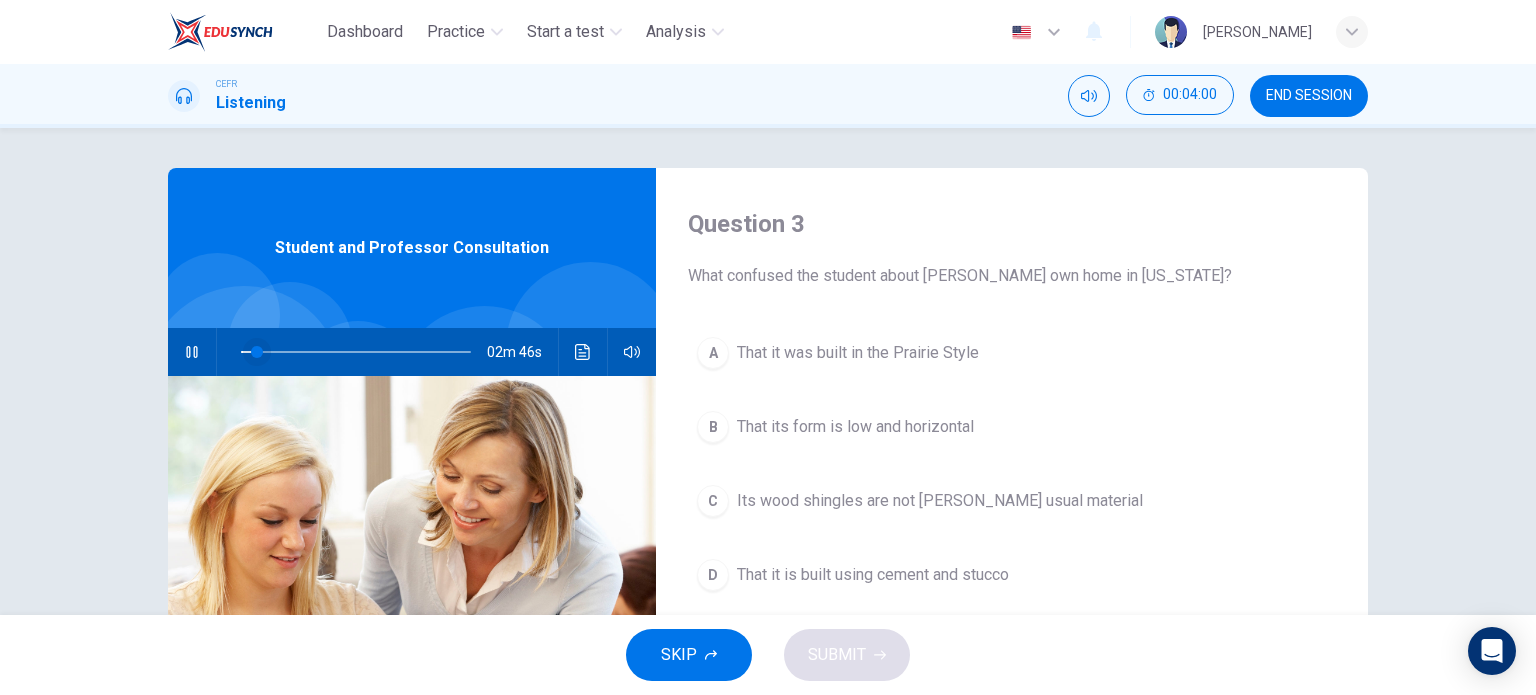 click at bounding box center (257, 352) 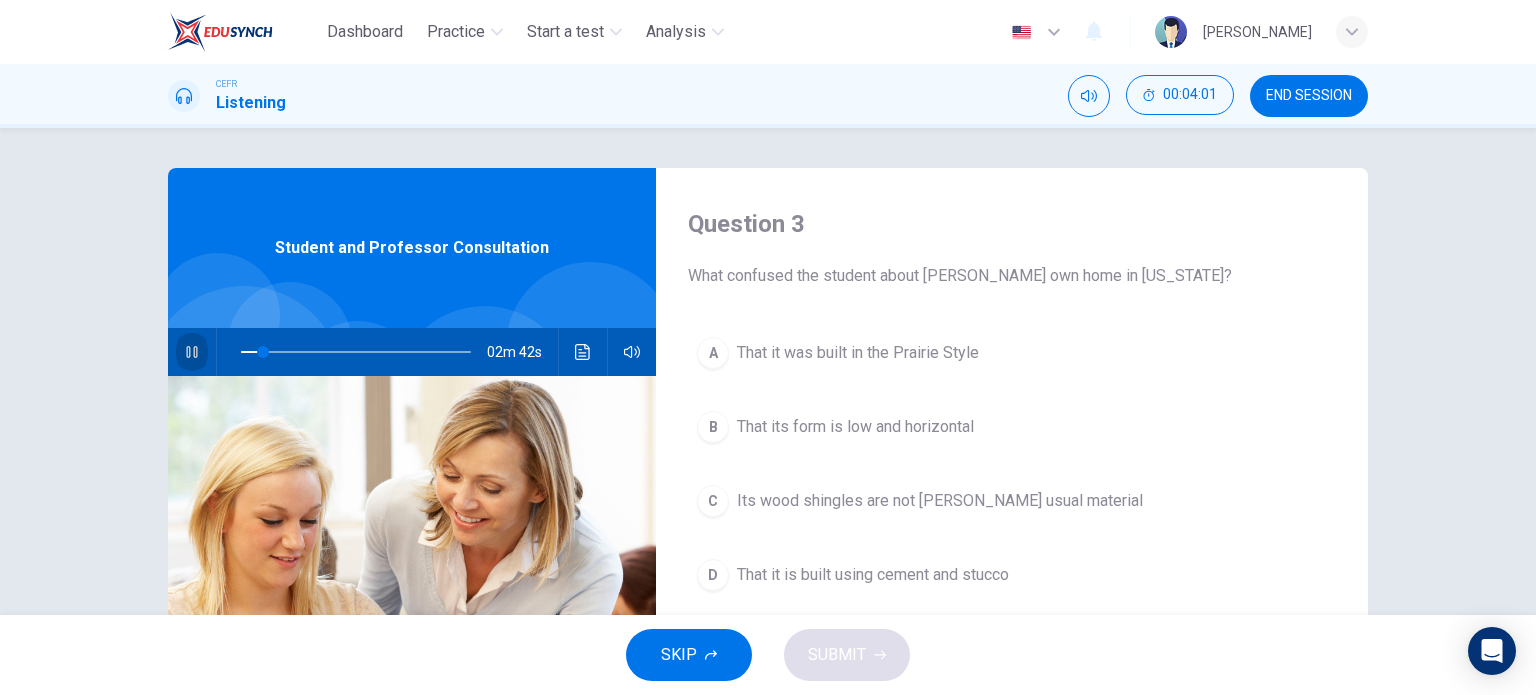 click 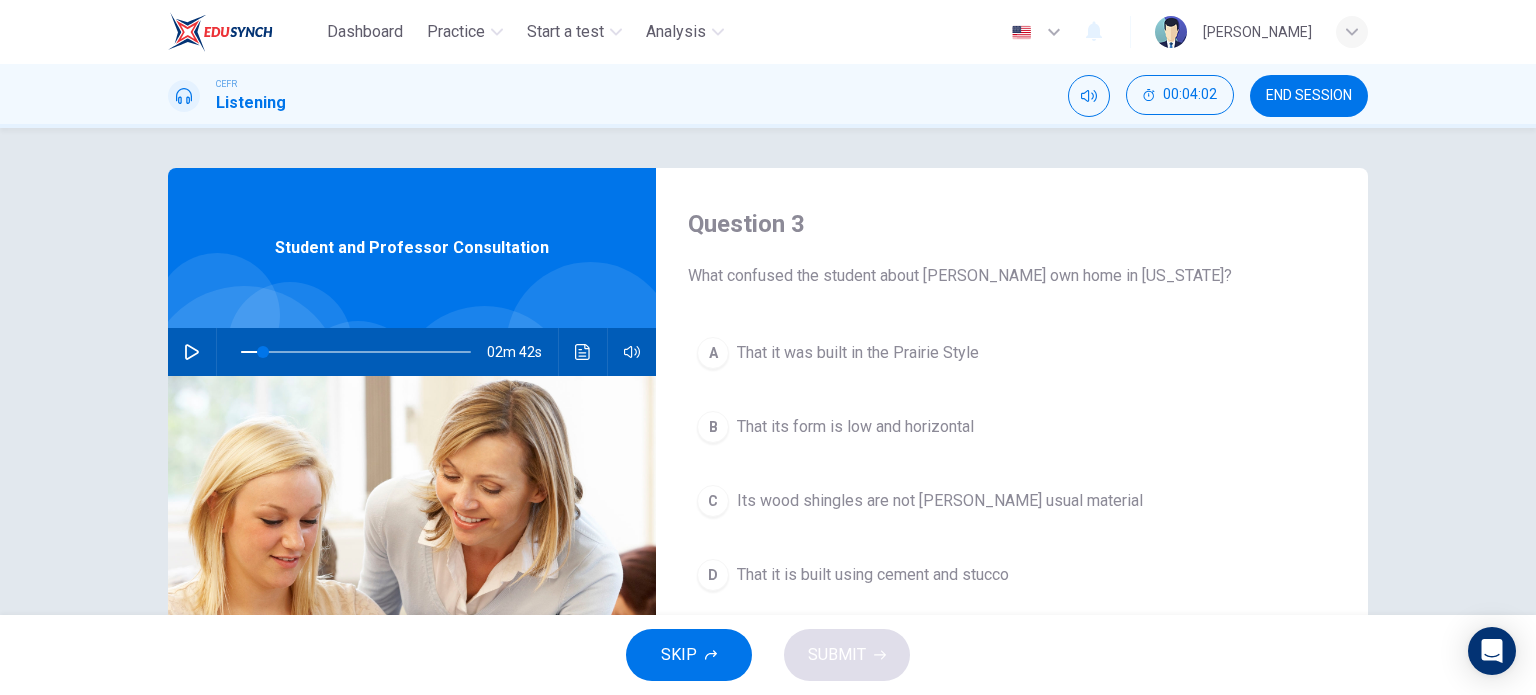 type on "10" 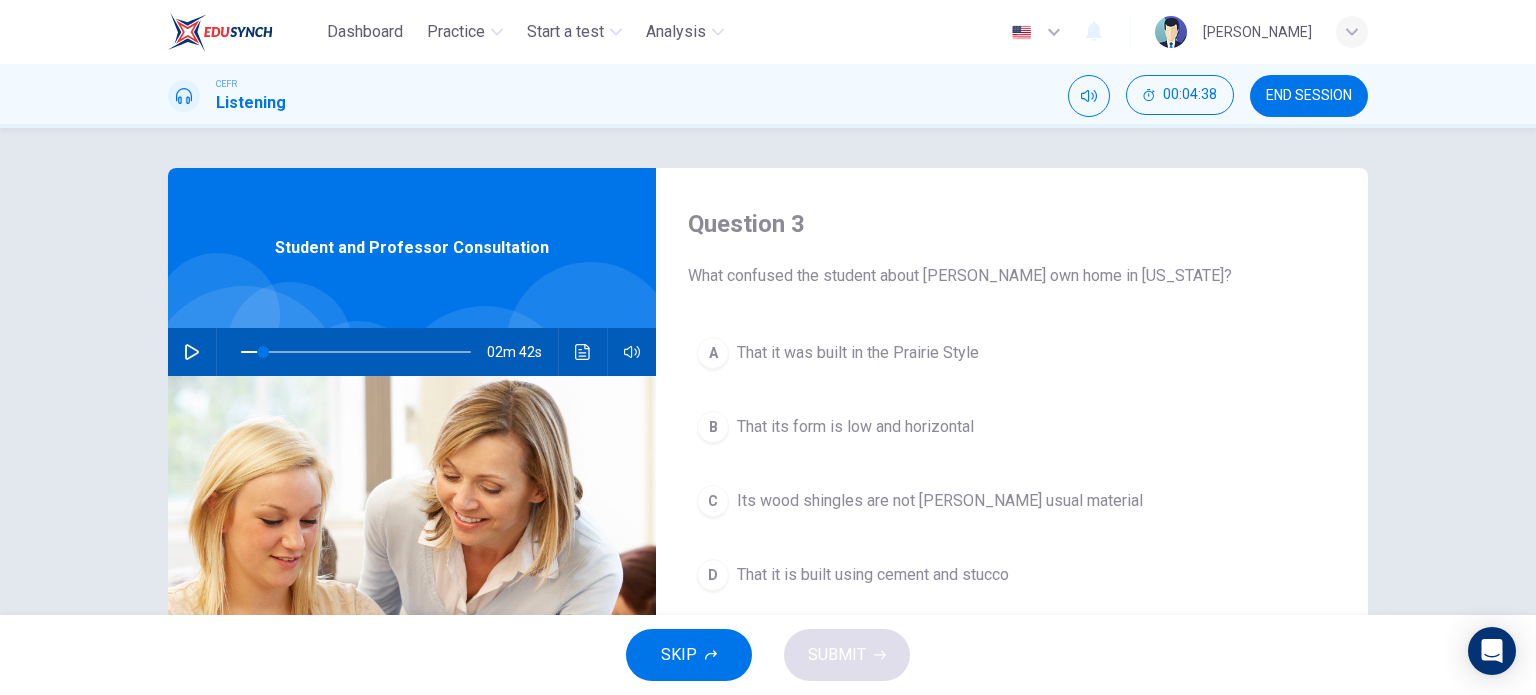 click on "END SESSION" at bounding box center (1309, 96) 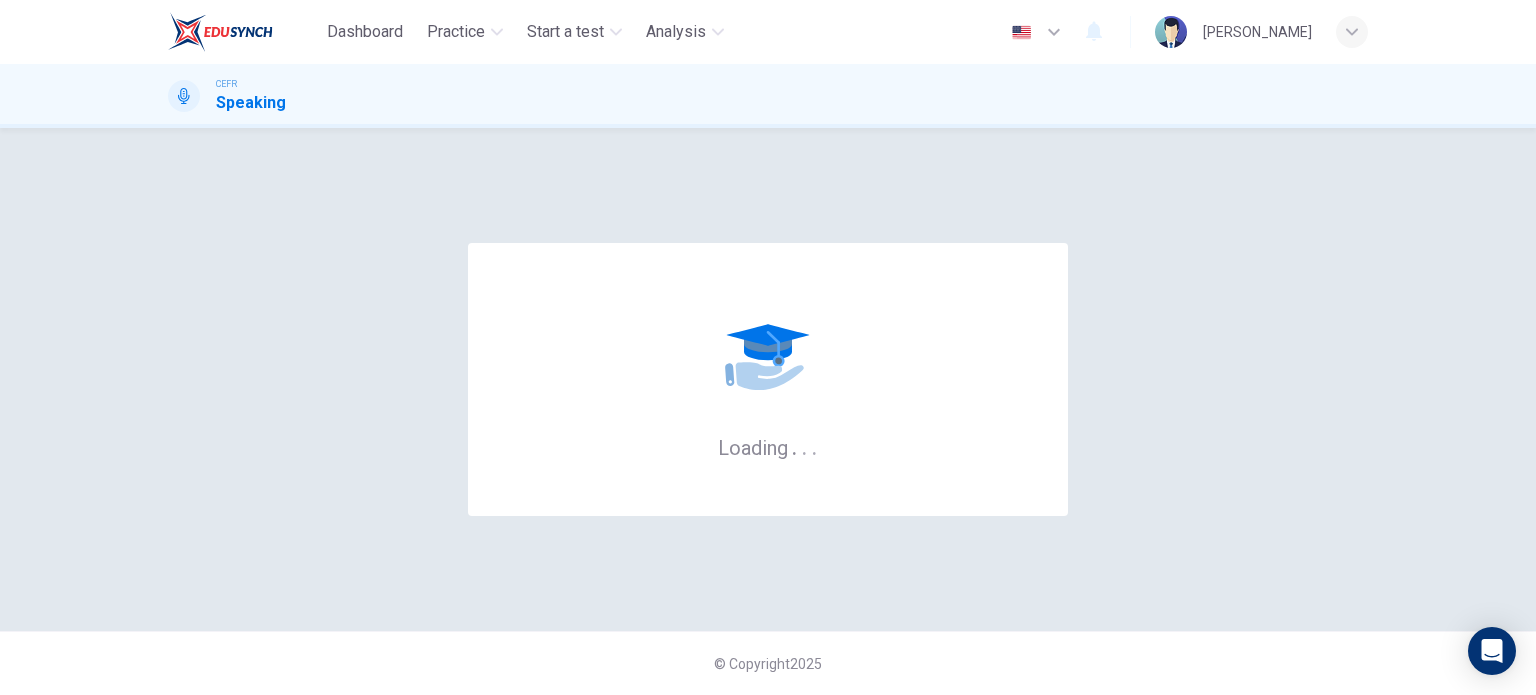 scroll, scrollTop: 0, scrollLeft: 0, axis: both 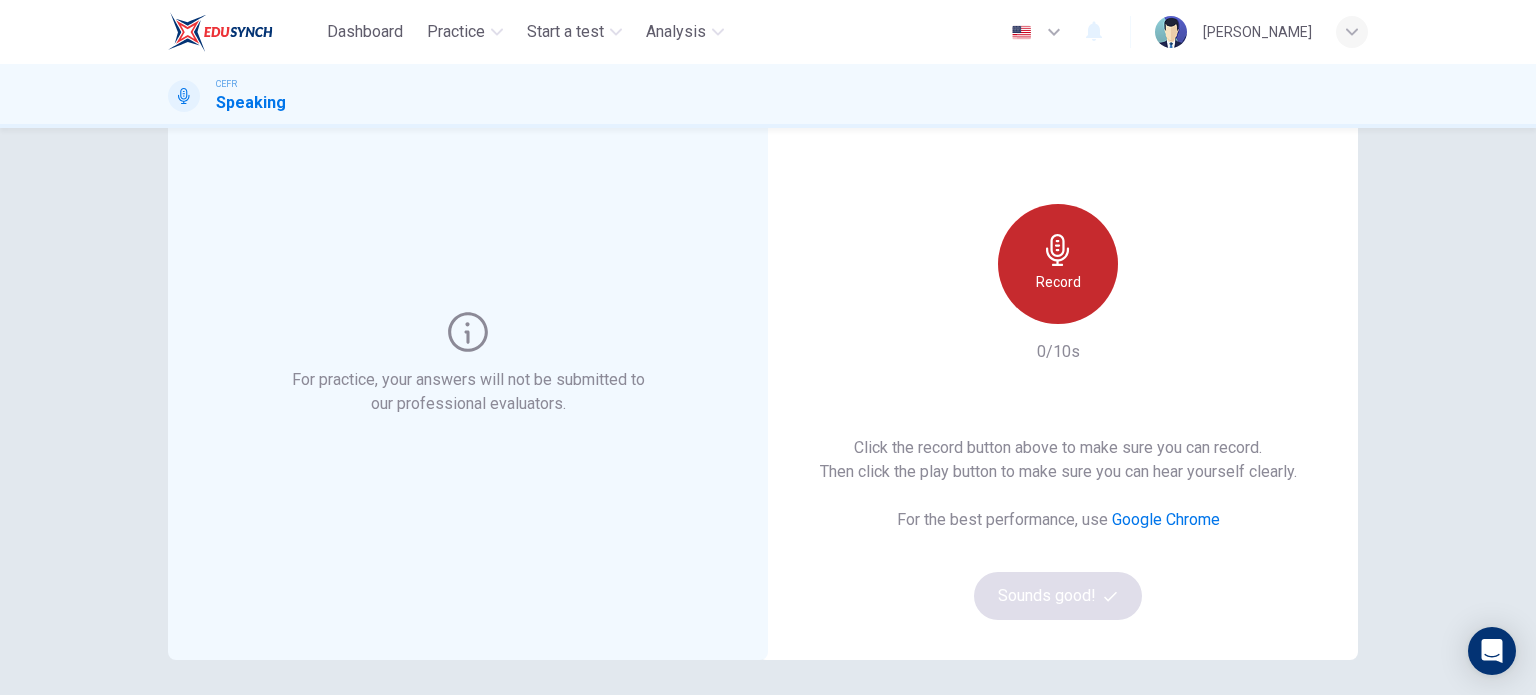 click on "Record" at bounding box center (1058, 282) 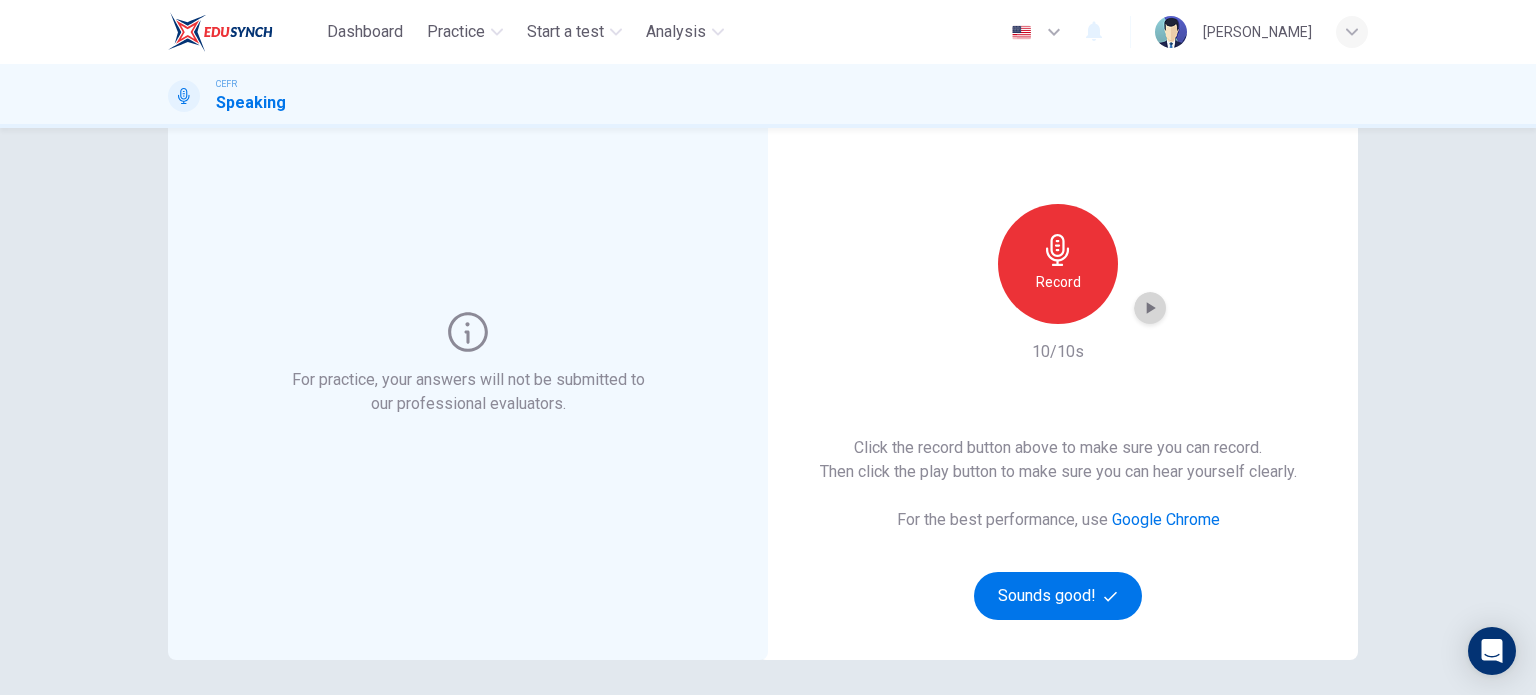 click 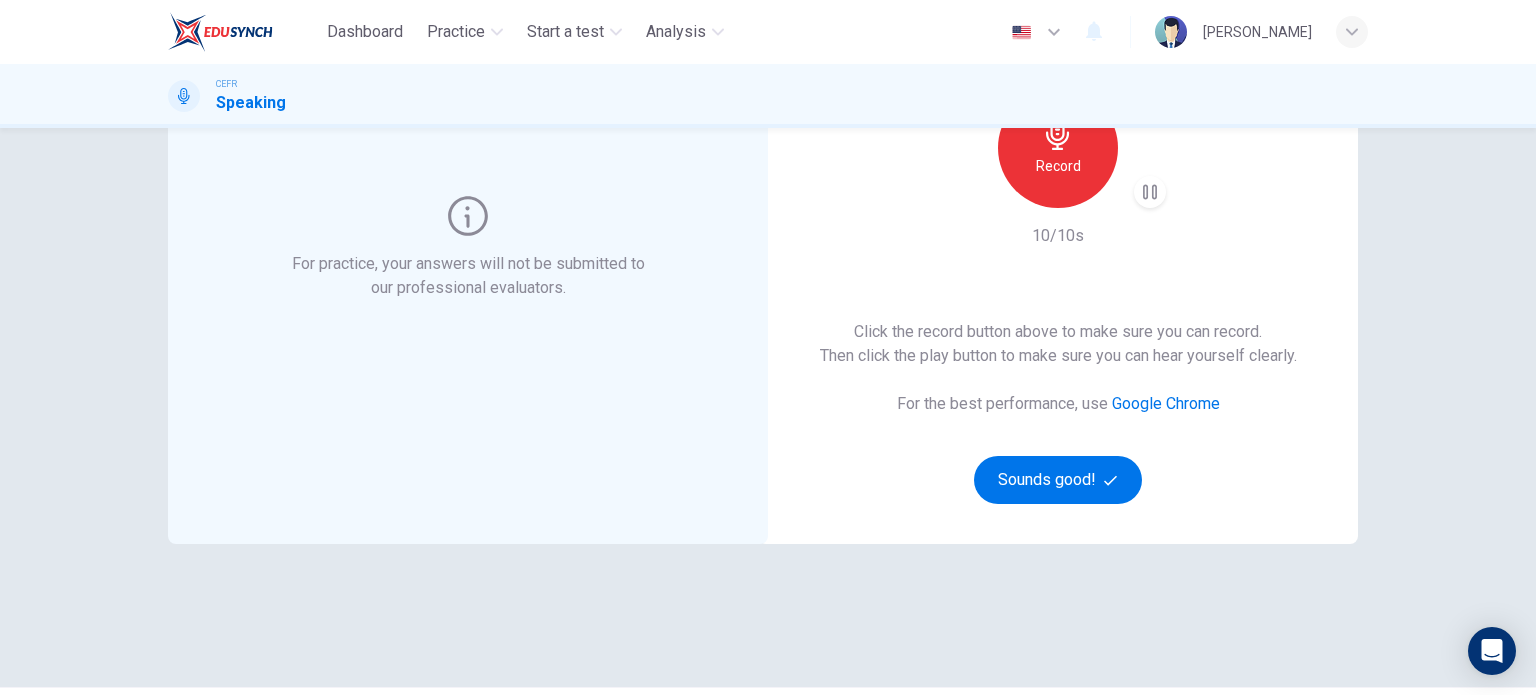 scroll, scrollTop: 272, scrollLeft: 0, axis: vertical 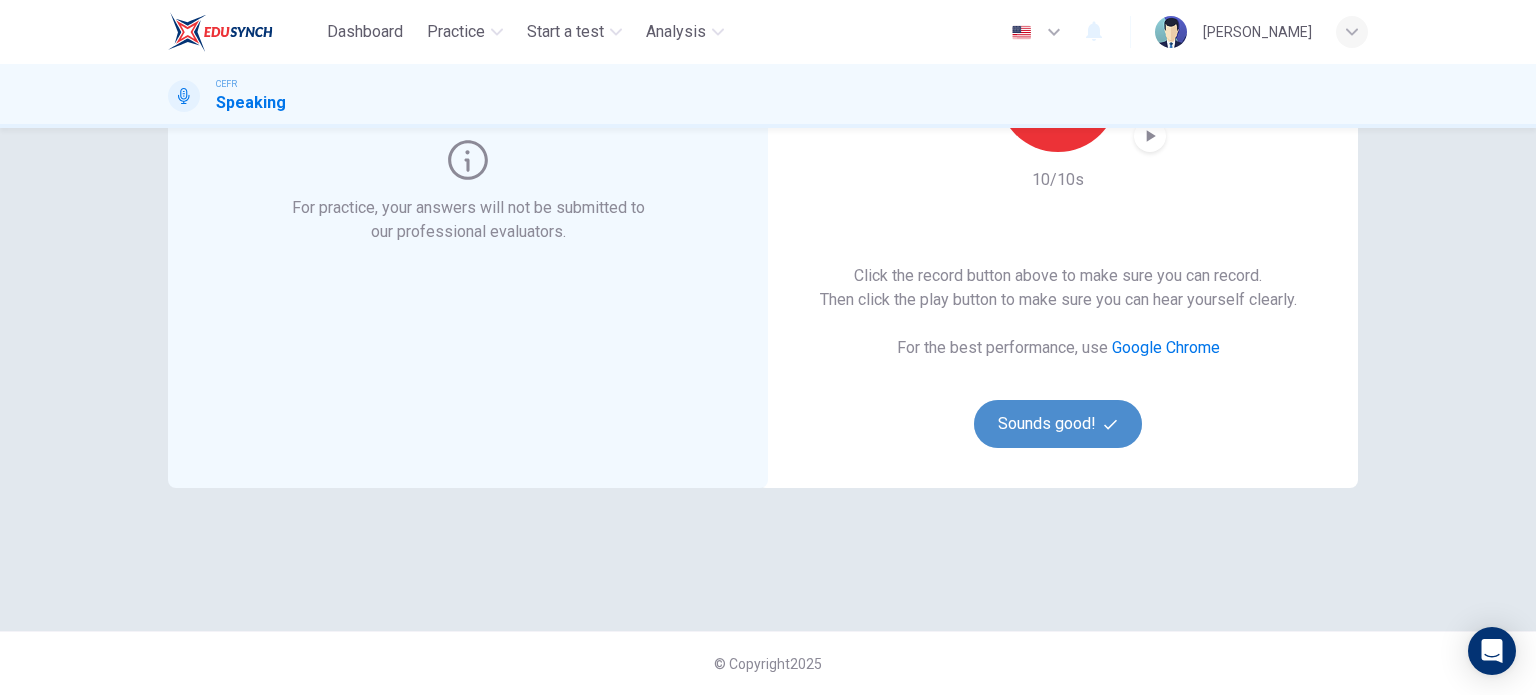 click on "Sounds good!" at bounding box center (1058, 424) 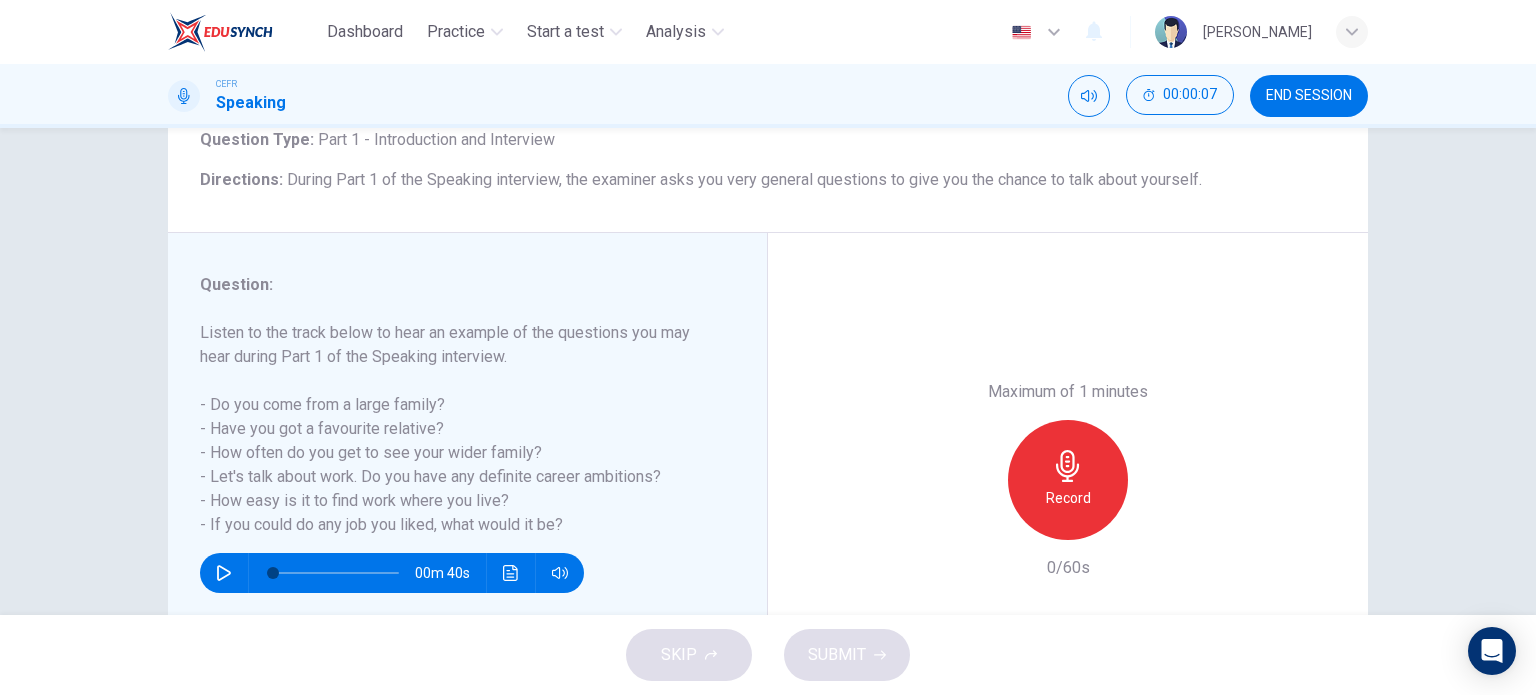 scroll, scrollTop: 200, scrollLeft: 0, axis: vertical 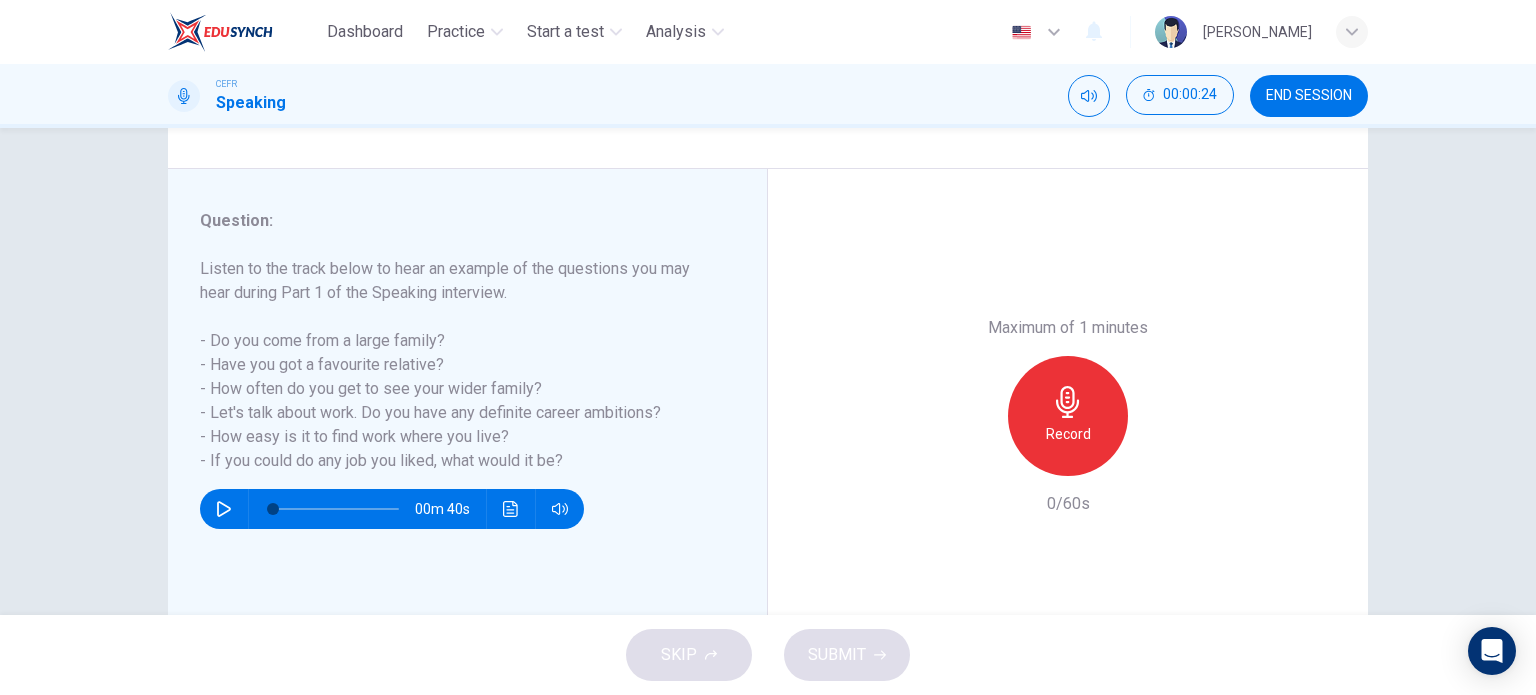click 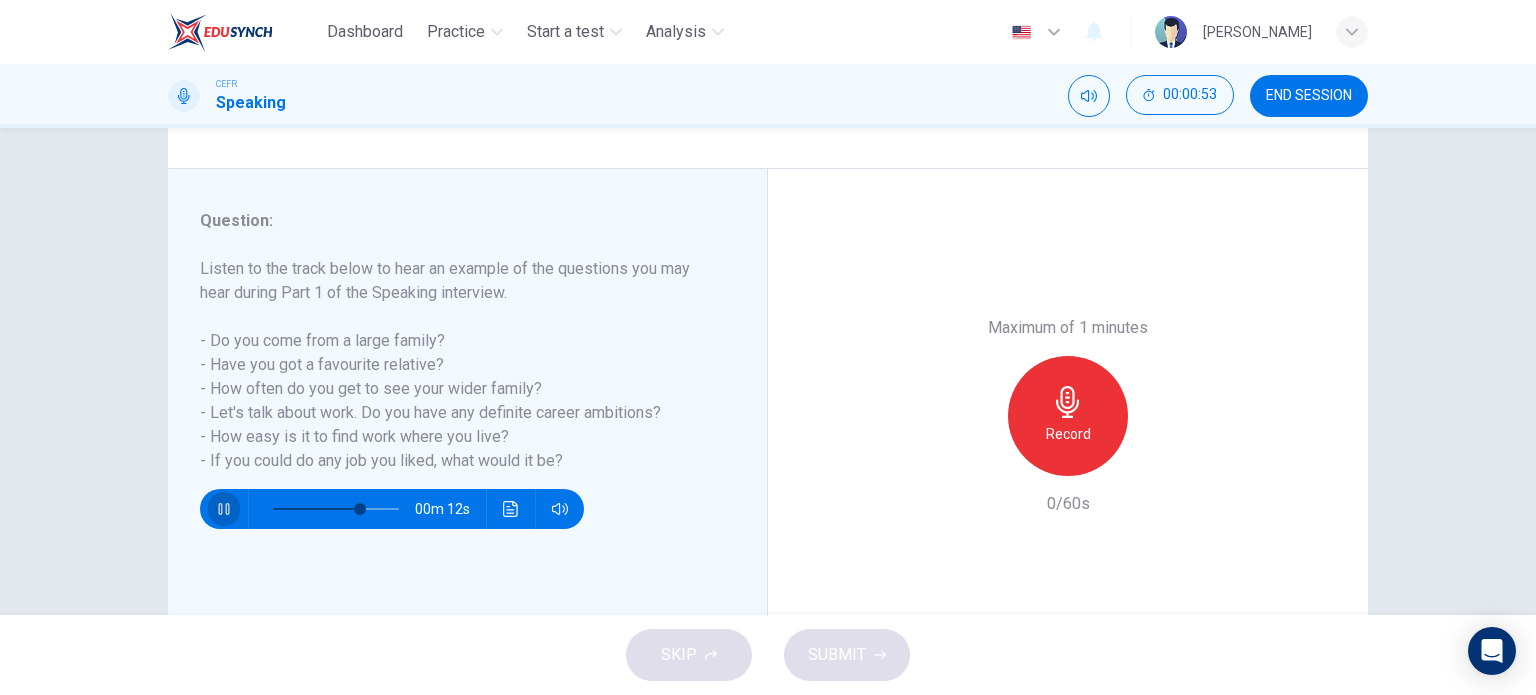 click 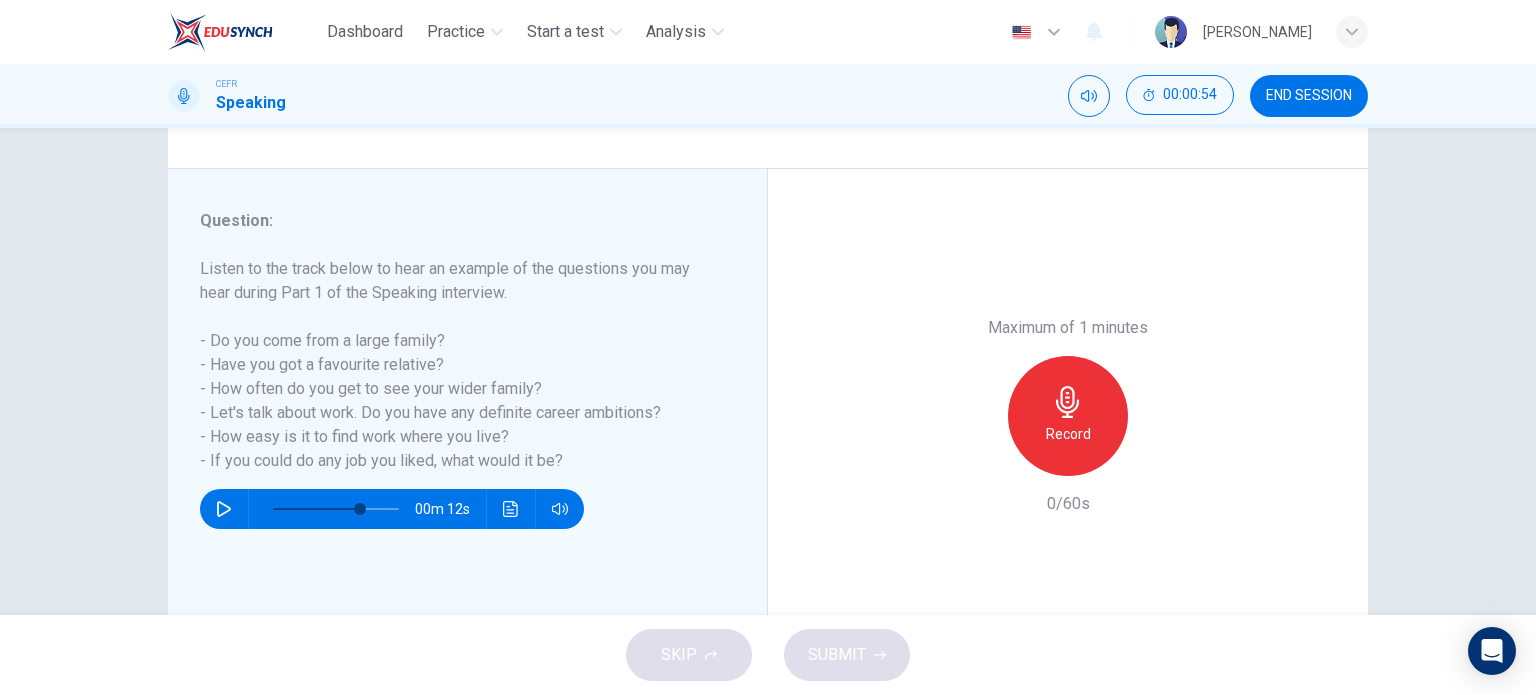 click on "Record" at bounding box center (1068, 434) 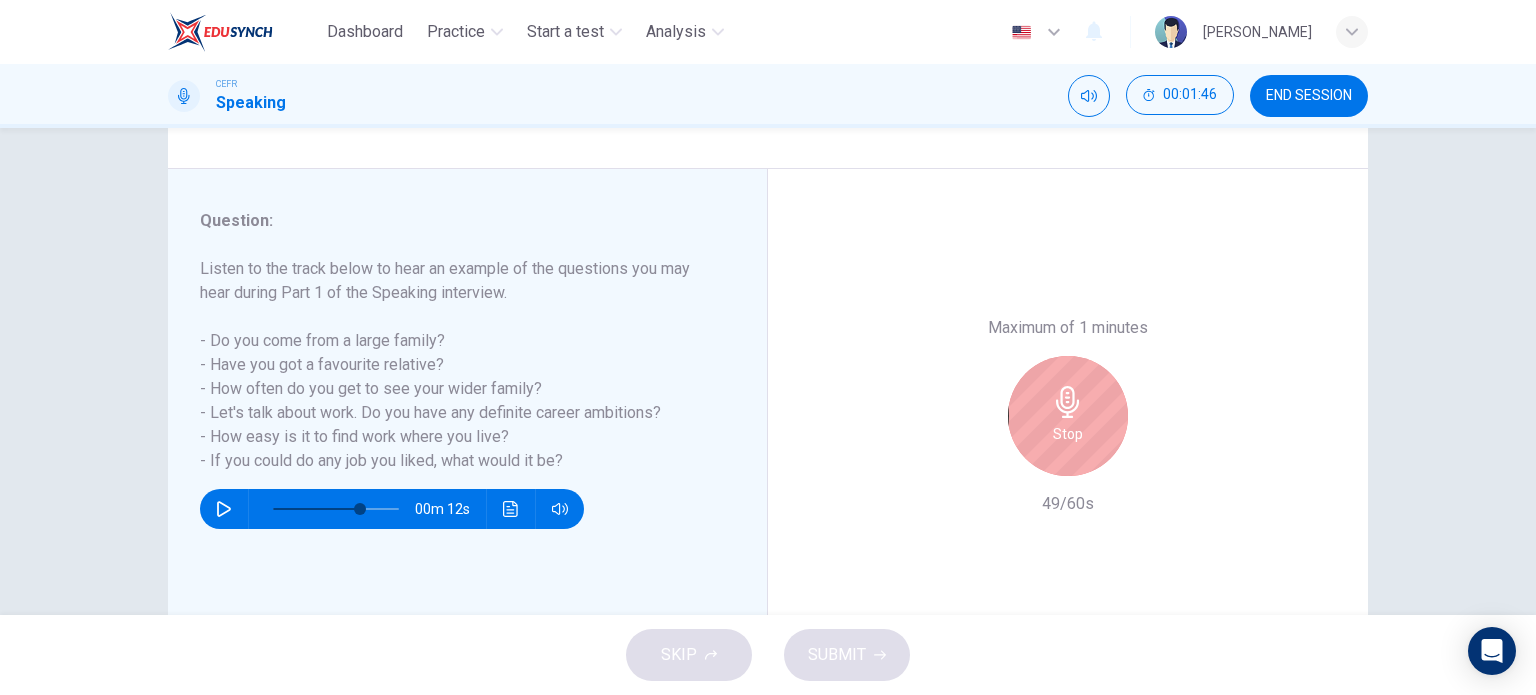 click on "Stop" at bounding box center [1068, 416] 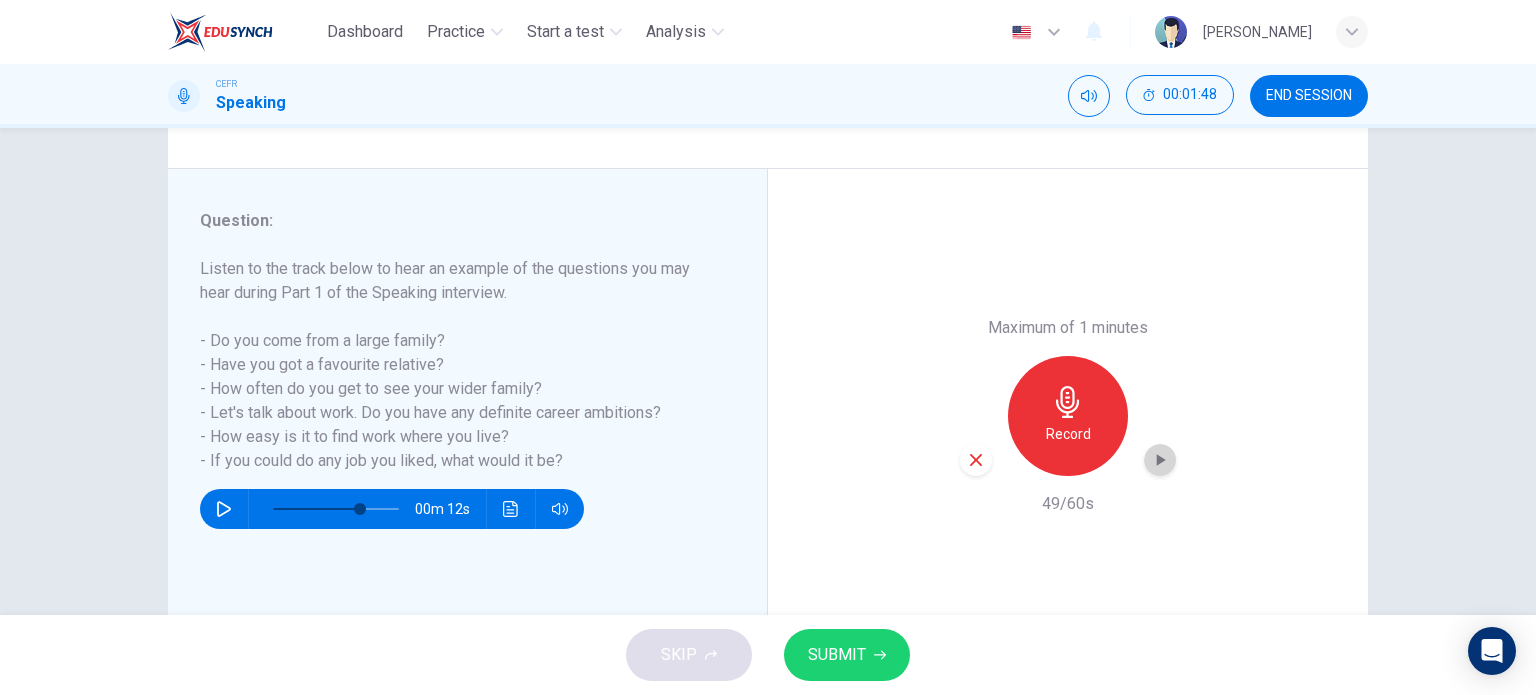 click 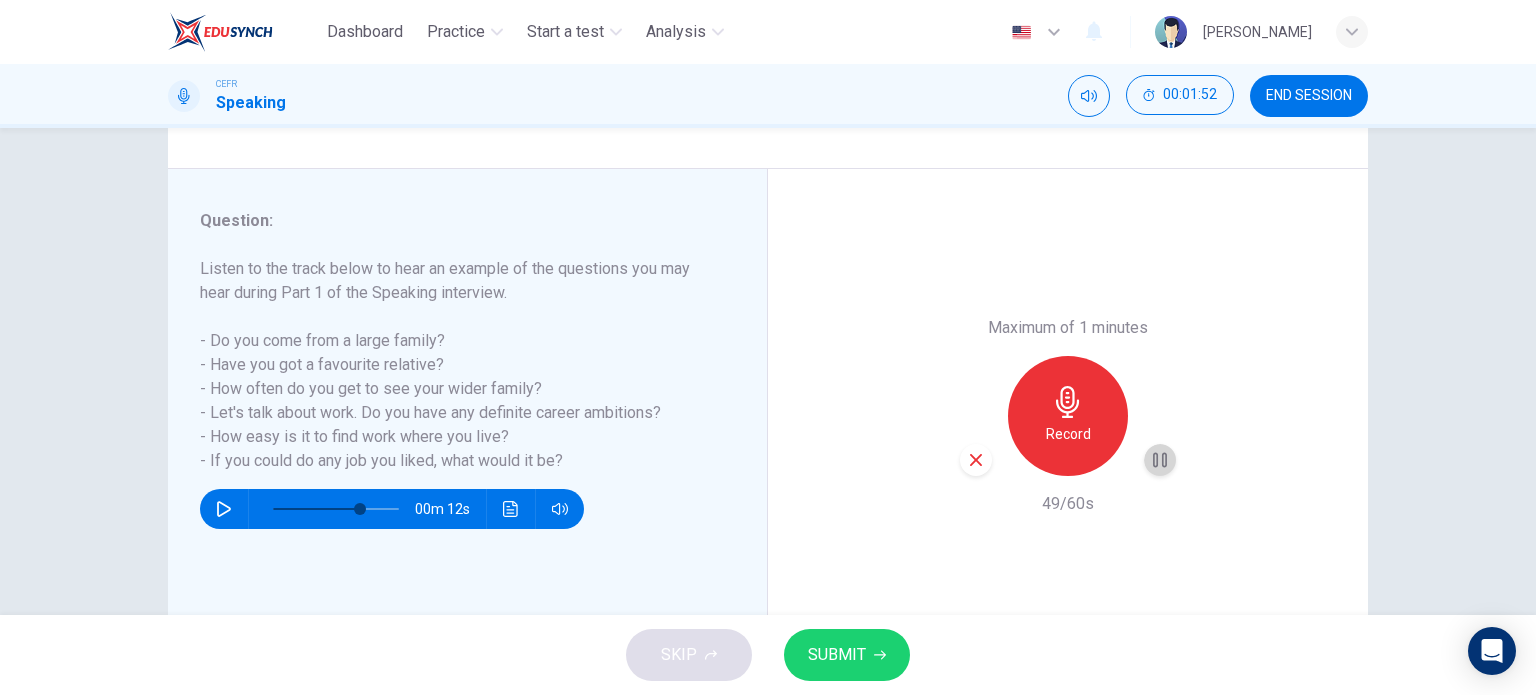 click 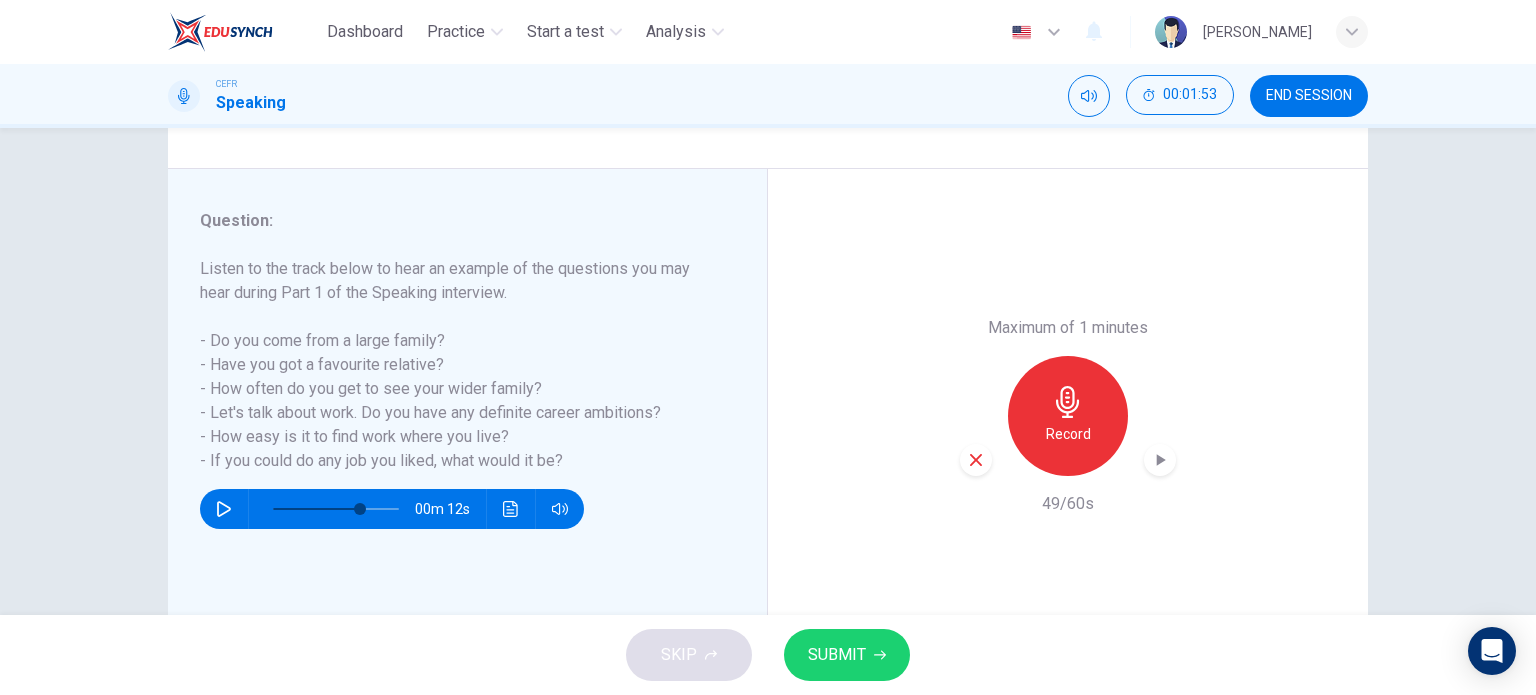 click on "SUBMIT" at bounding box center (837, 655) 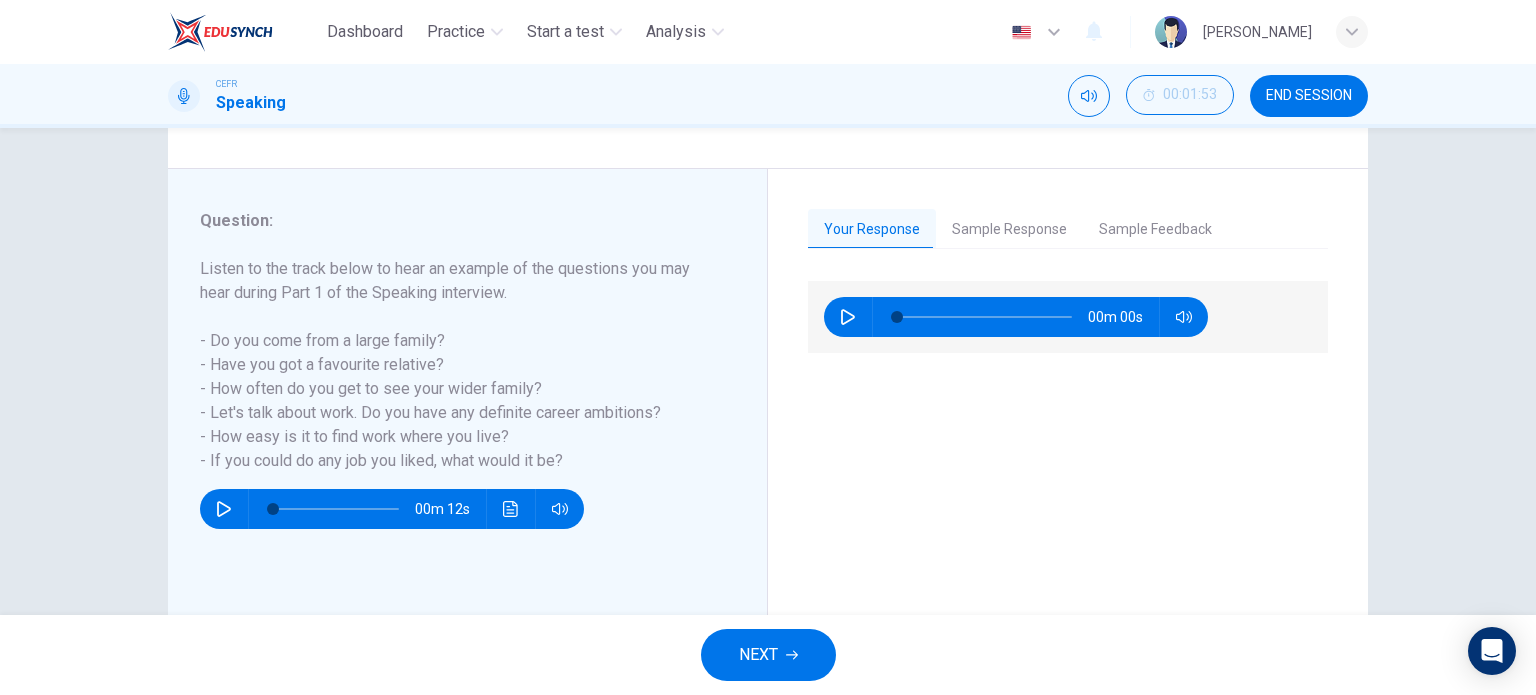 type on "0" 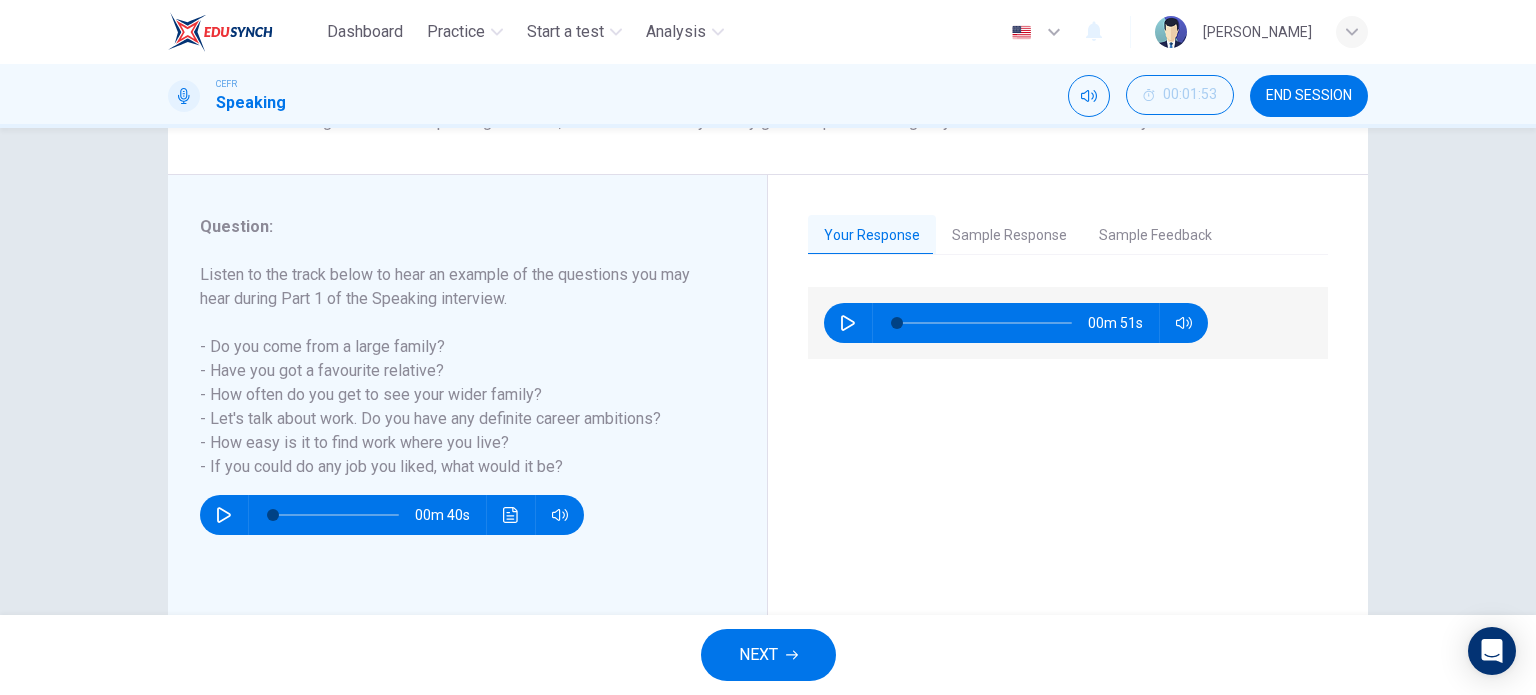scroll, scrollTop: 188, scrollLeft: 0, axis: vertical 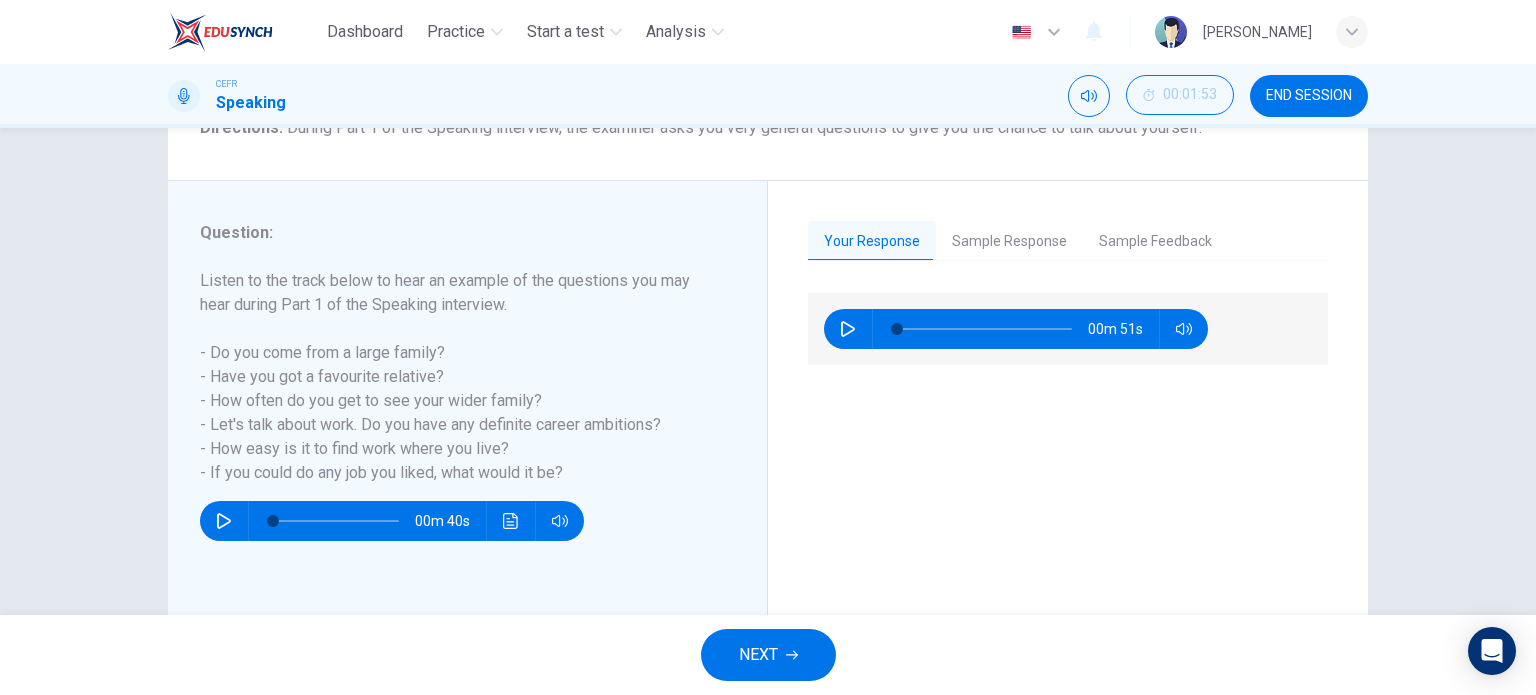click on "Sample Response" at bounding box center [1009, 242] 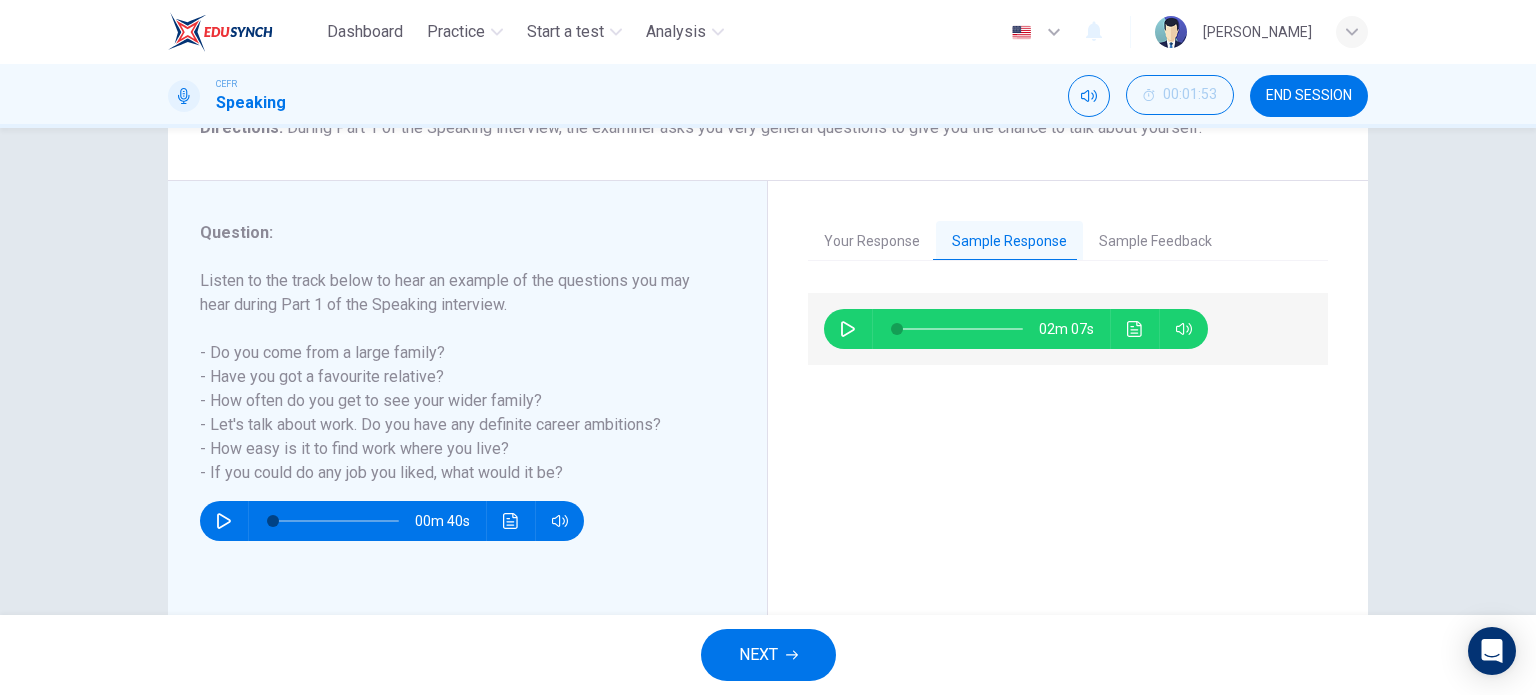 click 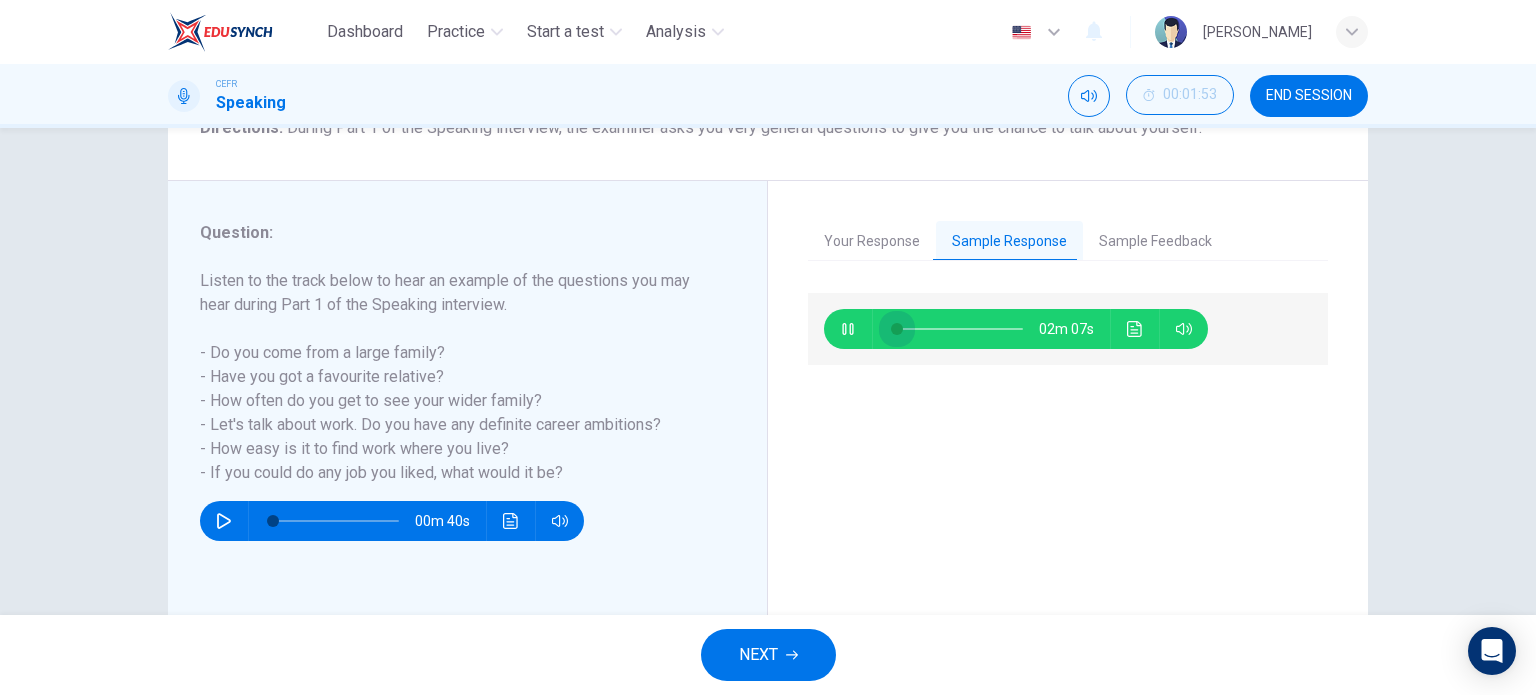 drag, startPoint x: 889, startPoint y: 327, endPoint x: 914, endPoint y: 325, distance: 25.079872 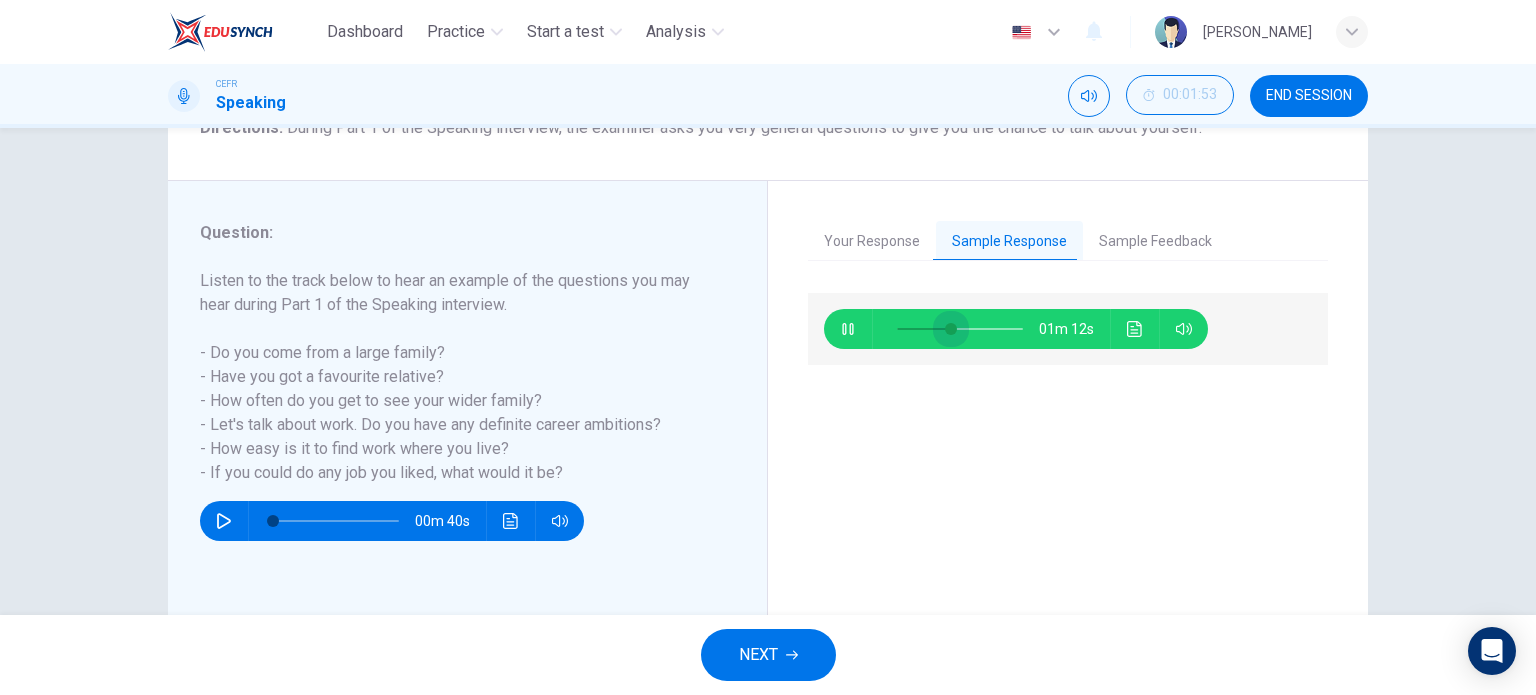 click at bounding box center [960, 329] 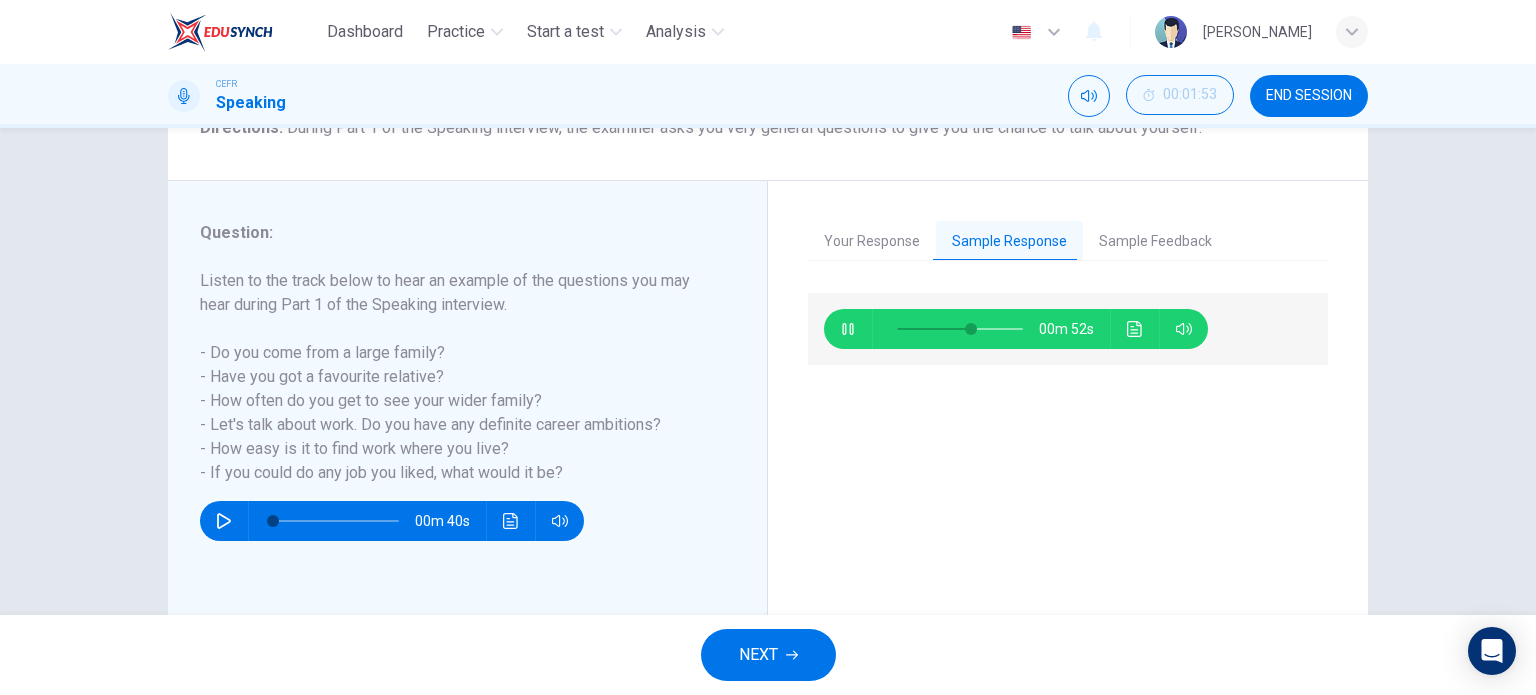 click 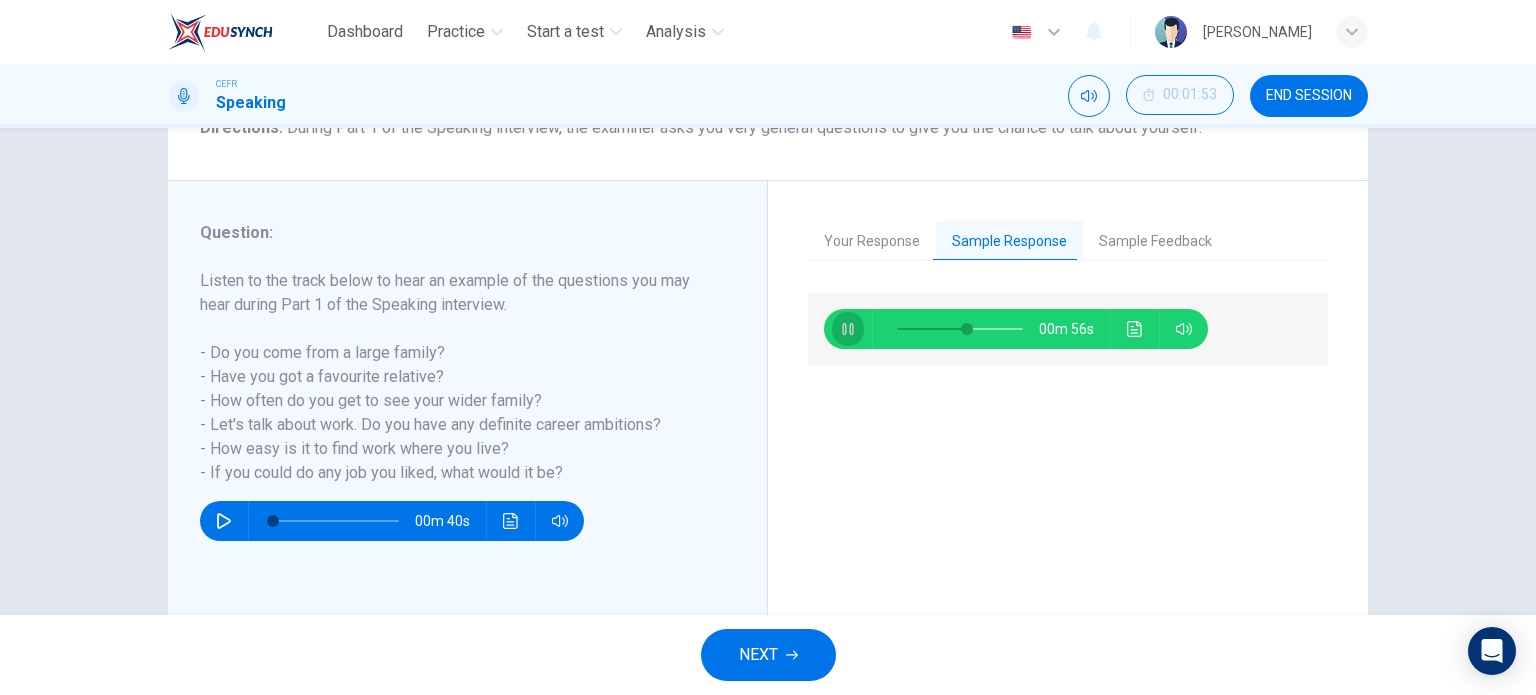 click at bounding box center [848, 329] 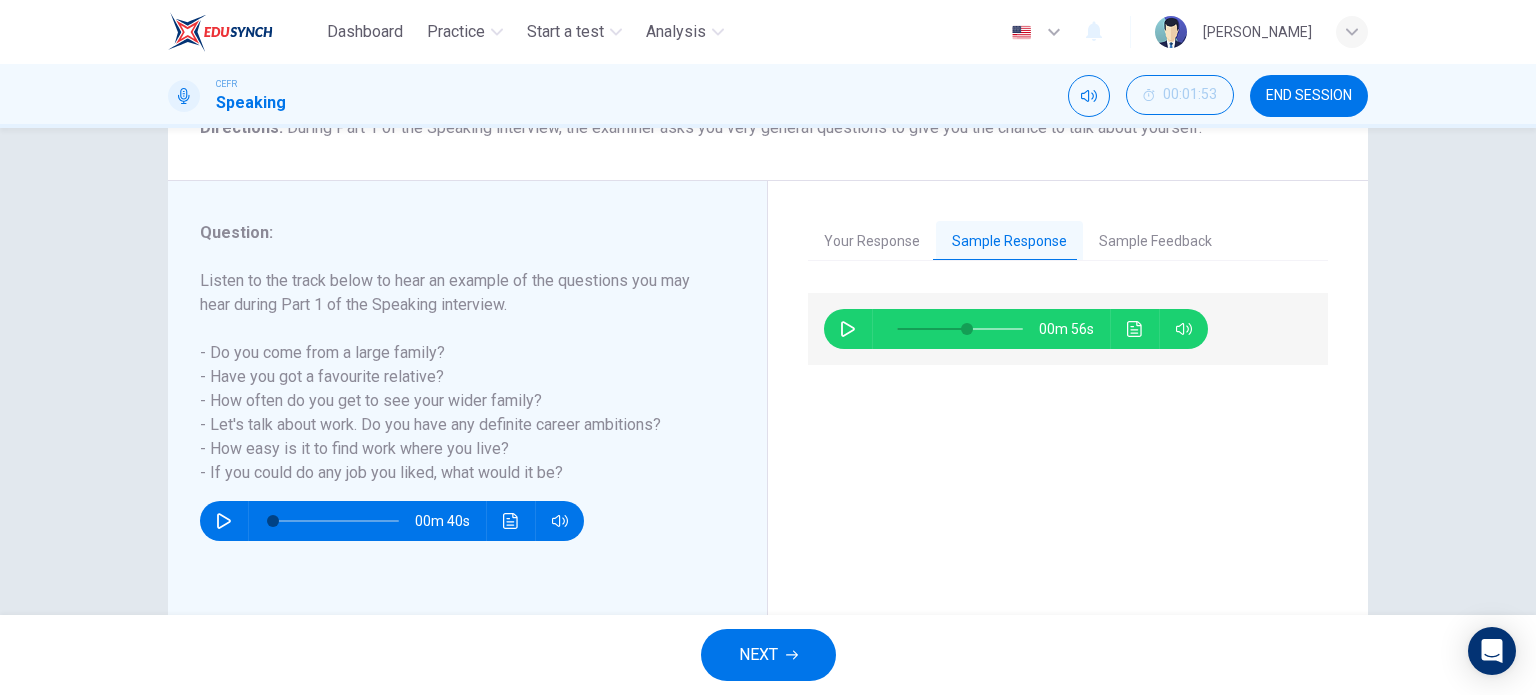 click on "Sample Feedback" at bounding box center [1155, 242] 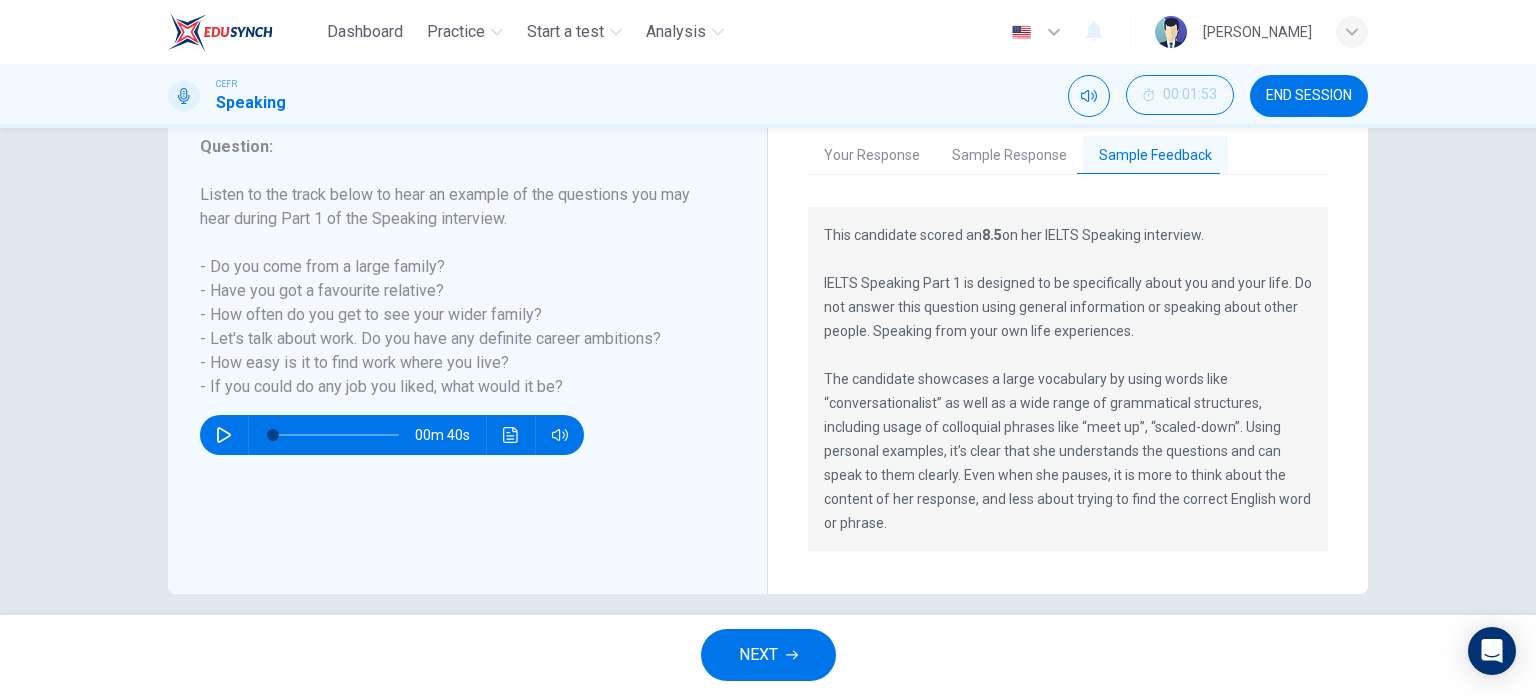 scroll, scrollTop: 292, scrollLeft: 0, axis: vertical 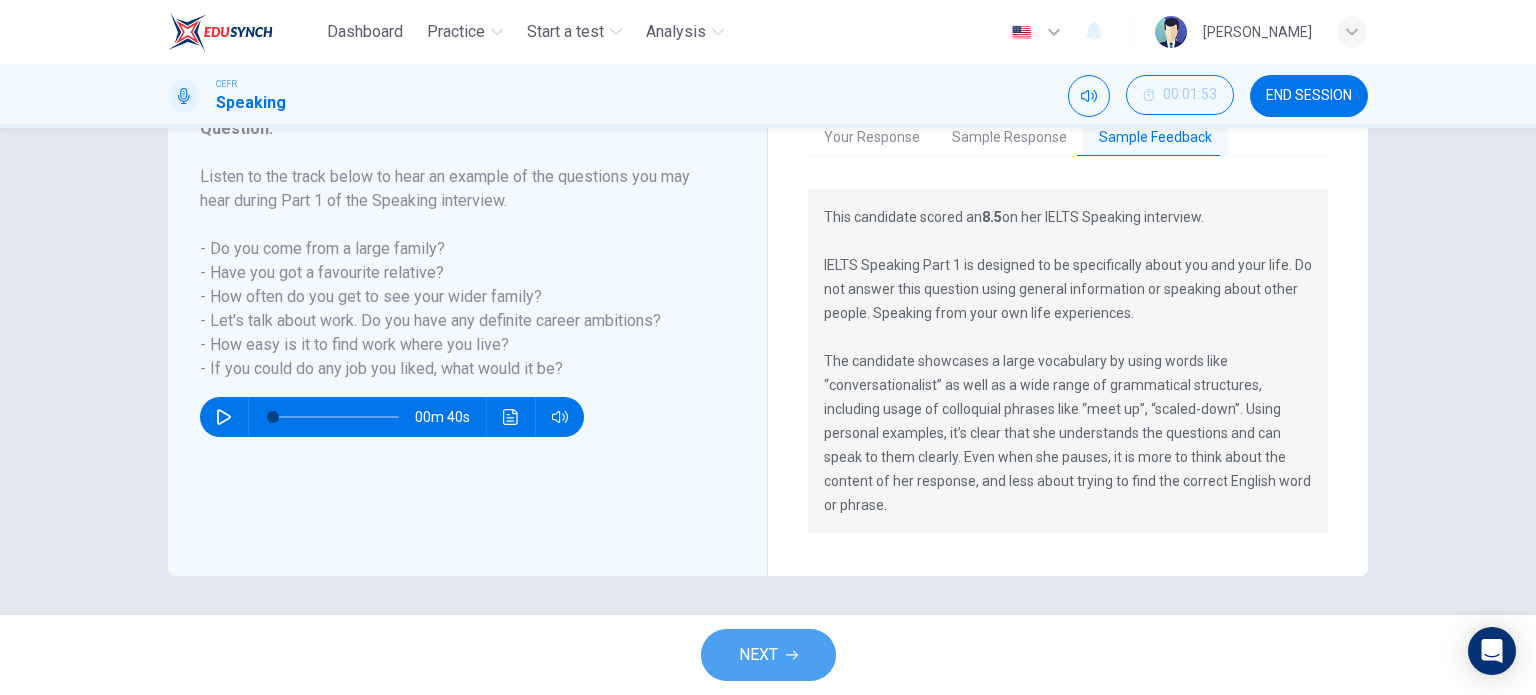 click on "NEXT" at bounding box center (768, 655) 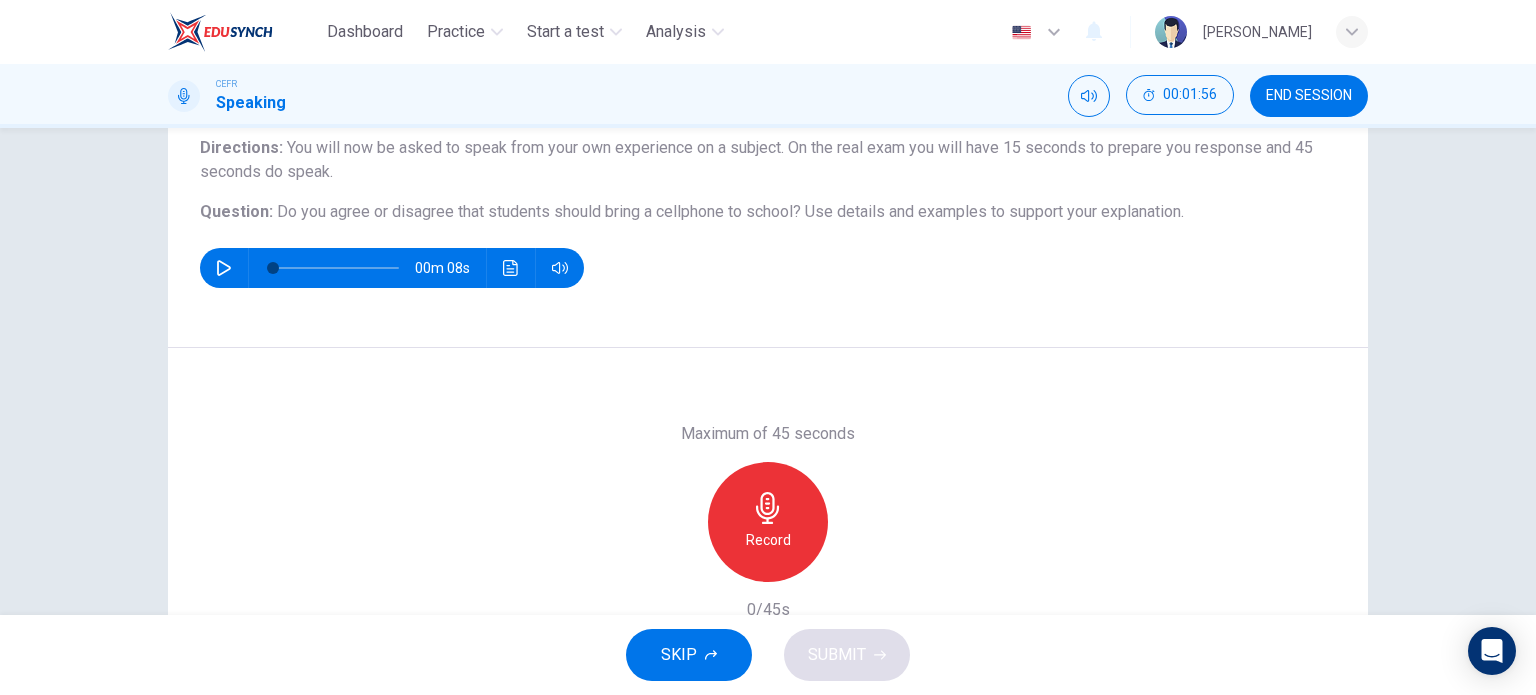 scroll, scrollTop: 0, scrollLeft: 0, axis: both 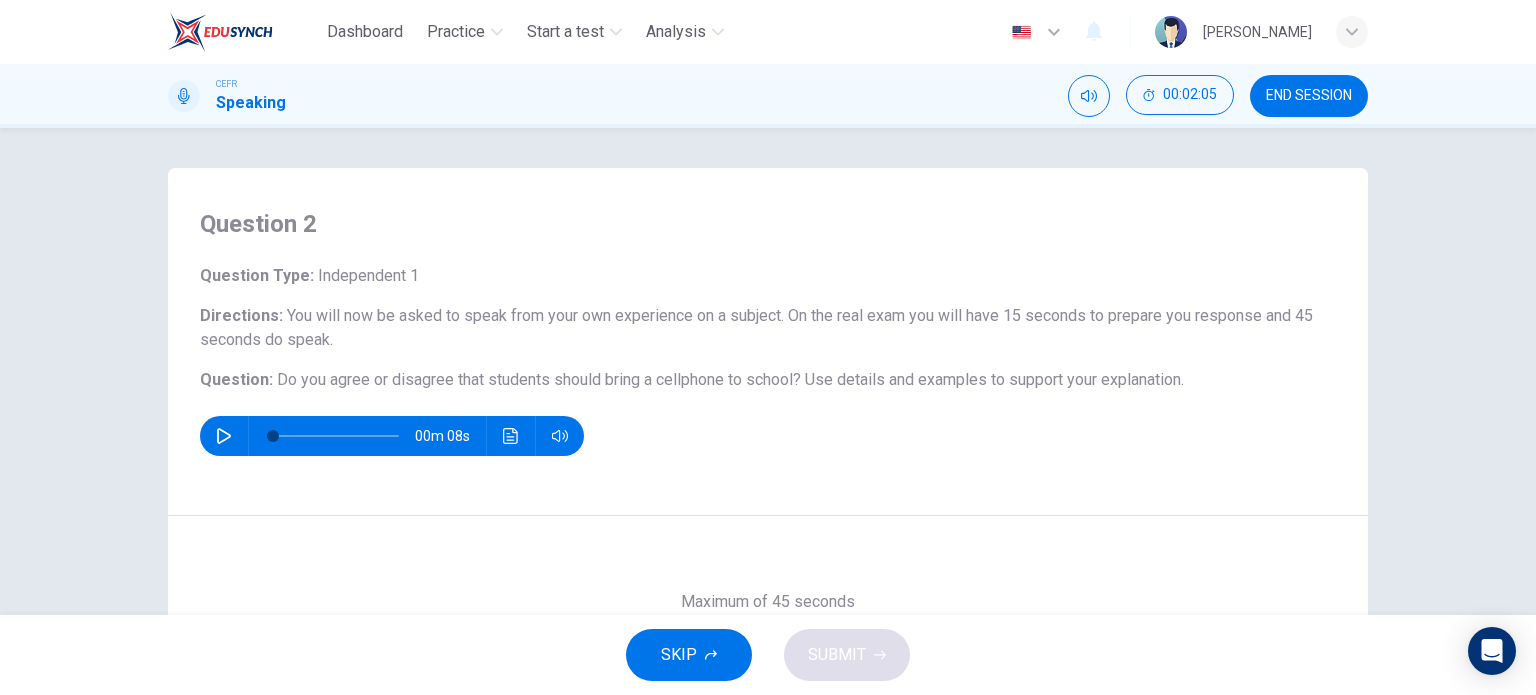click 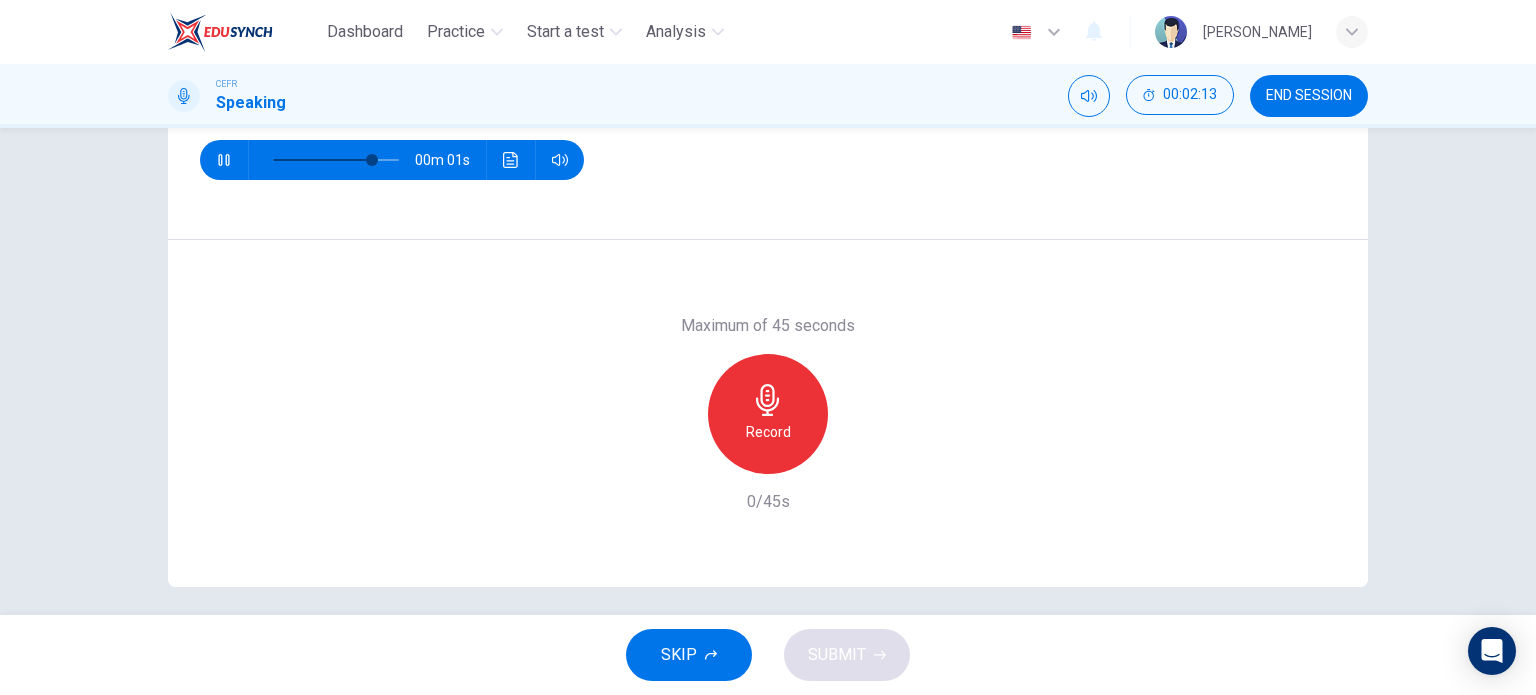 scroll, scrollTop: 288, scrollLeft: 0, axis: vertical 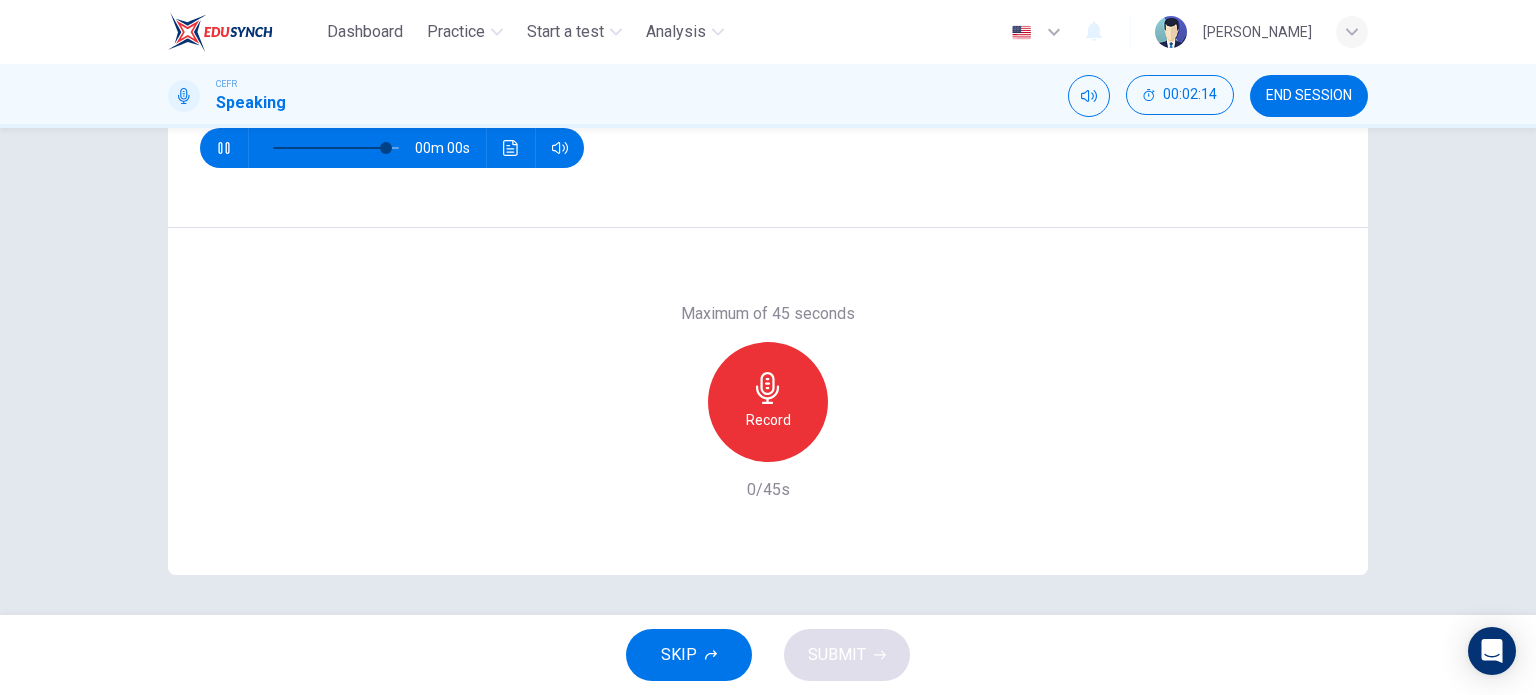 type on "0" 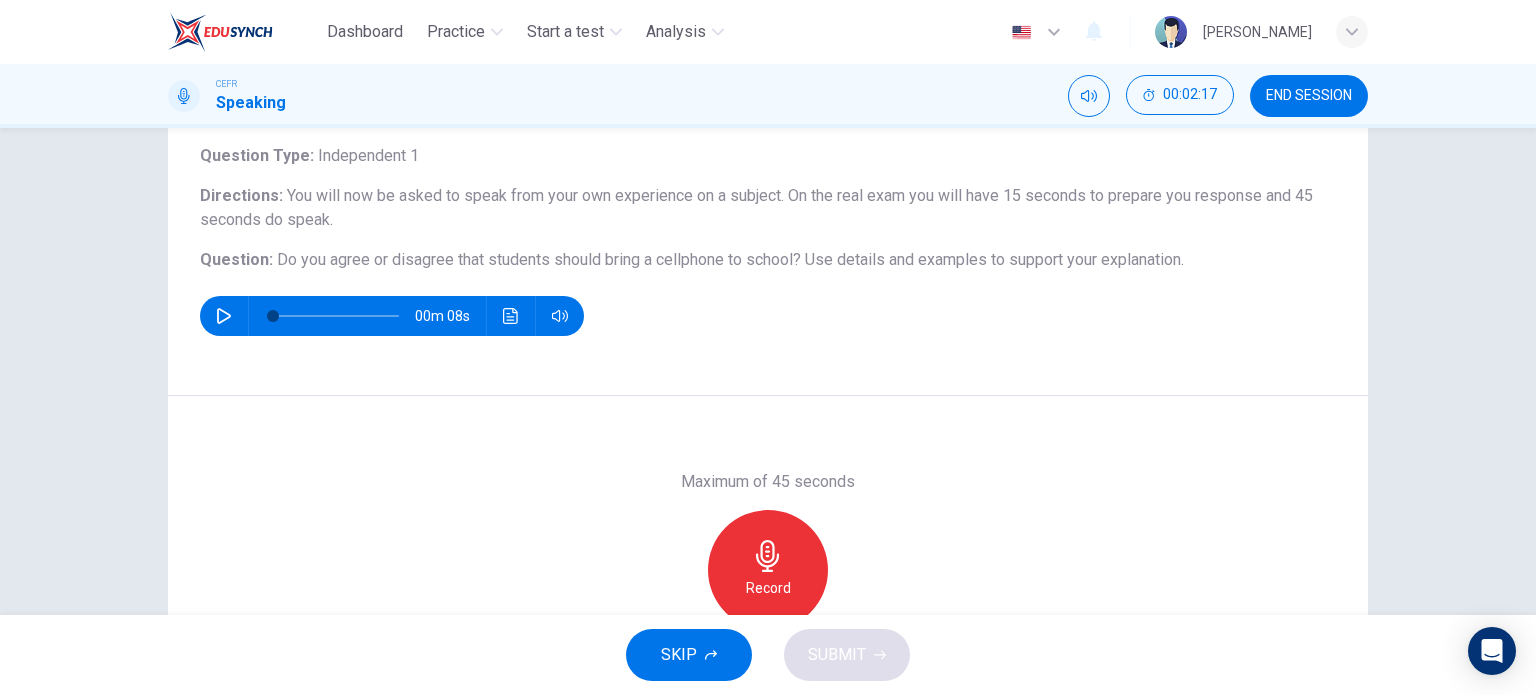 scroll, scrollTop: 88, scrollLeft: 0, axis: vertical 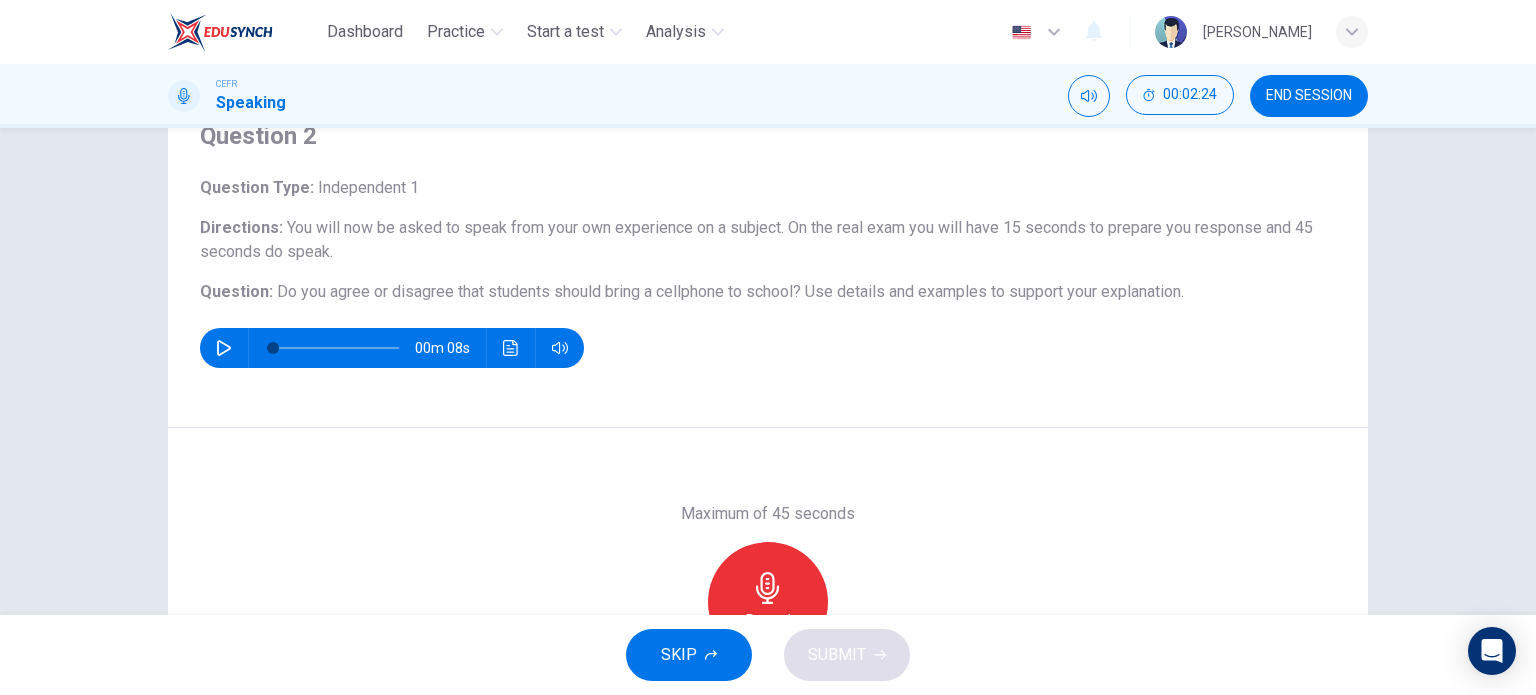 click on "Record" at bounding box center [768, 602] 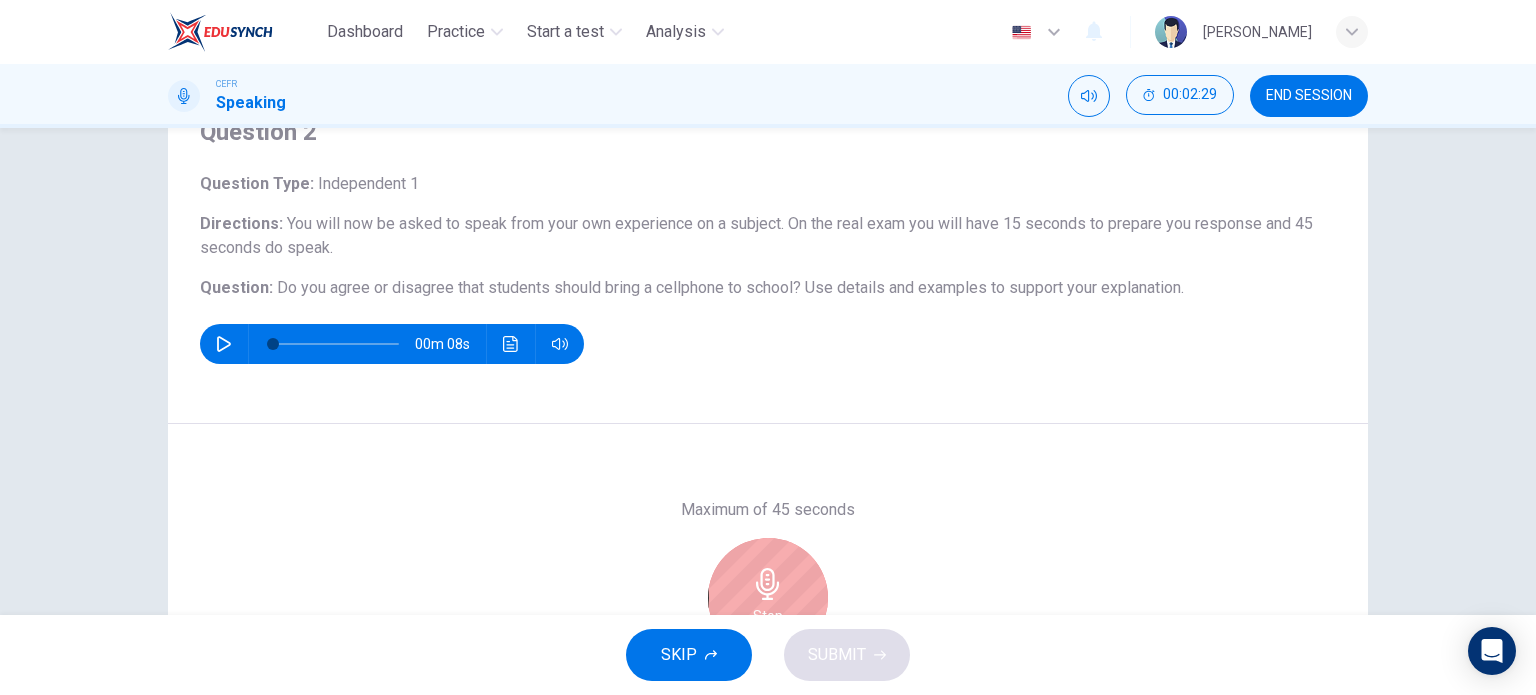 scroll, scrollTop: 88, scrollLeft: 0, axis: vertical 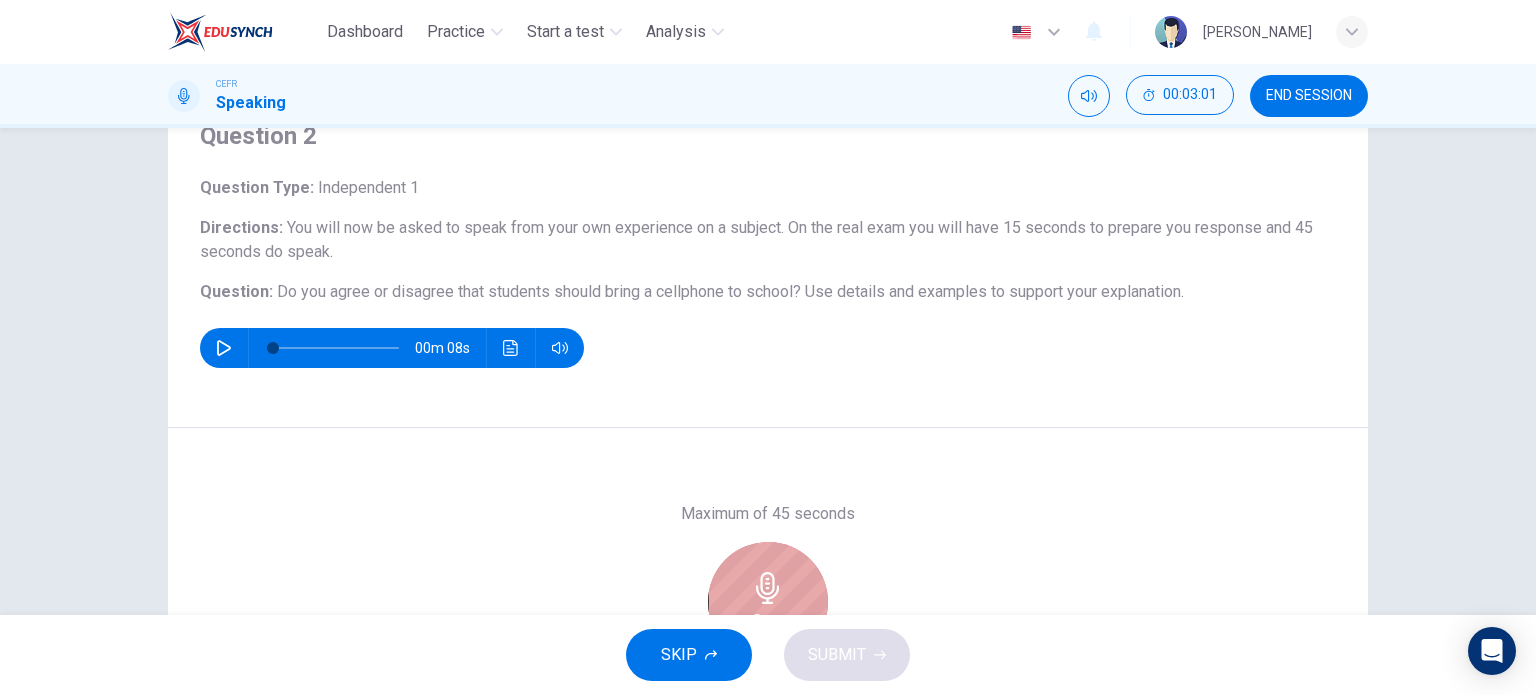 click on "Stop" at bounding box center (768, 602) 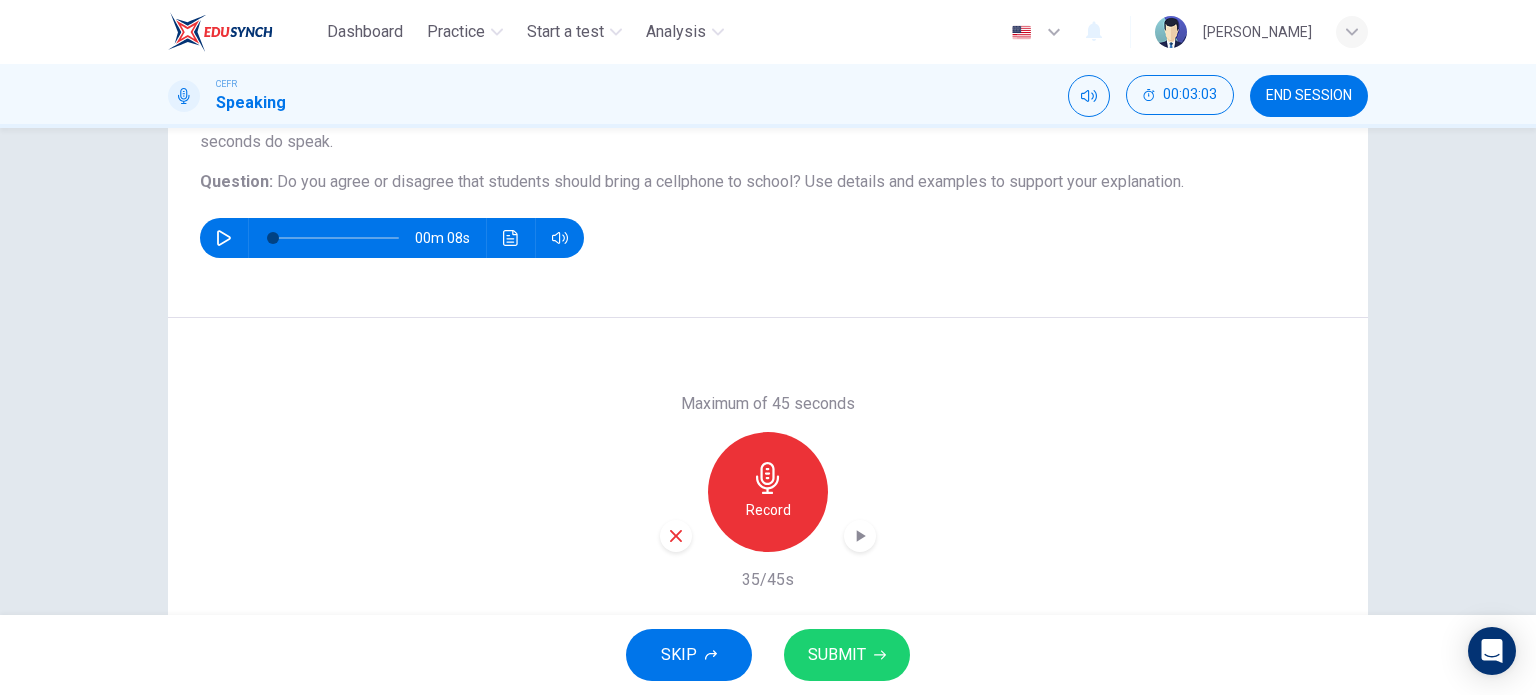 scroll, scrollTop: 188, scrollLeft: 0, axis: vertical 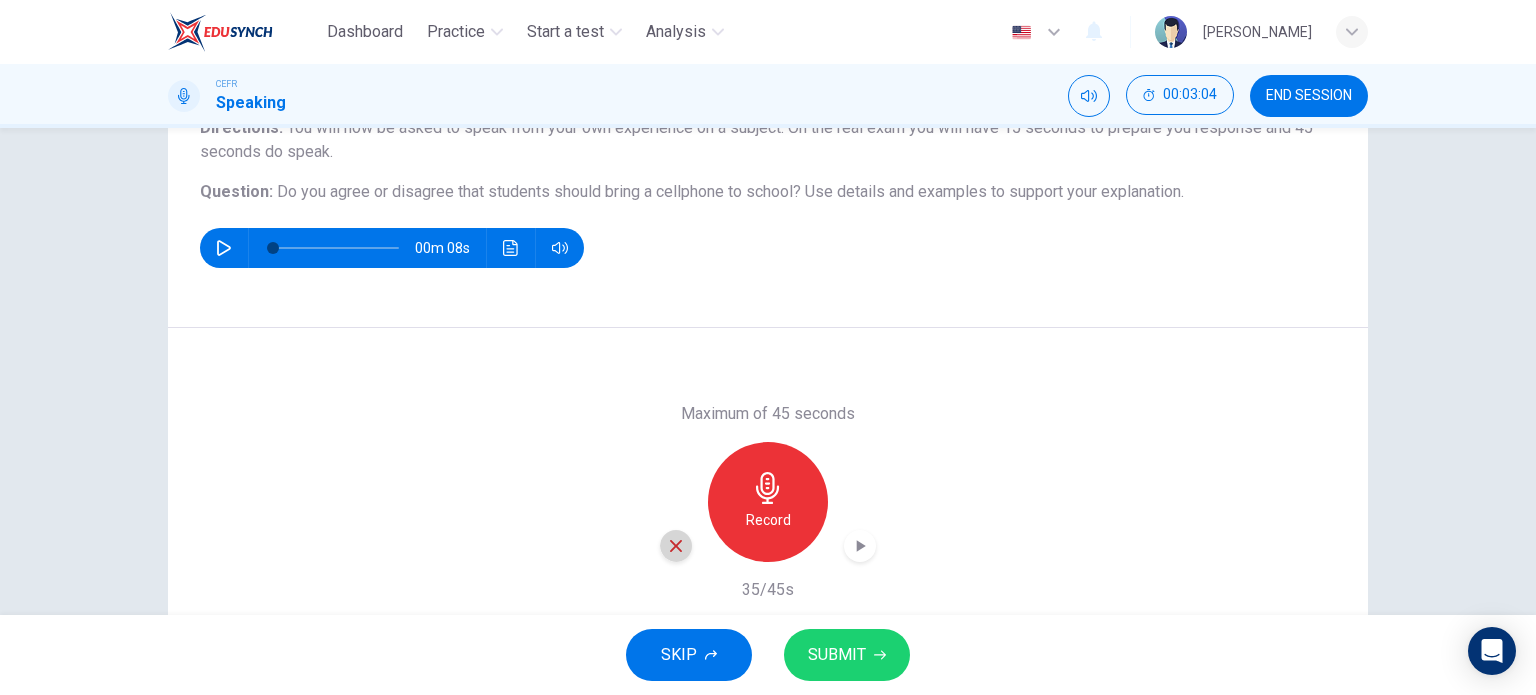 click 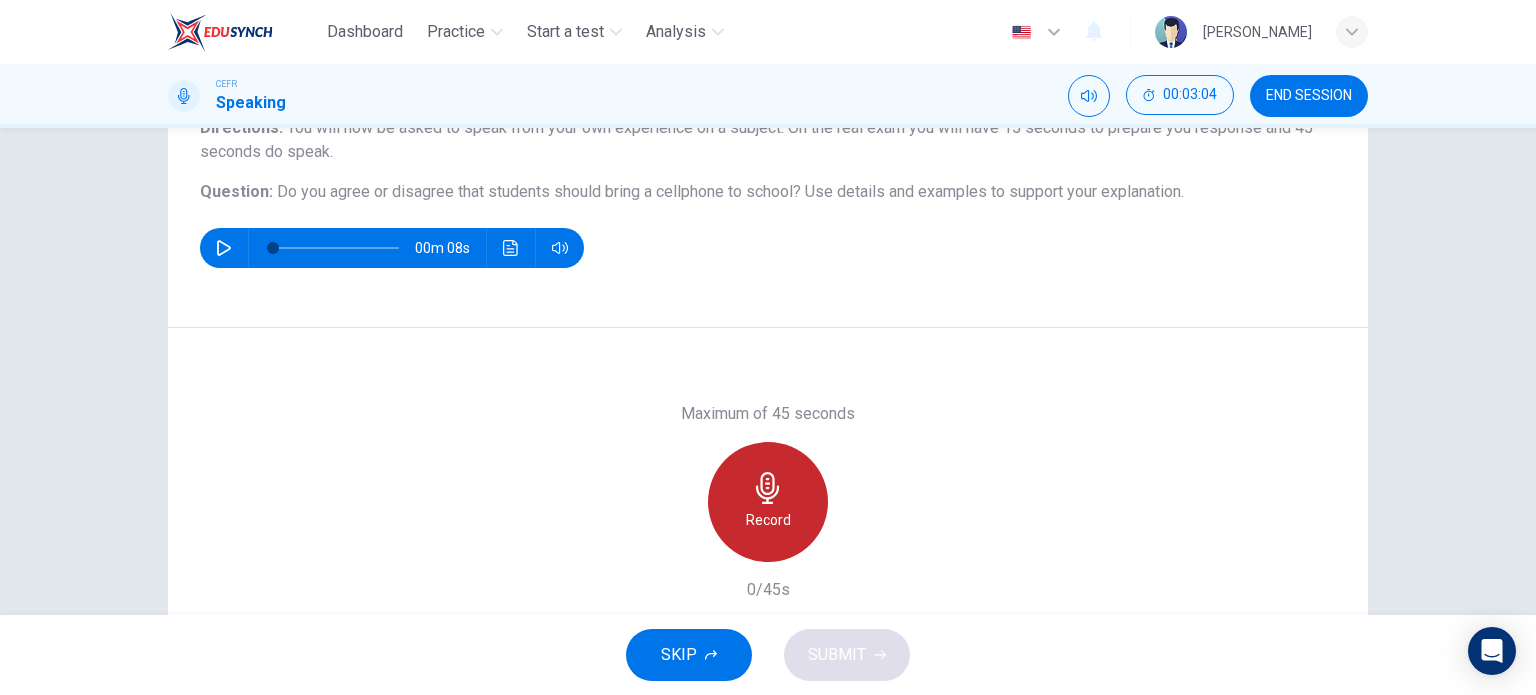 click on "Record" at bounding box center (768, 520) 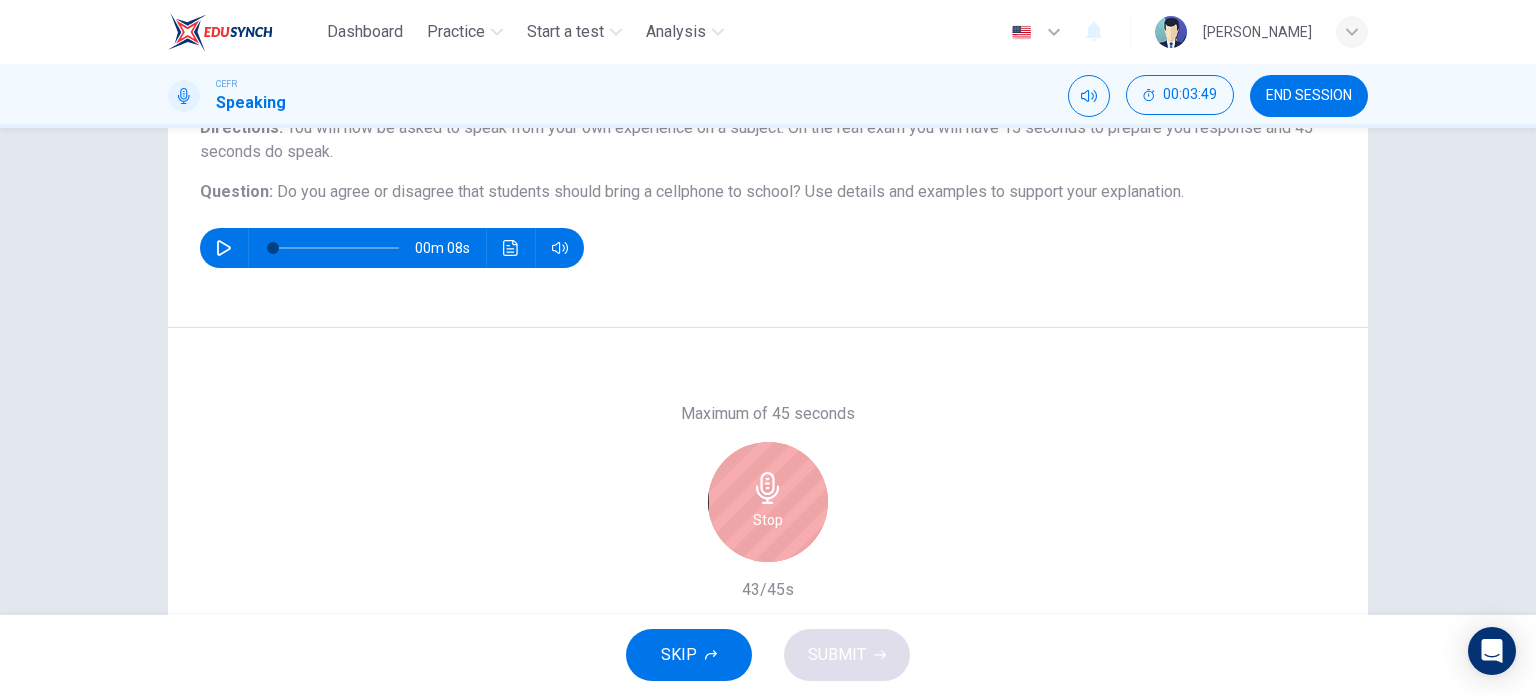 click 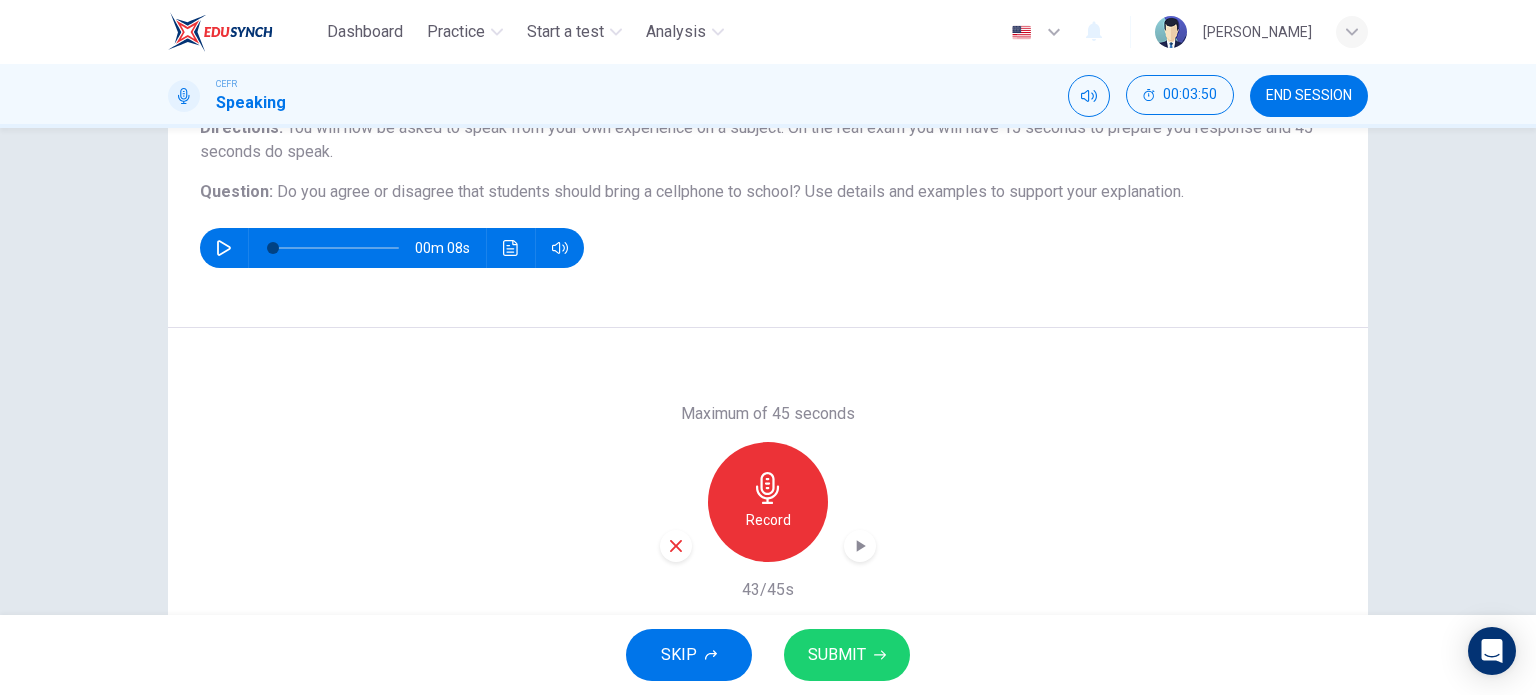 click on "SUBMIT" at bounding box center (837, 655) 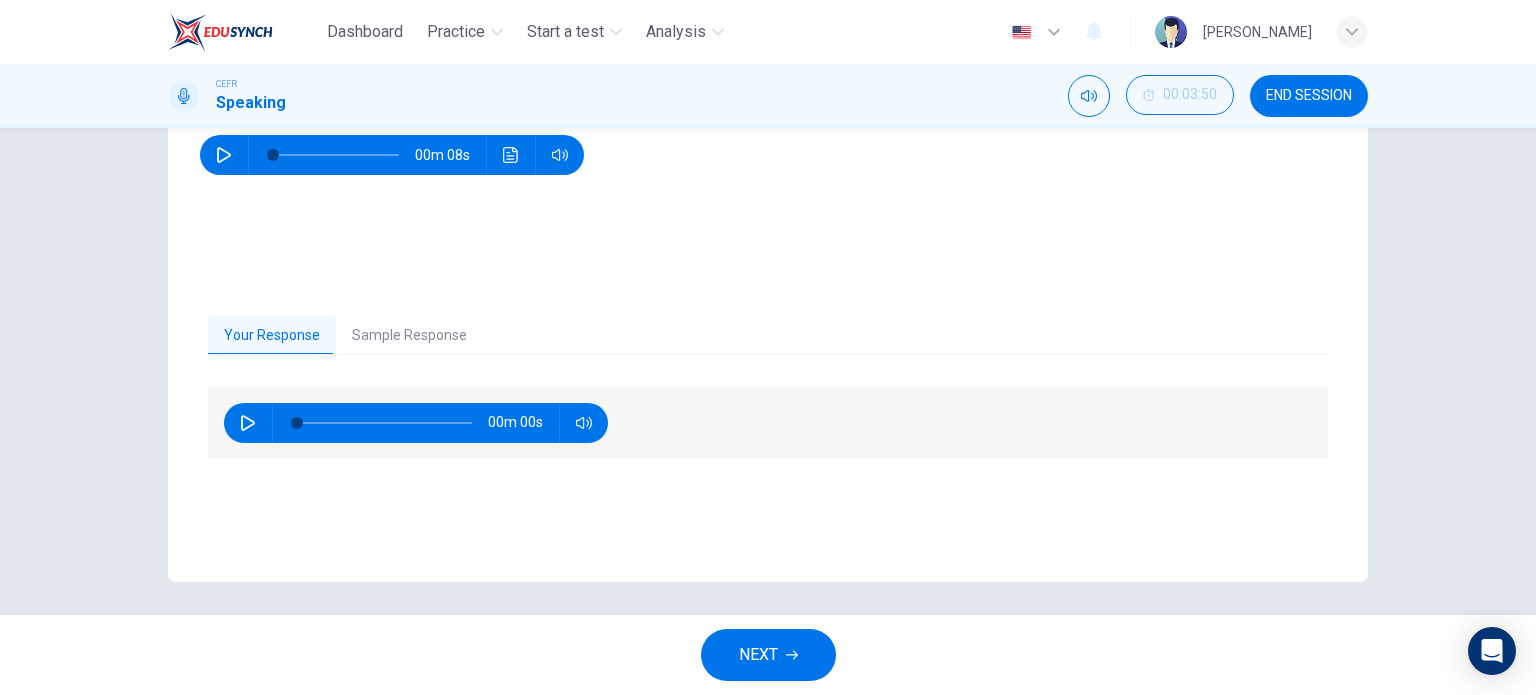 scroll, scrollTop: 288, scrollLeft: 0, axis: vertical 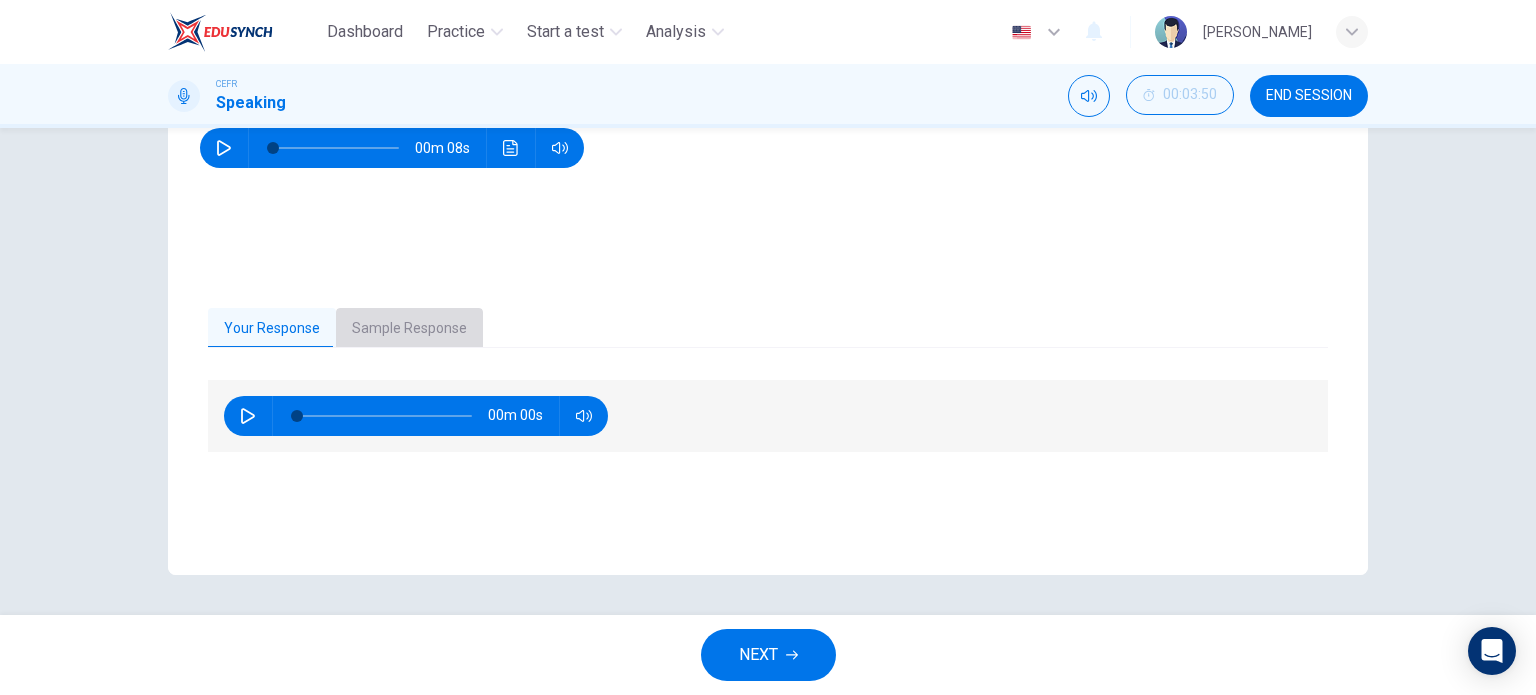 click on "Sample Response" at bounding box center [409, 329] 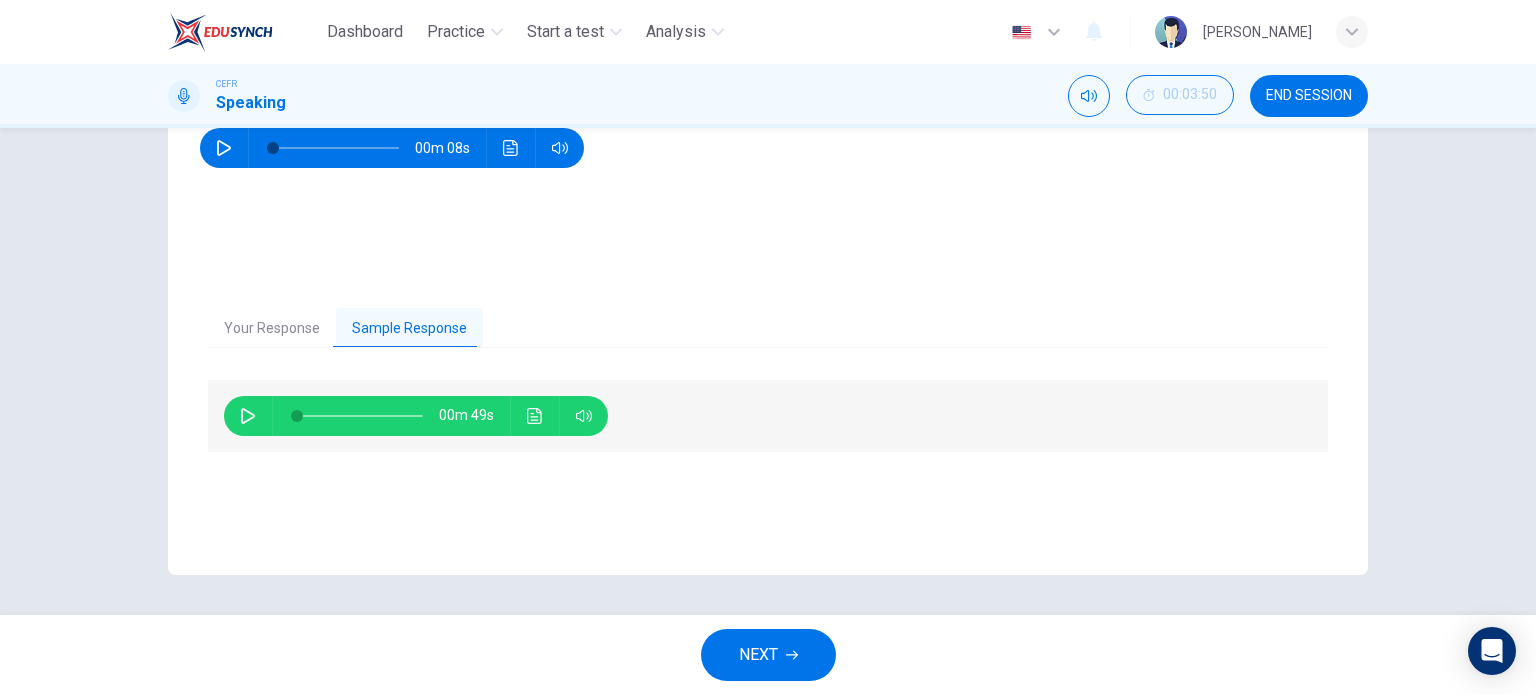 click 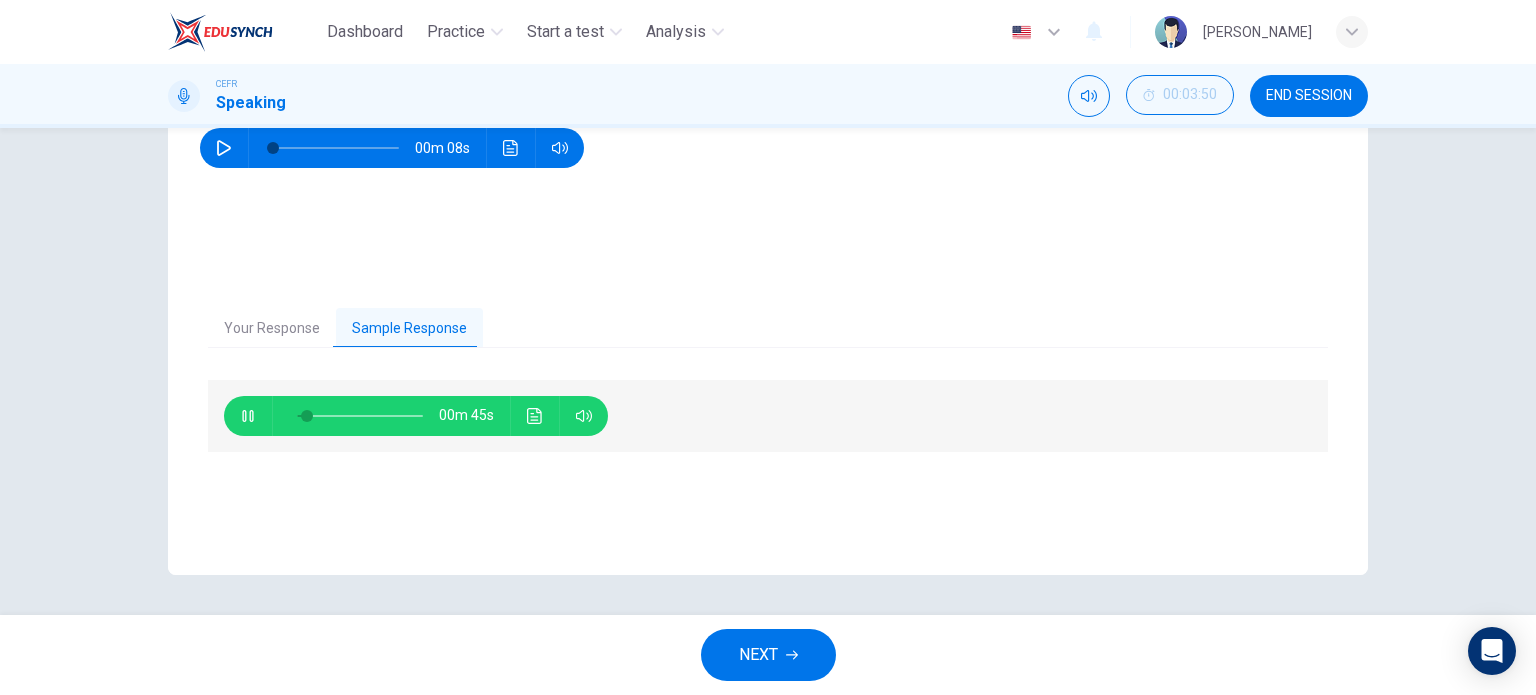 click at bounding box center (535, 416) 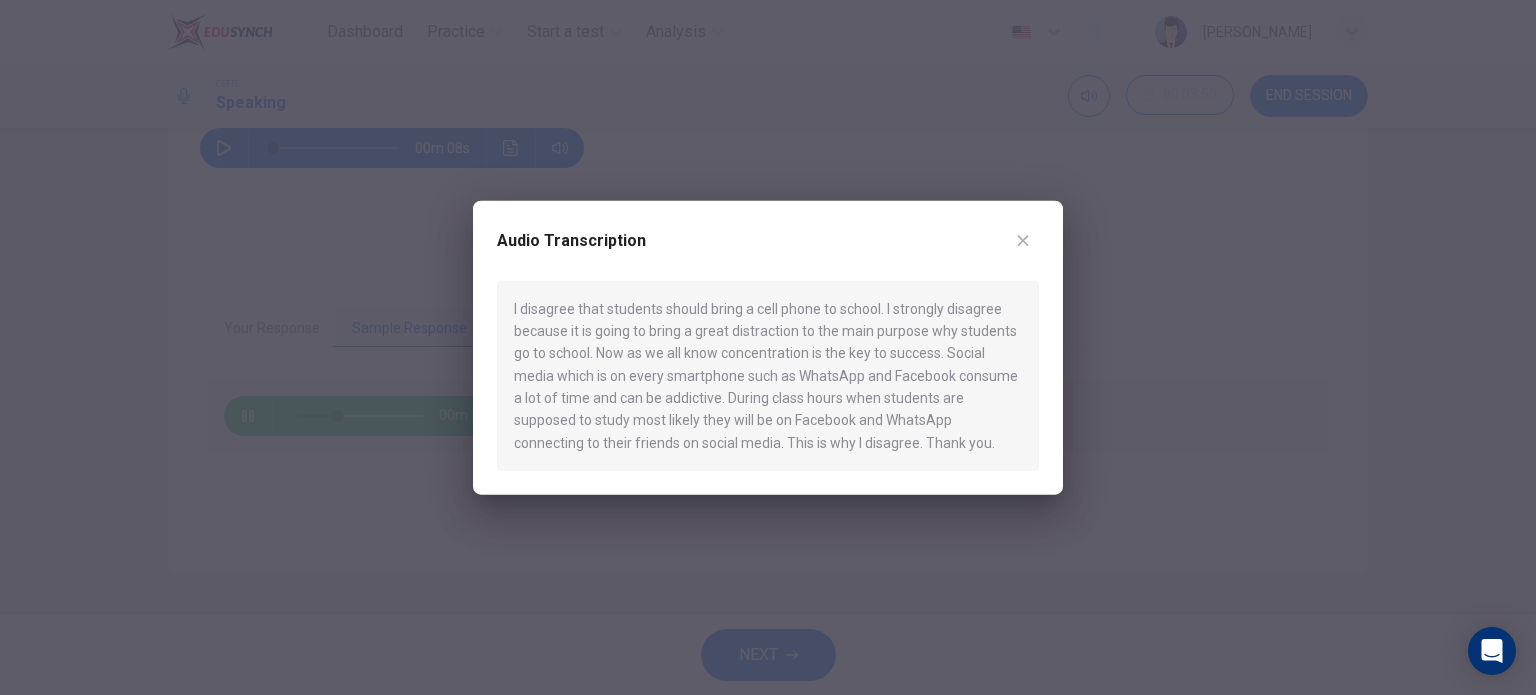 click at bounding box center [1023, 240] 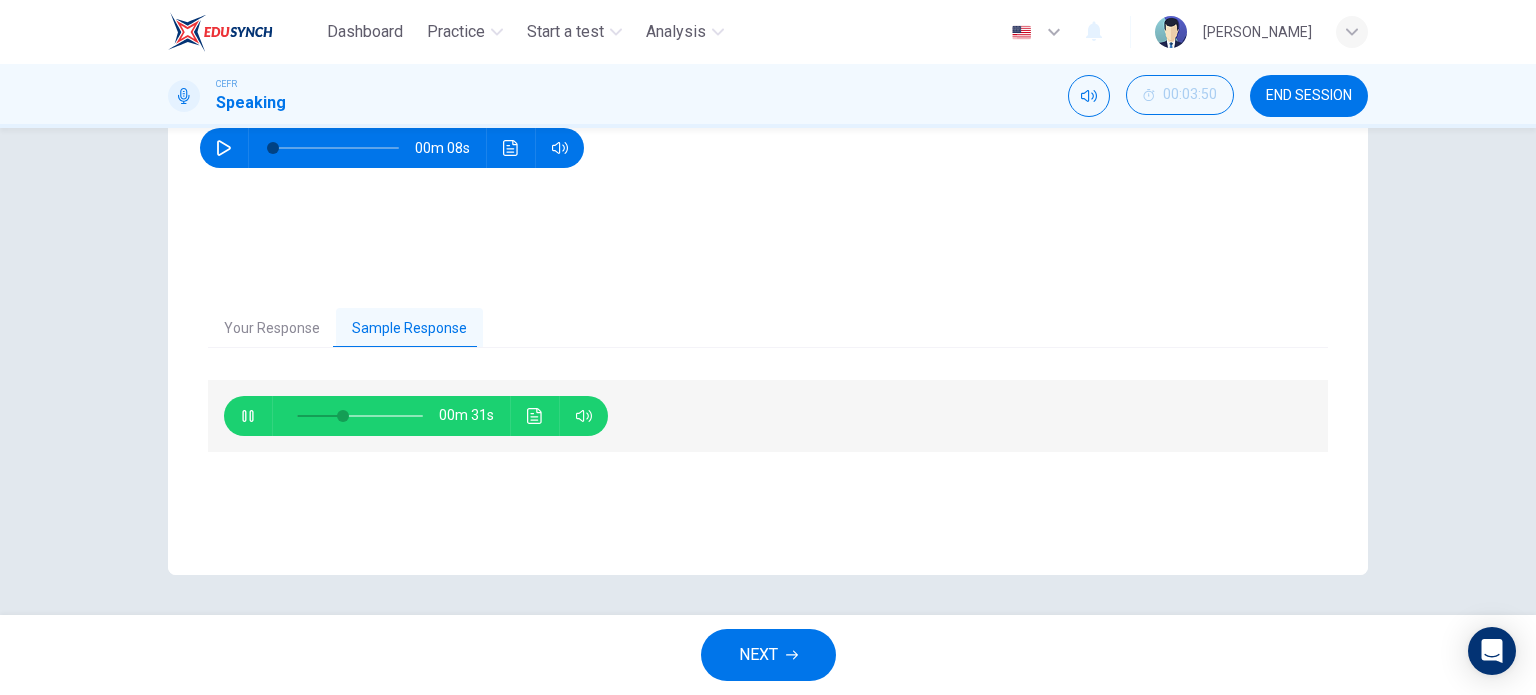 click 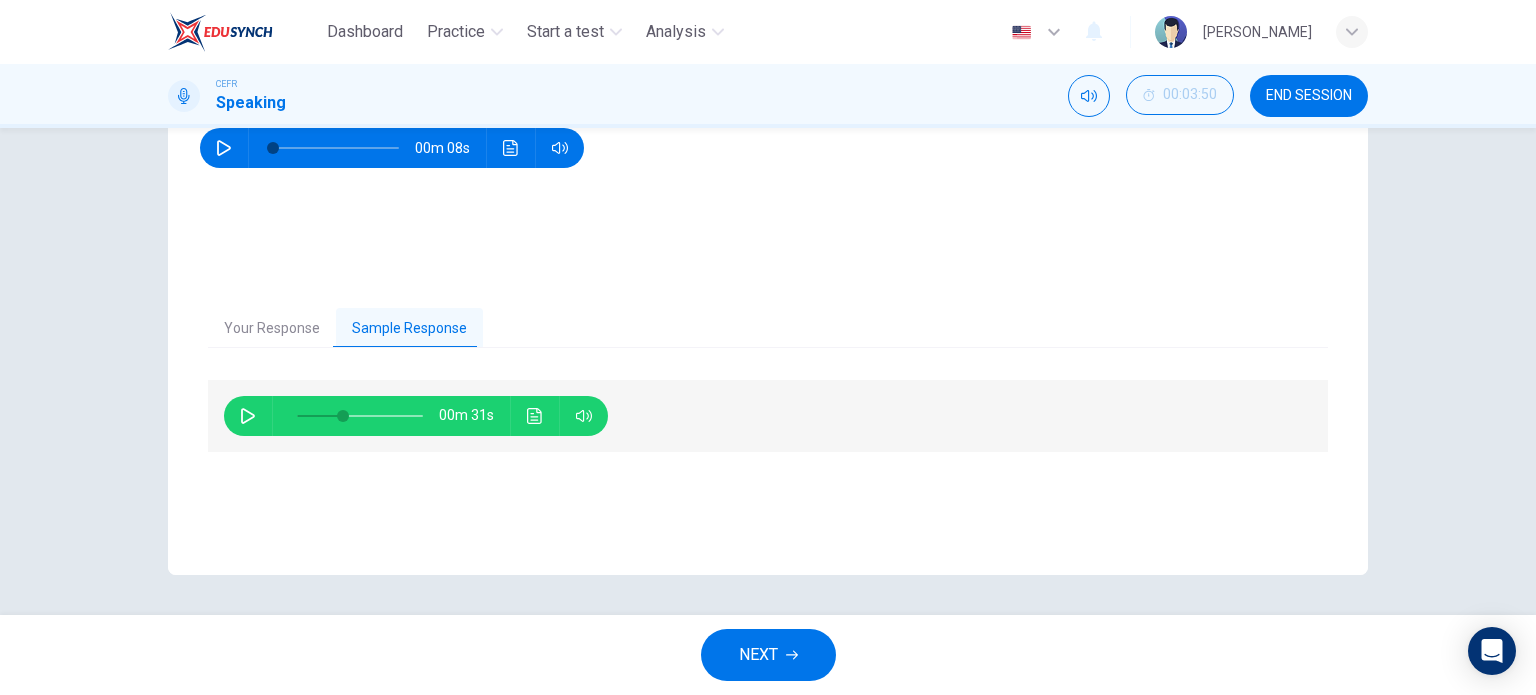 type on "37" 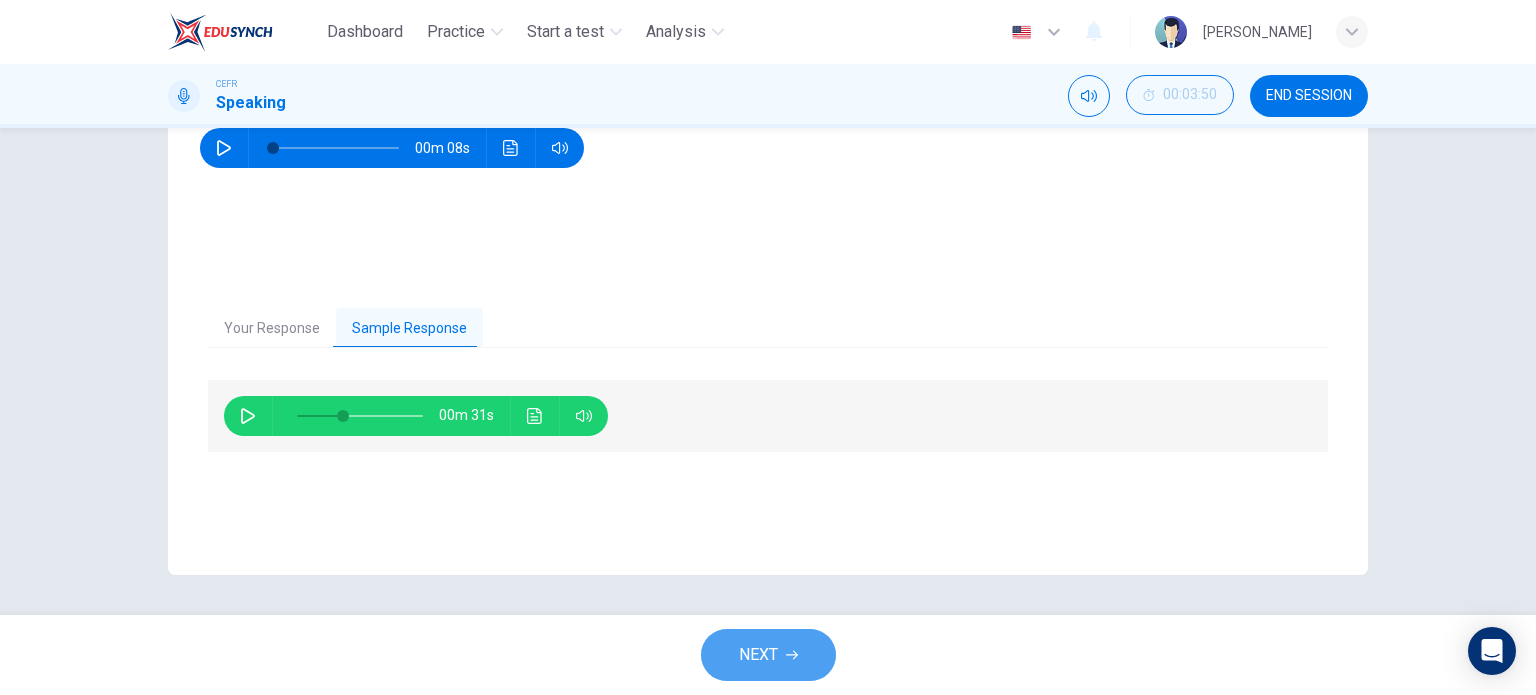 click on "NEXT" at bounding box center (768, 655) 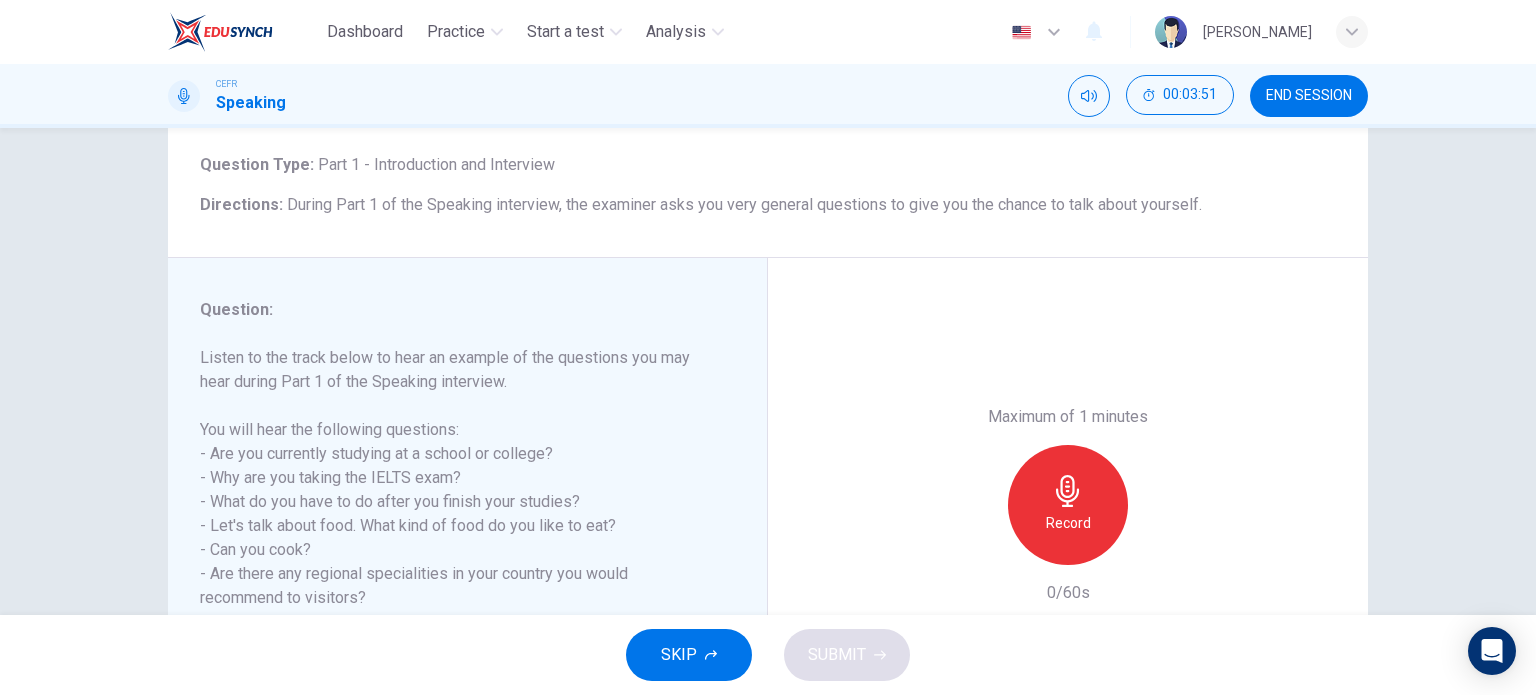 scroll, scrollTop: 0, scrollLeft: 0, axis: both 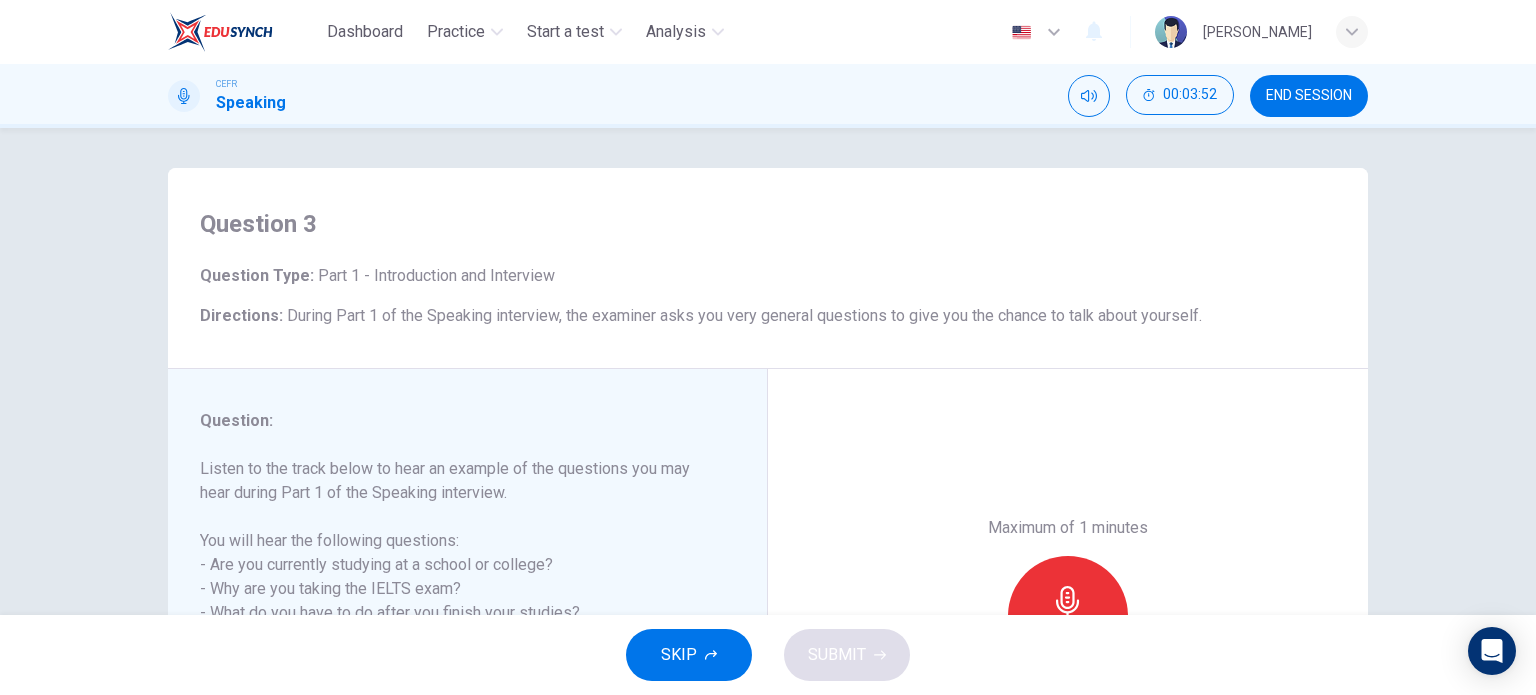 click on "END SESSION" at bounding box center [1309, 96] 